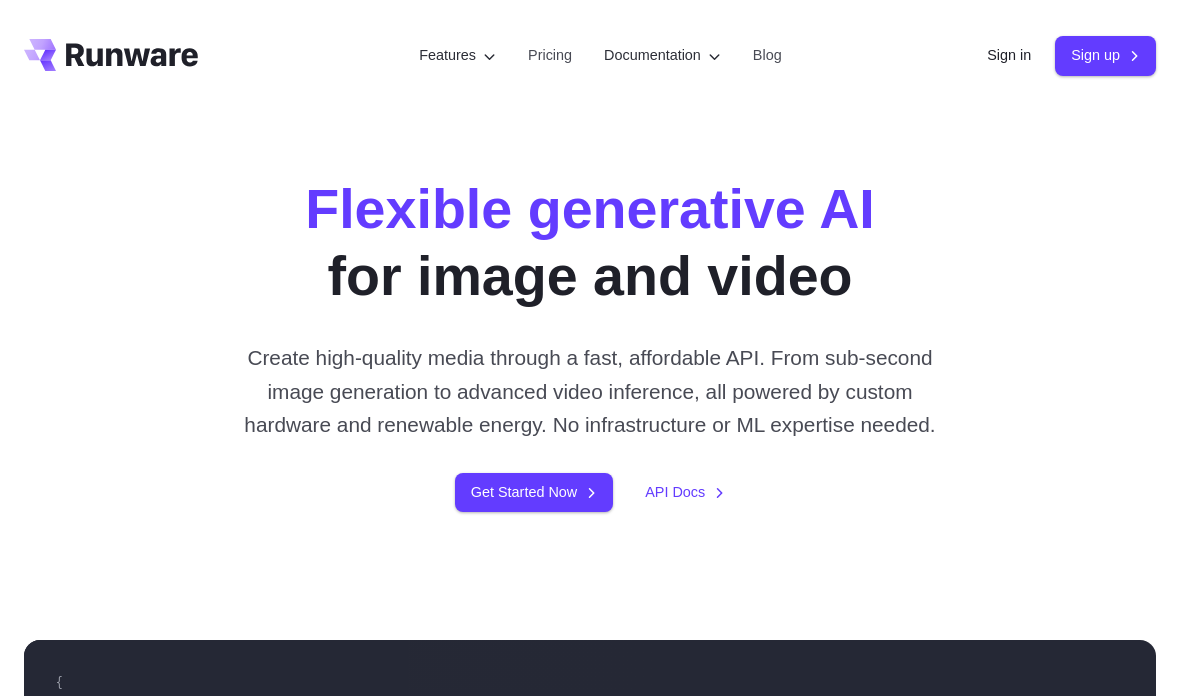 scroll, scrollTop: 0, scrollLeft: 0, axis: both 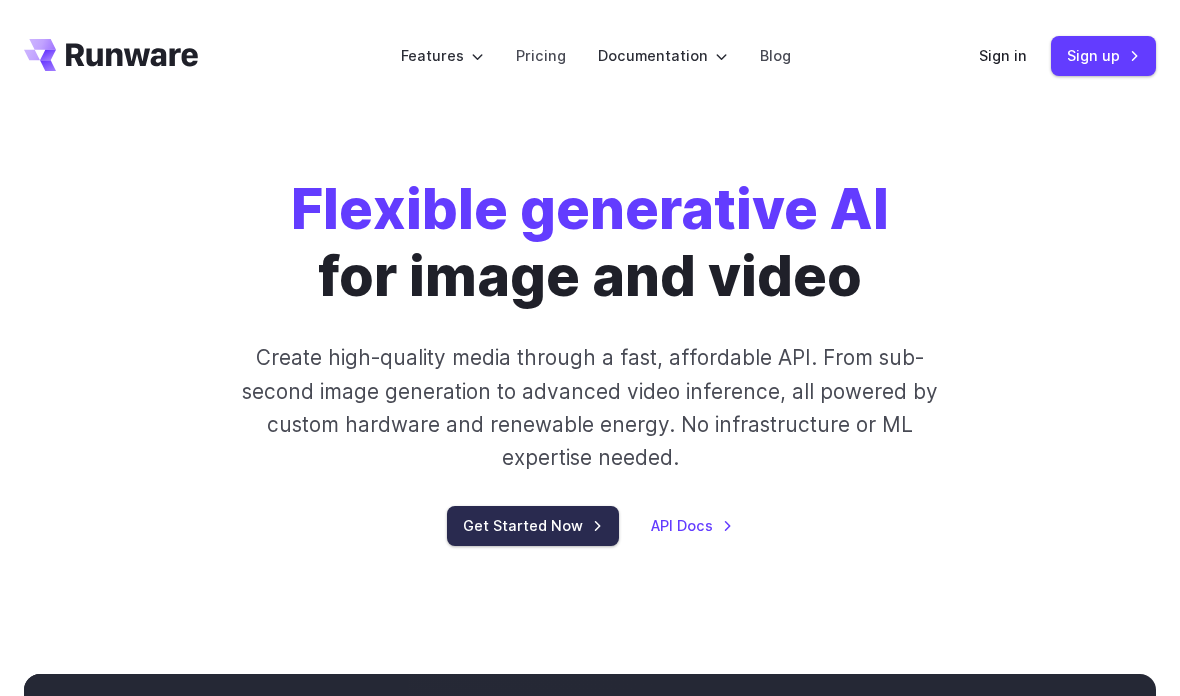 click on "Get Started Now" at bounding box center [533, 525] 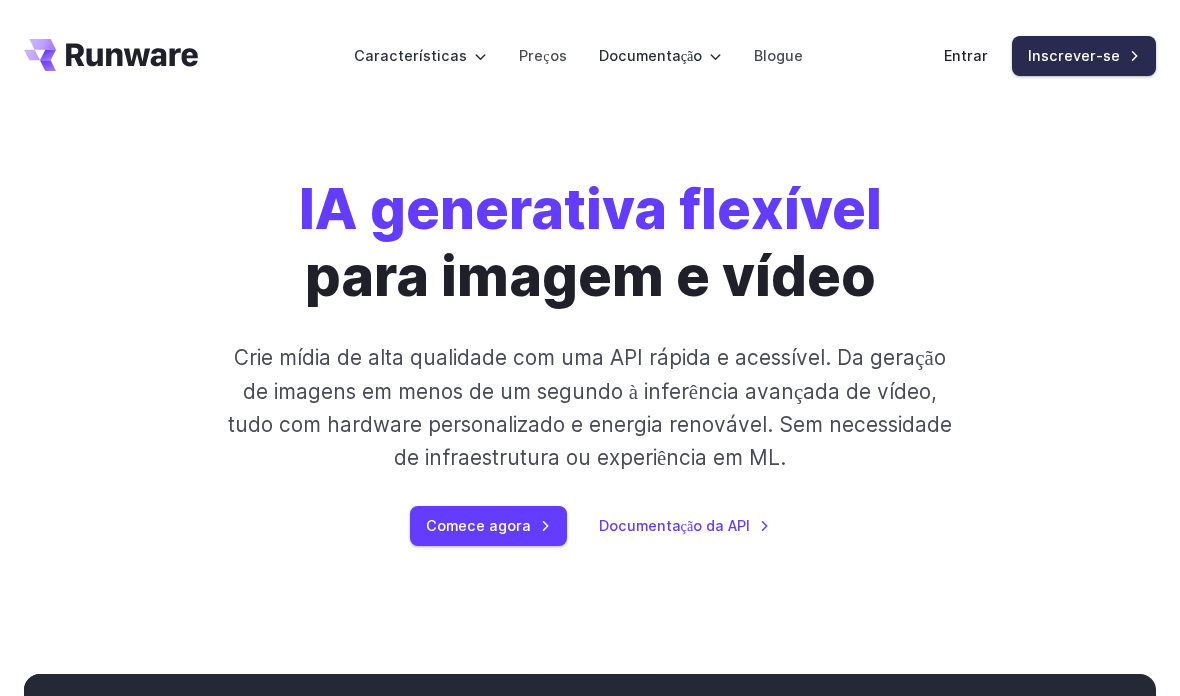 click on "Inscrever-se" at bounding box center [1074, 55] 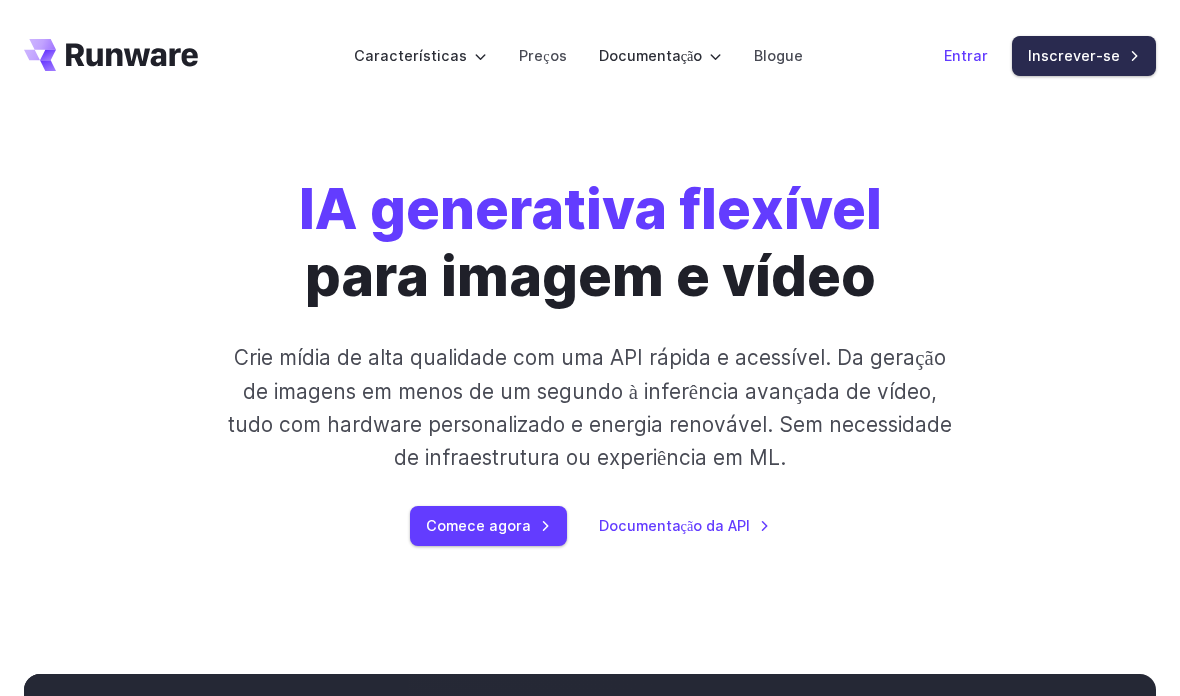 click on "Entrar" at bounding box center [966, 55] 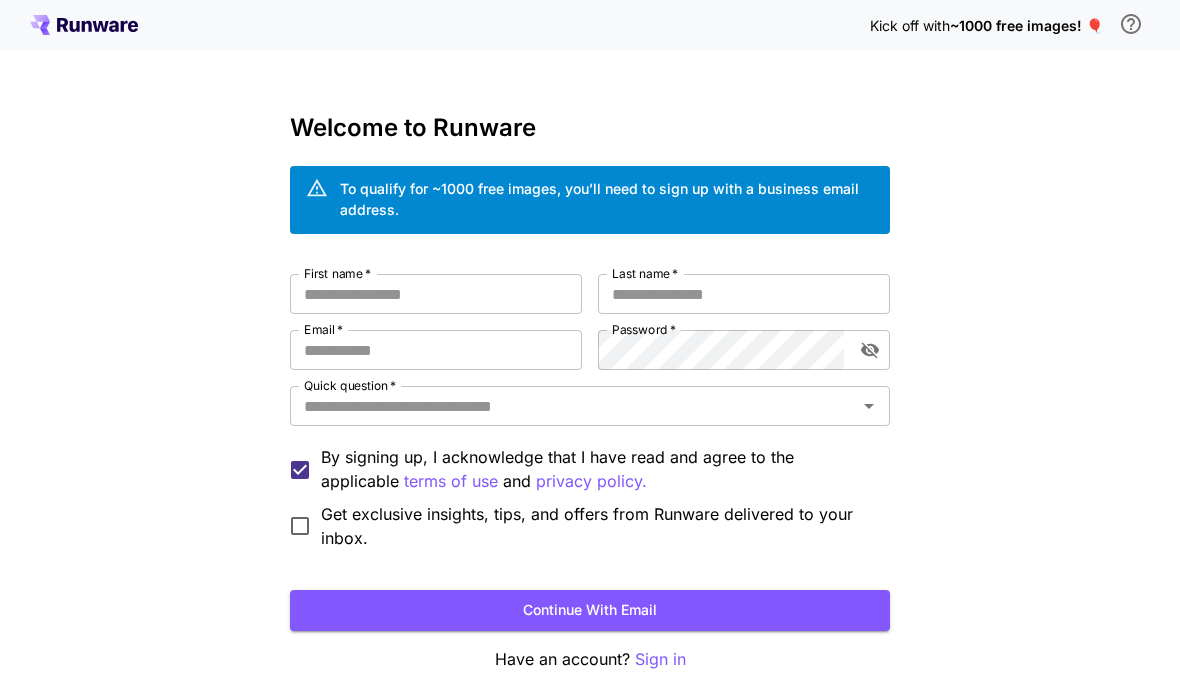 scroll, scrollTop: 0, scrollLeft: 0, axis: both 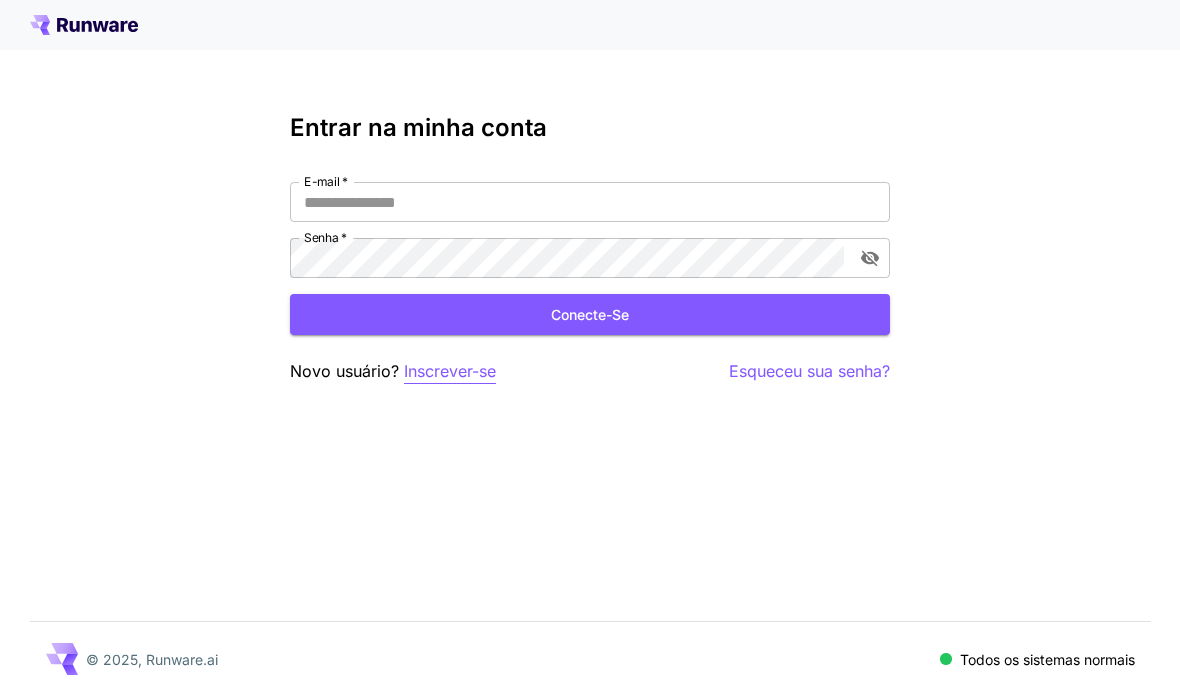 click on "Inscrever-se" at bounding box center (450, 371) 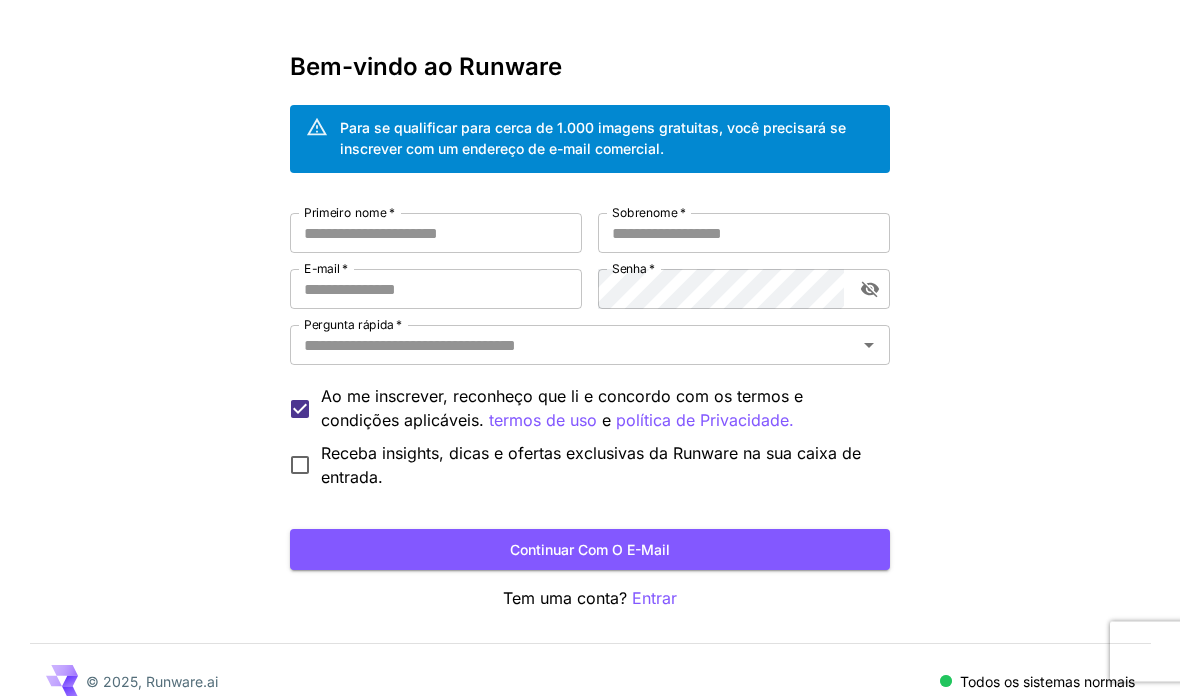scroll, scrollTop: 83, scrollLeft: 0, axis: vertical 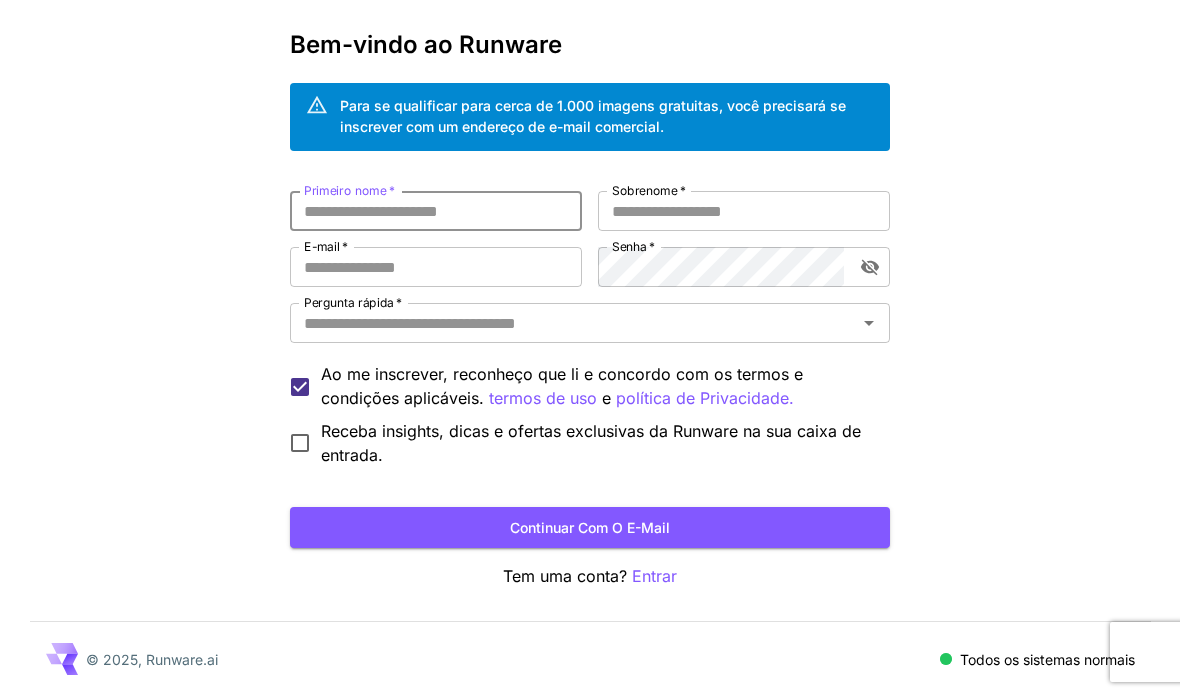 click on "Primeiro nome    * Primeiro nome    * Sobrenome    * Sobrenome    * E-mail    * E-mail    * Senha    * Senha    * Pergunta rápida    * Pergunta rápida    * Ao me inscrever, reconheço que li e concordo com os termos e condições aplicáveis.   termos de uso     e   política de Privacidade.   Receba insights, dicas e ofertas exclusivas da Runware na sua caixa de entrada." at bounding box center [590, 329] 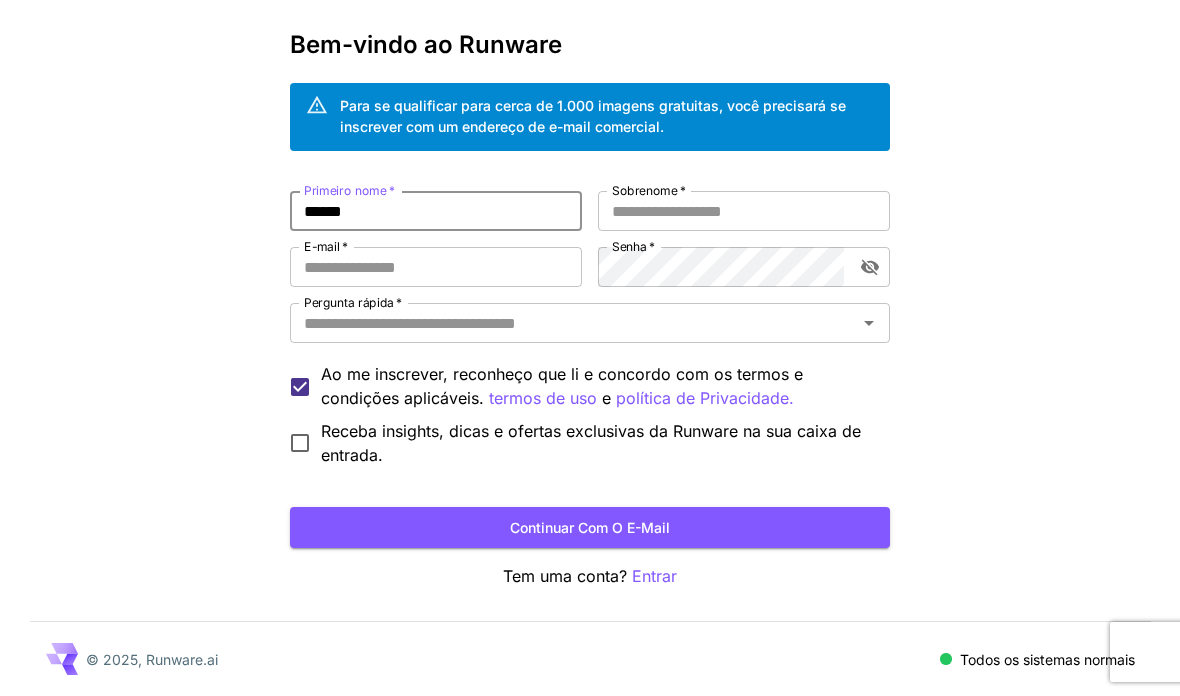 type on "******" 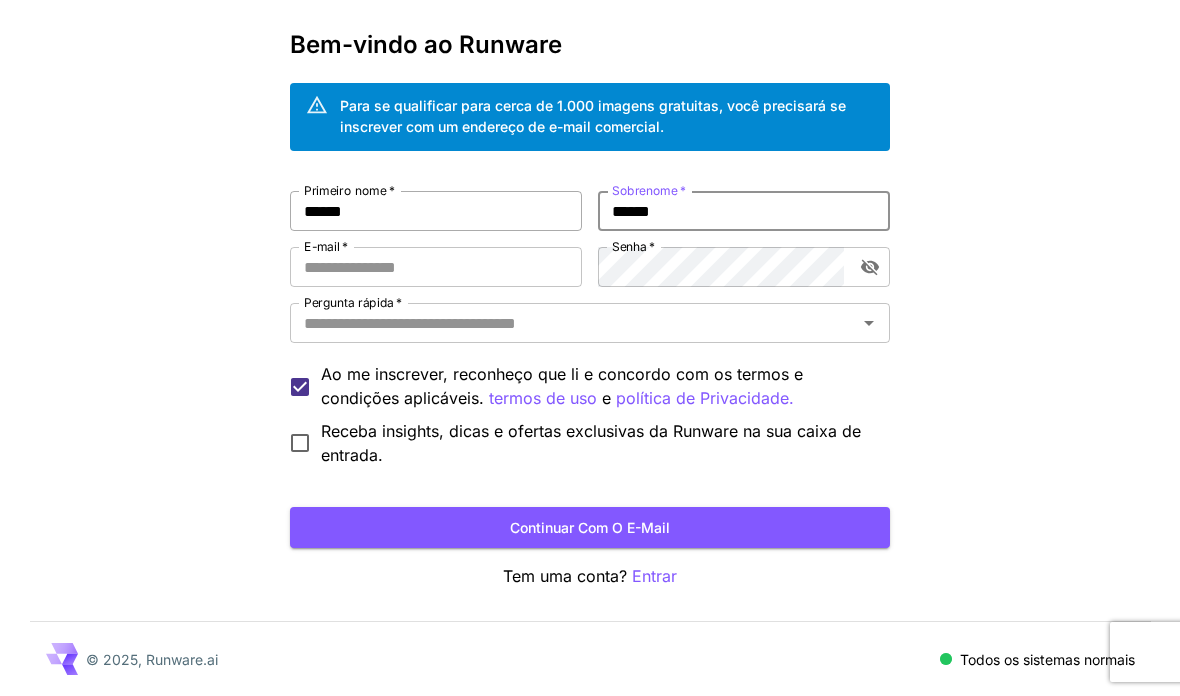 drag, startPoint x: 698, startPoint y: 212, endPoint x: 513, endPoint y: 214, distance: 185.0108 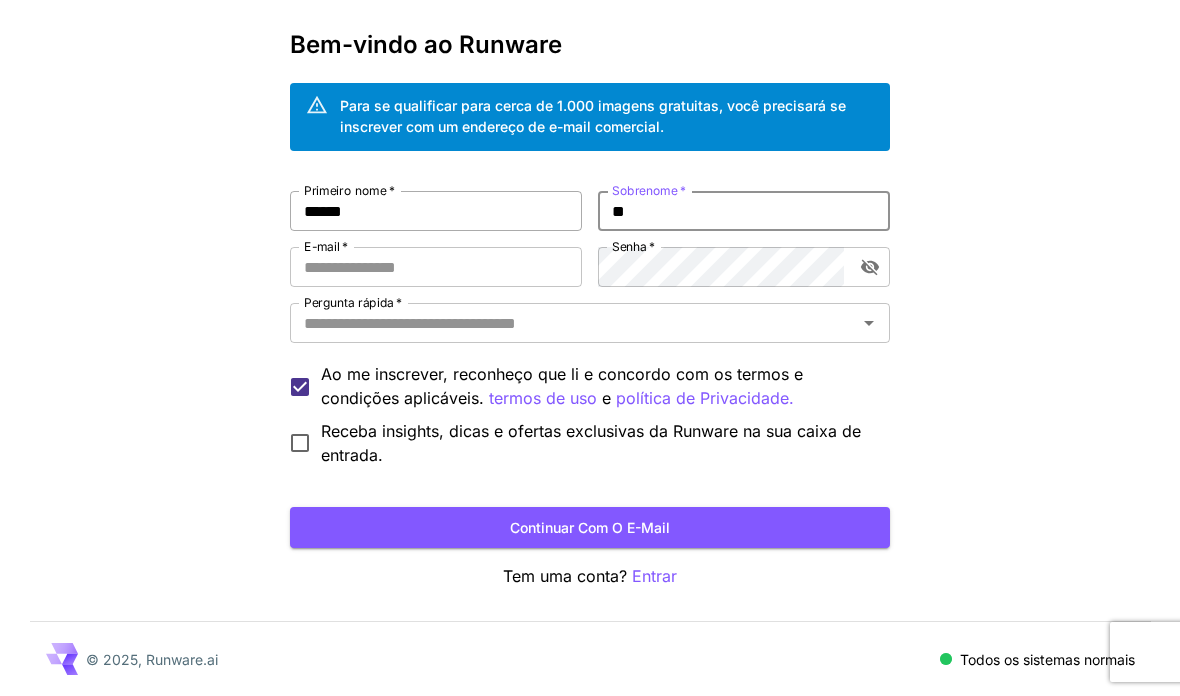 type on "*" 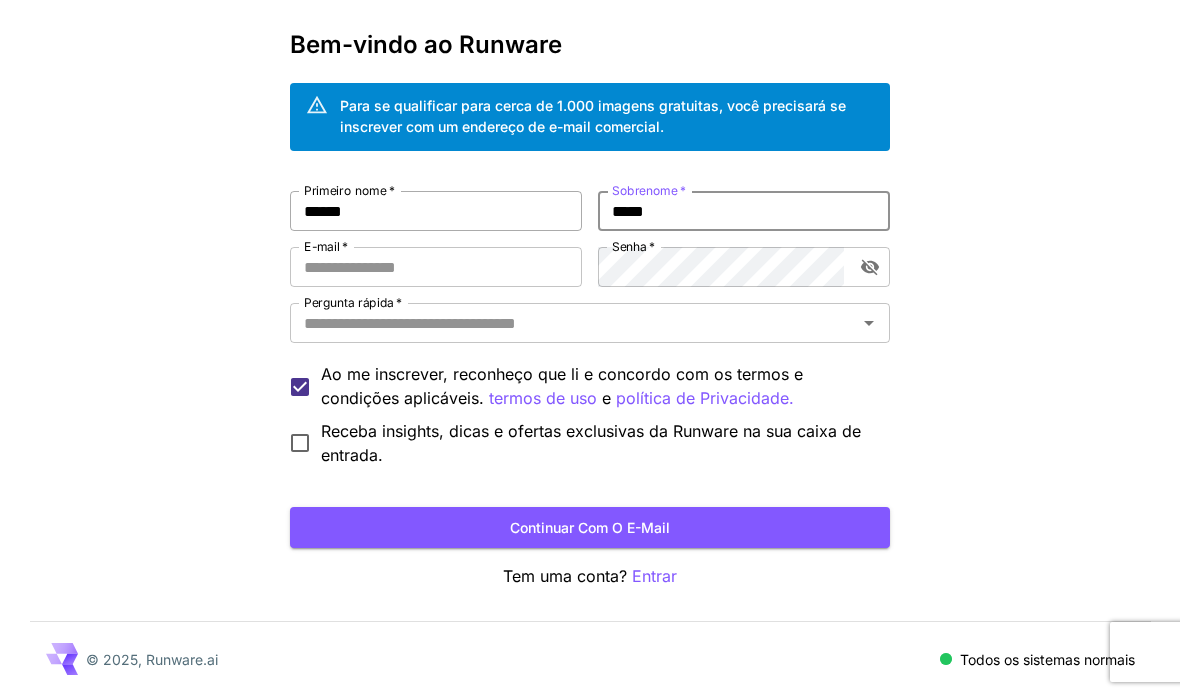 type on "*****" 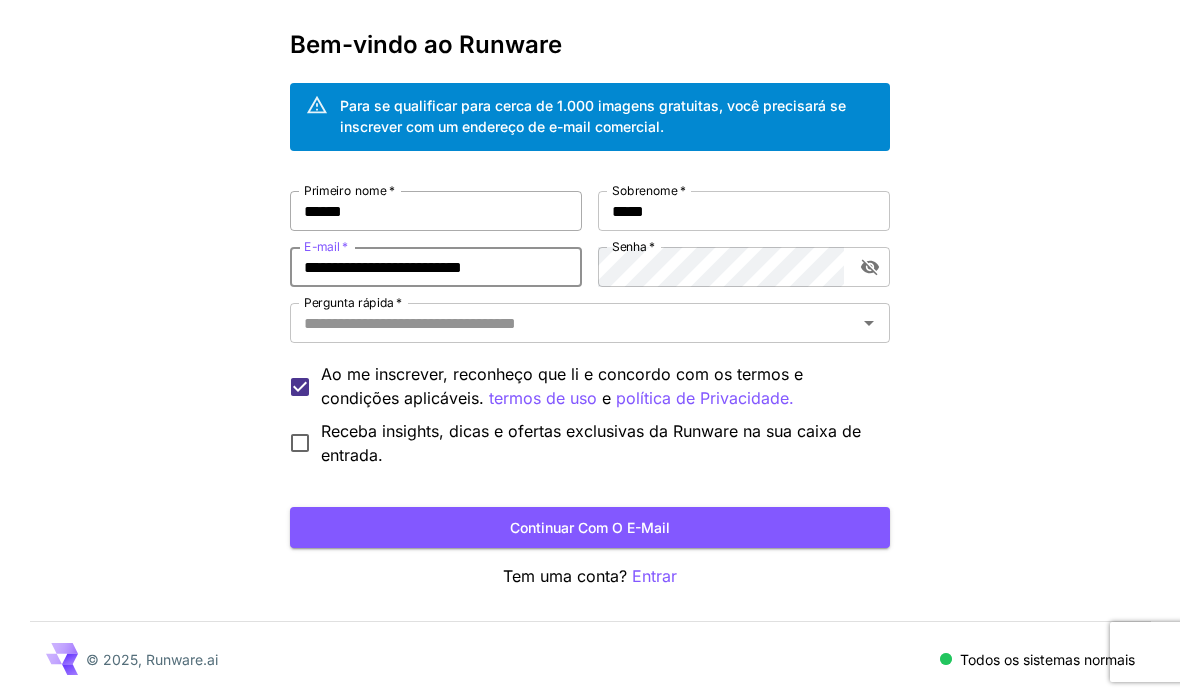 type on "**********" 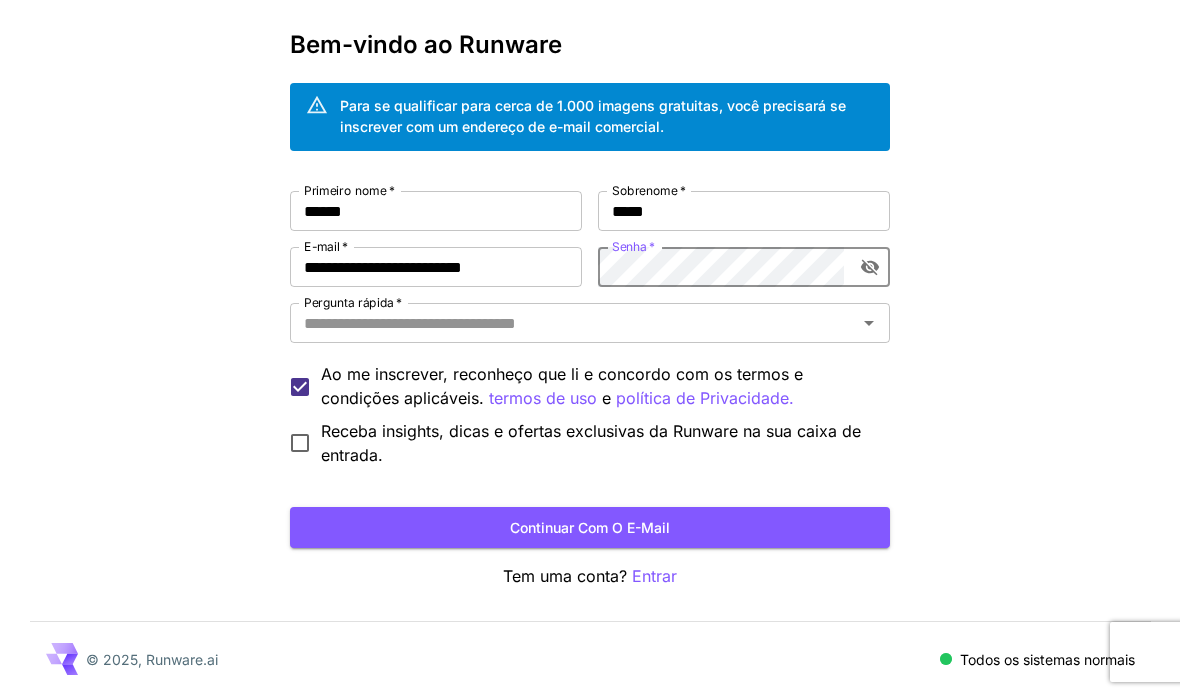 click 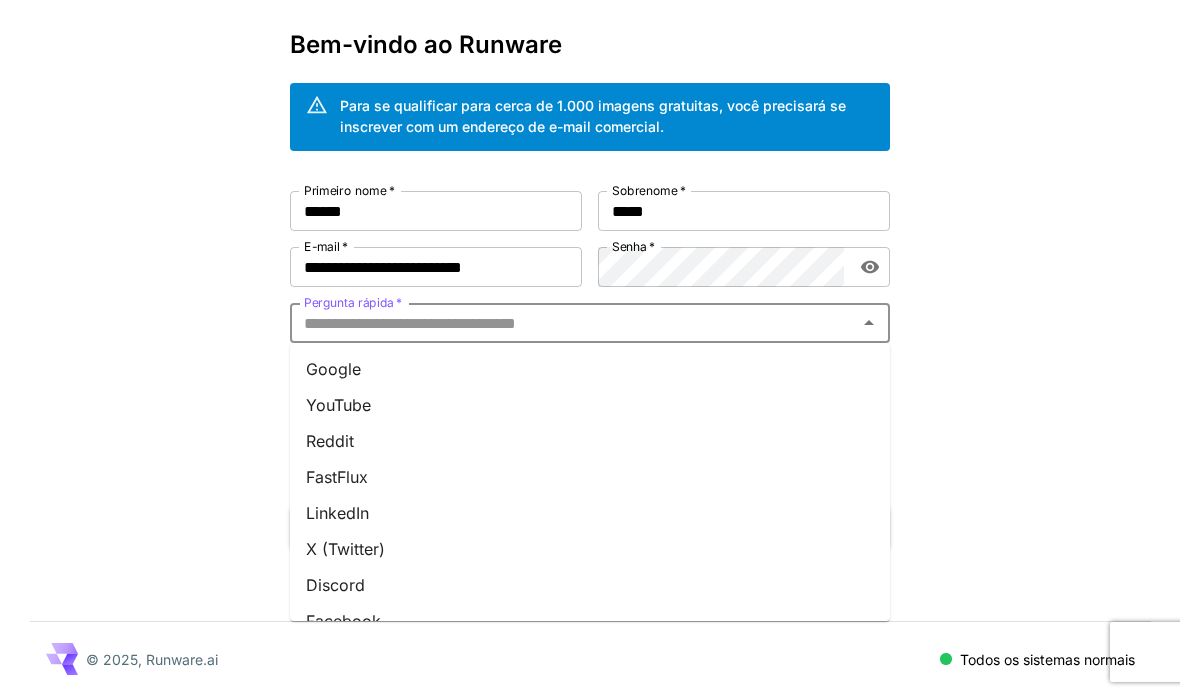 click on "Pergunta rápida    *" at bounding box center (573, 323) 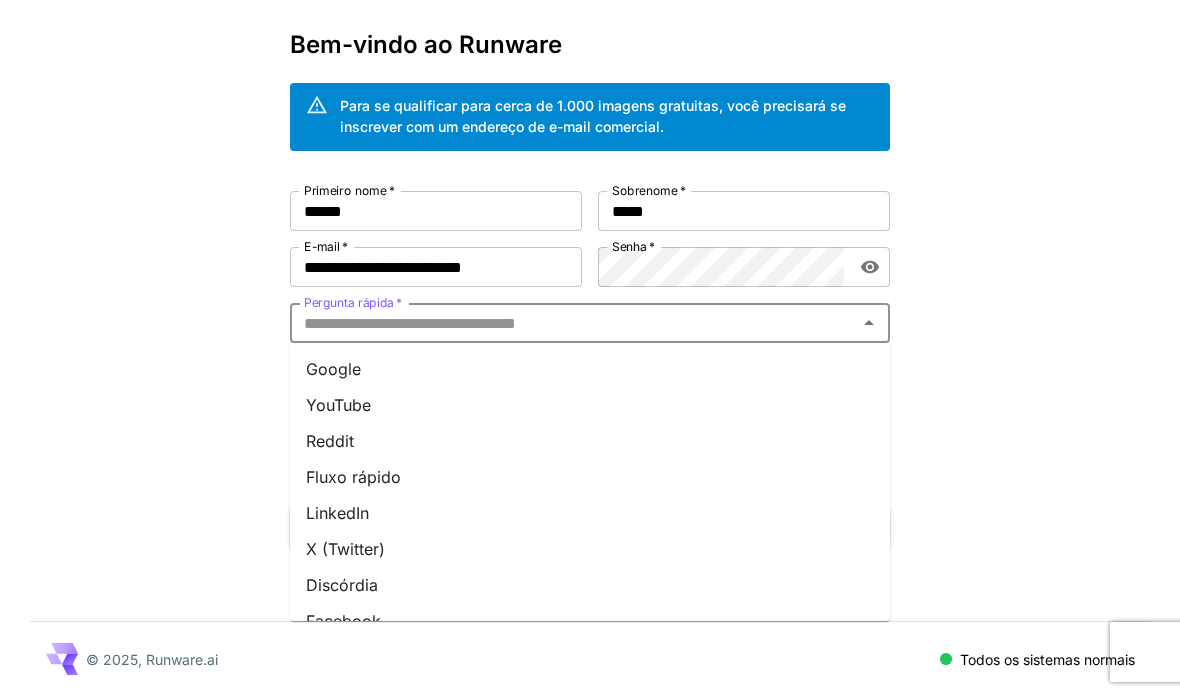 scroll, scrollTop: 10, scrollLeft: 0, axis: vertical 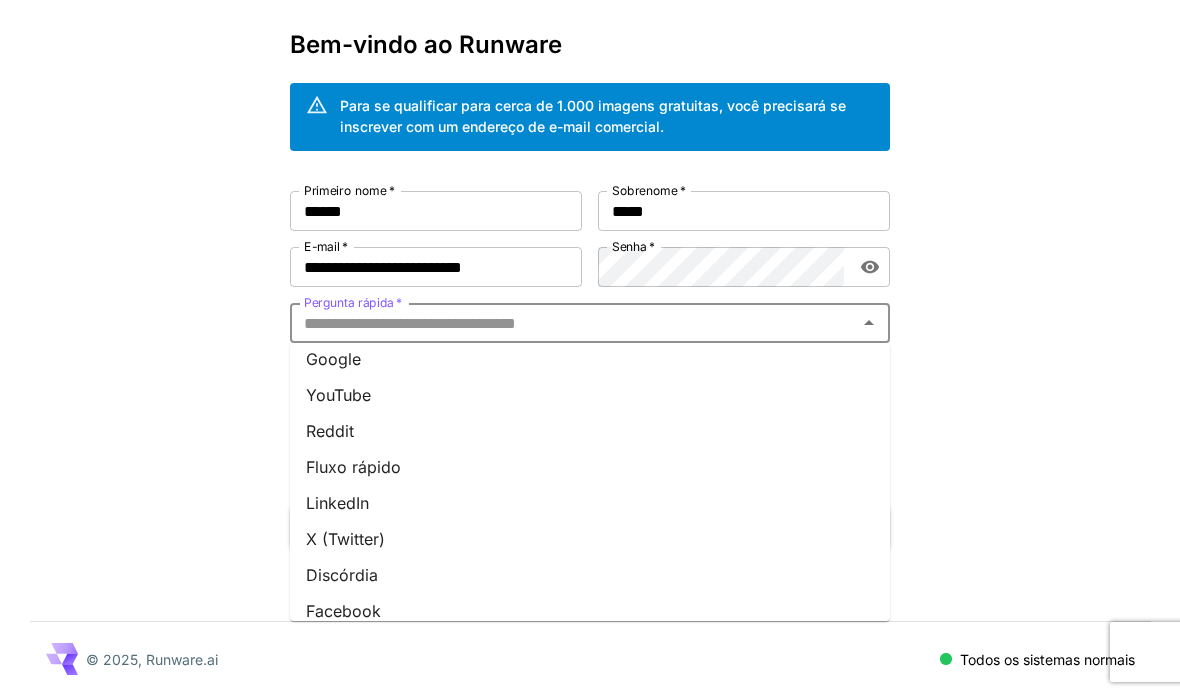 click on "LinkedIn" at bounding box center [590, 503] 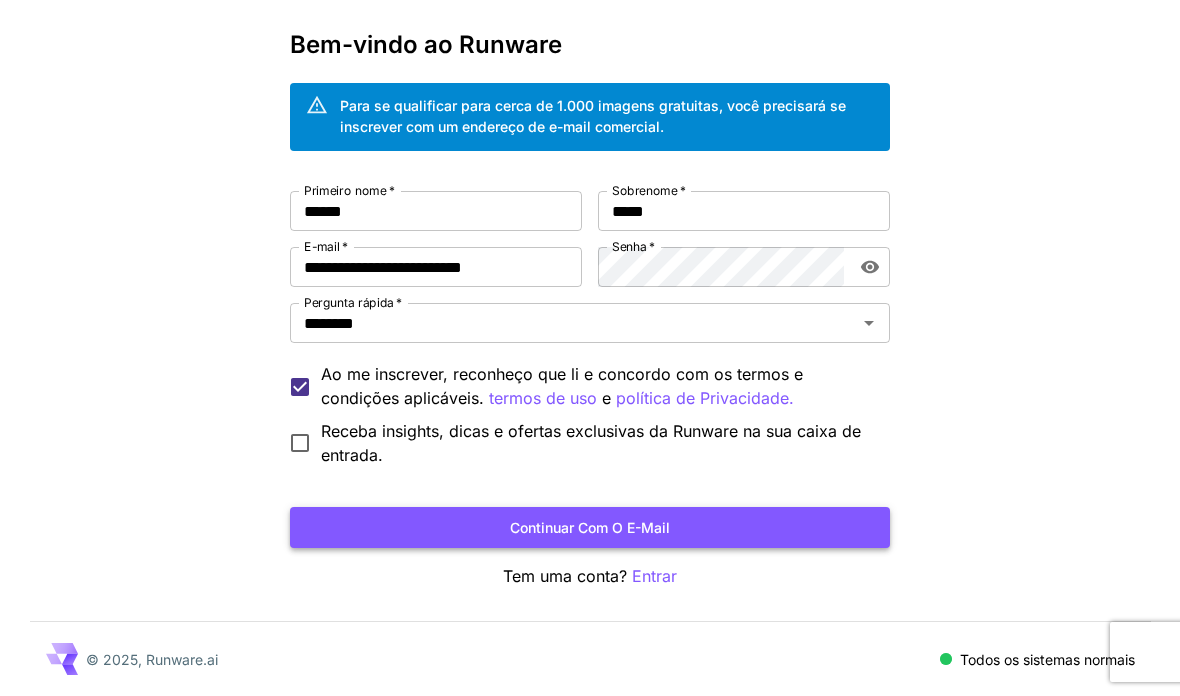 click on "Continuar com o e-mail" at bounding box center [590, 527] 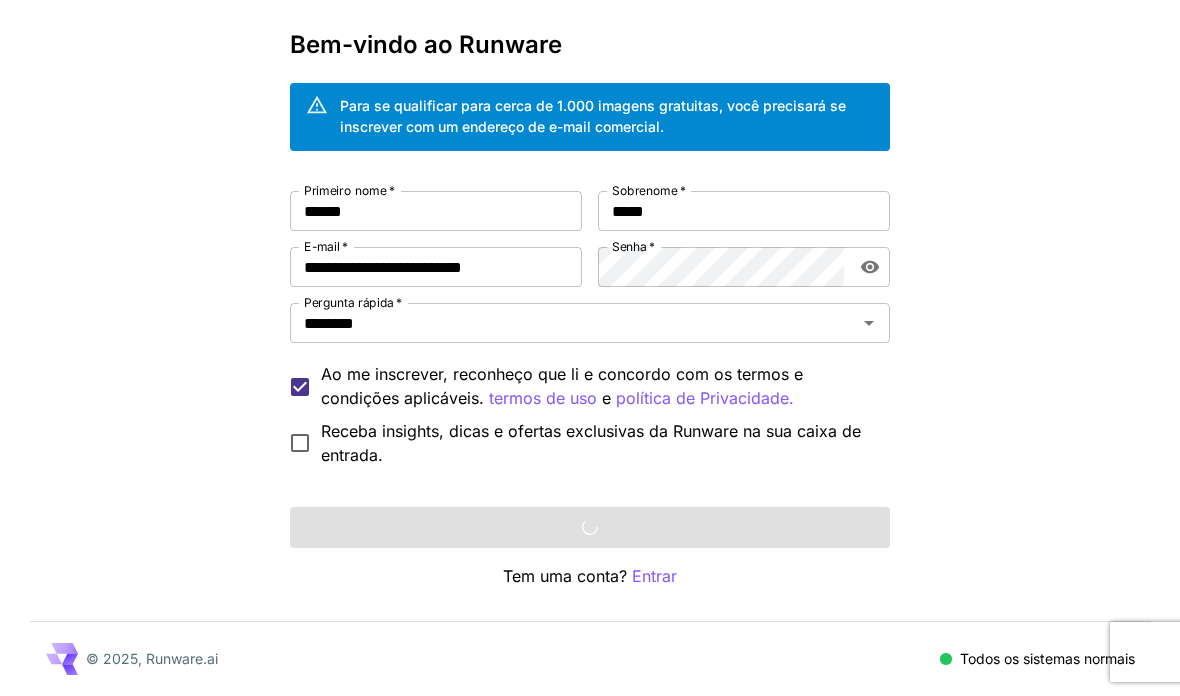 scroll, scrollTop: 82, scrollLeft: 0, axis: vertical 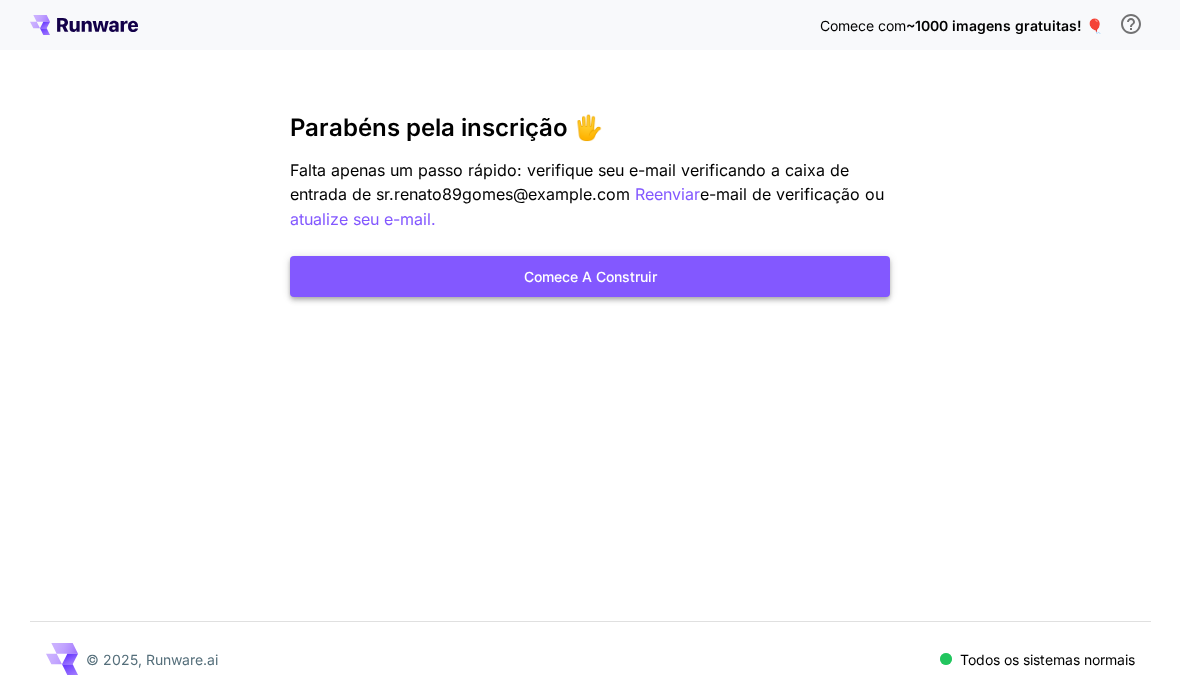 click on "Comece a construir" at bounding box center [590, 276] 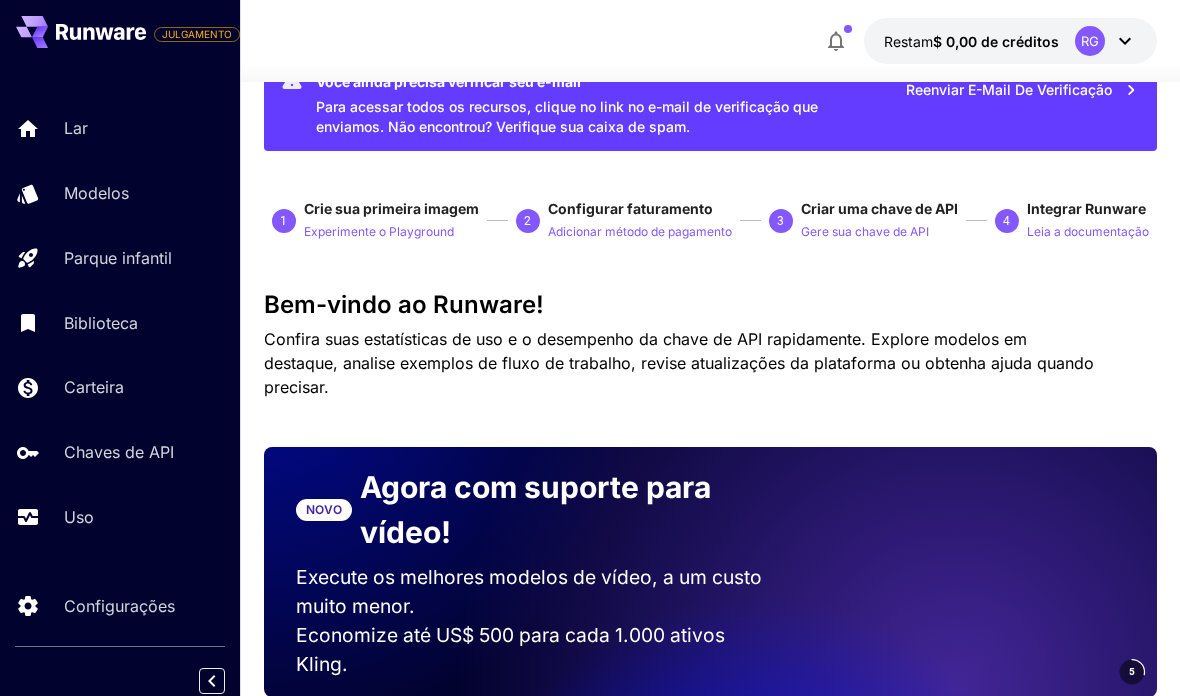 scroll, scrollTop: 77, scrollLeft: 0, axis: vertical 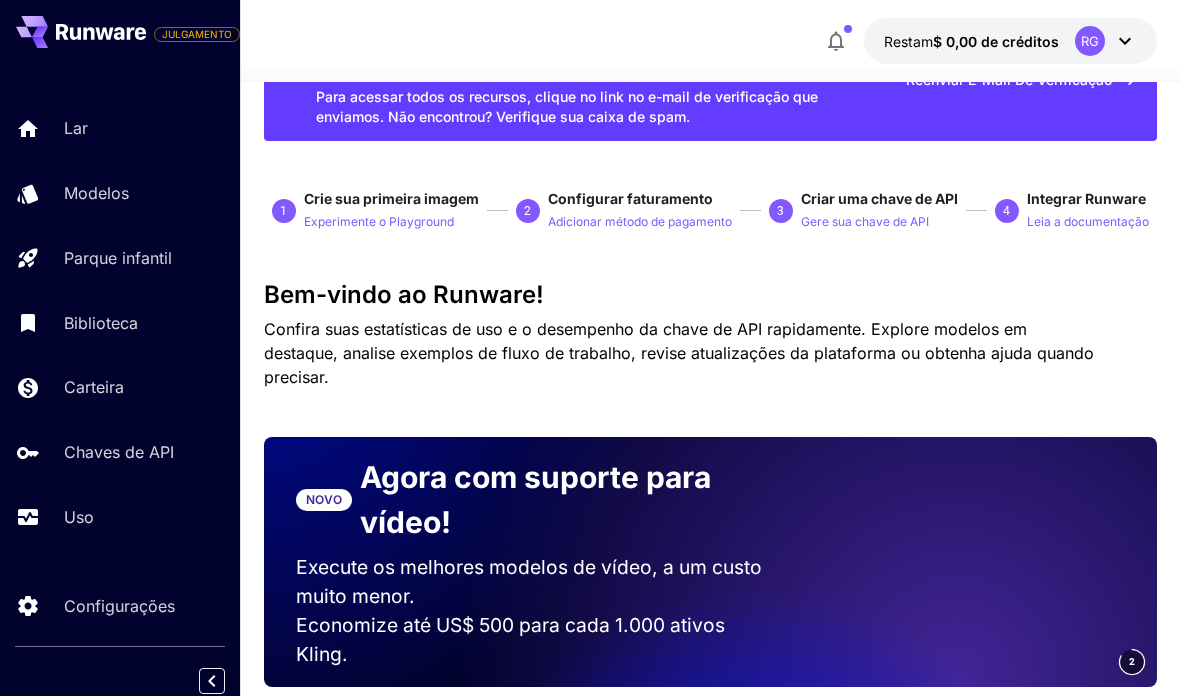 click on "Lar Modelos Parque infantil Biblioteca Carteira Chaves de API Uso" at bounding box center [120, 322] 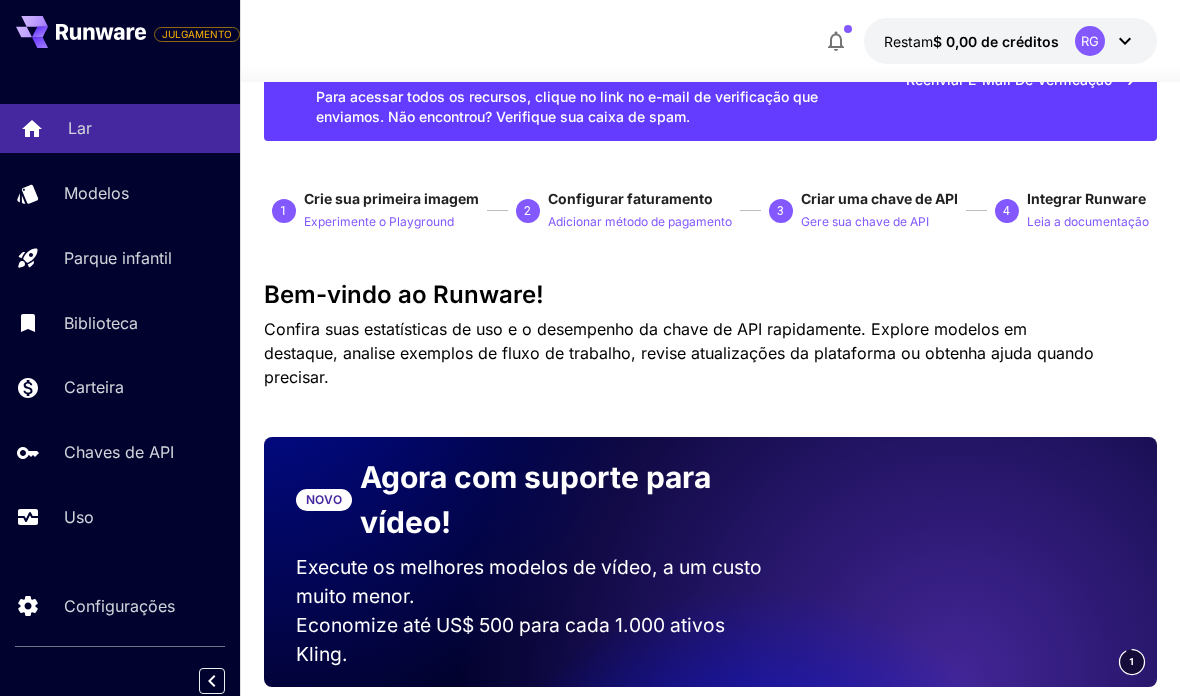 click on "Lar" at bounding box center (120, 128) 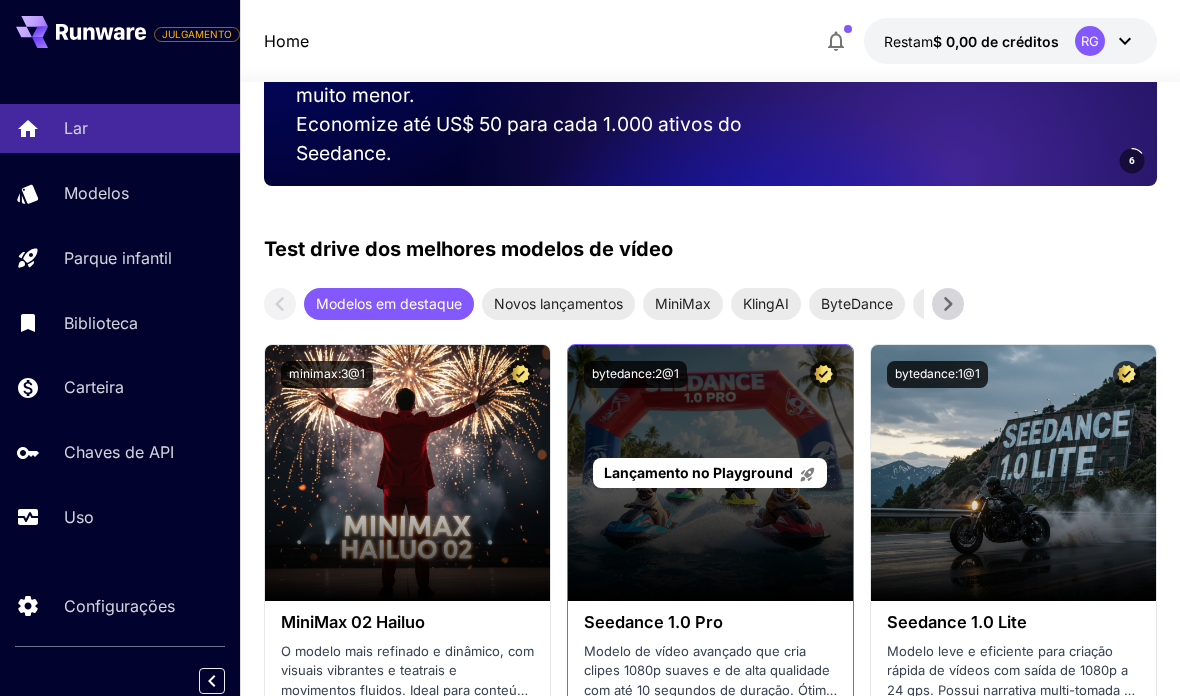 scroll, scrollTop: 669, scrollLeft: 0, axis: vertical 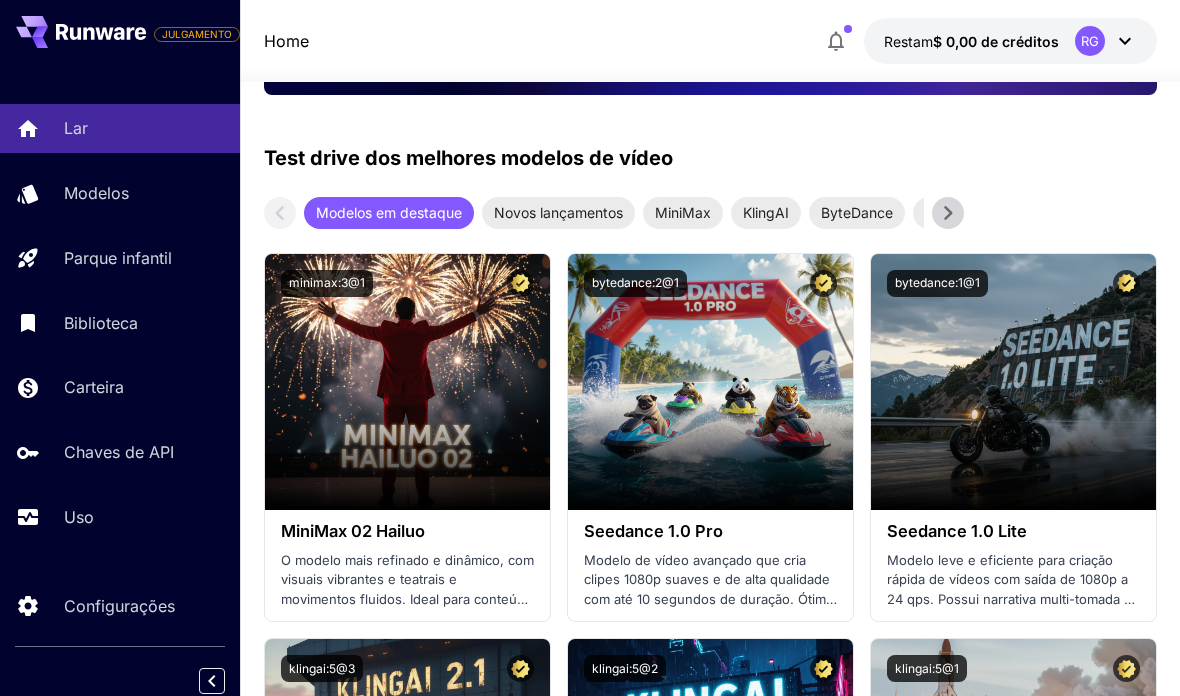click 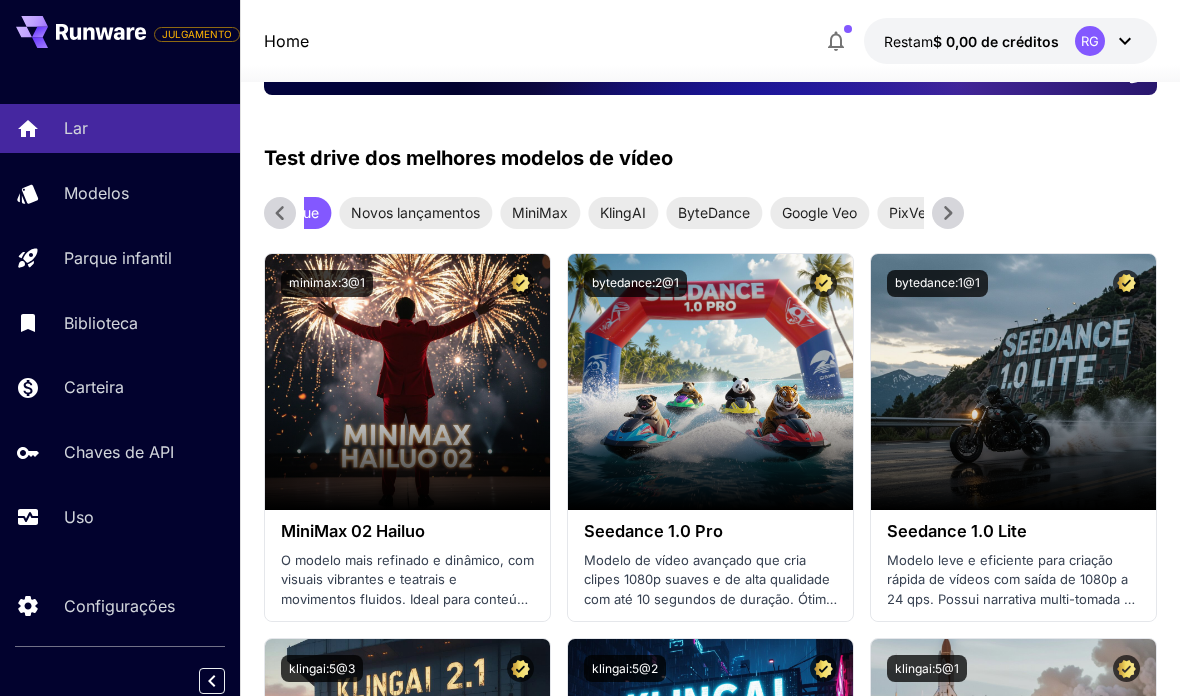 click 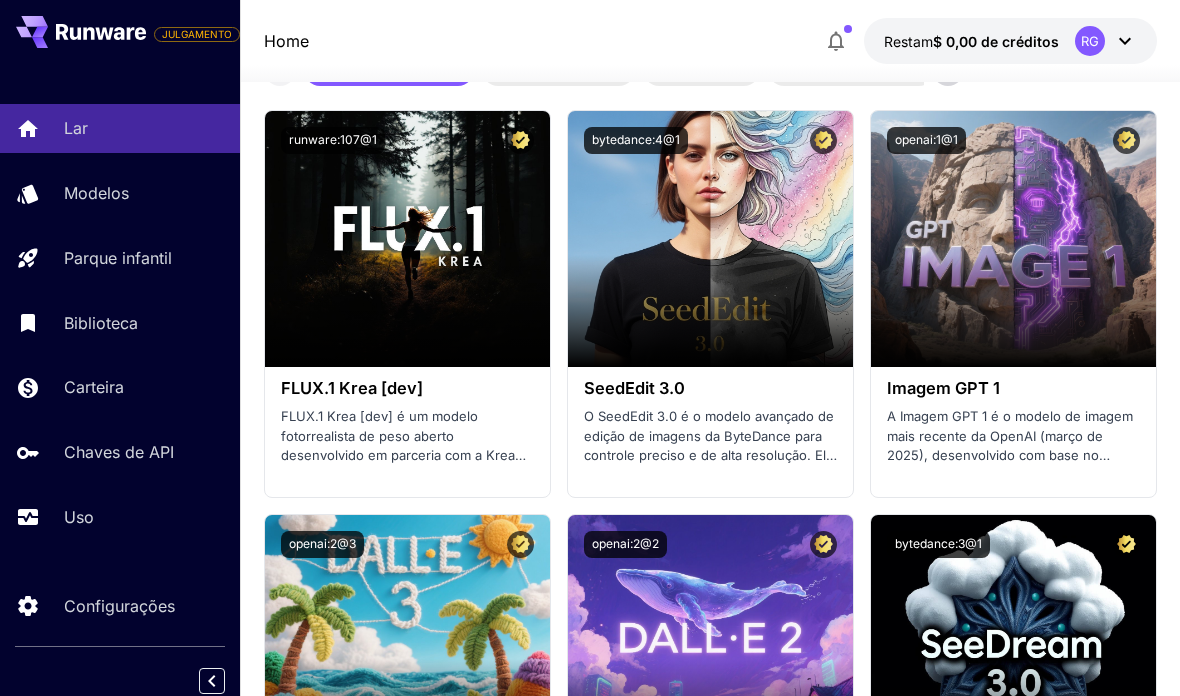 scroll, scrollTop: 5915, scrollLeft: 0, axis: vertical 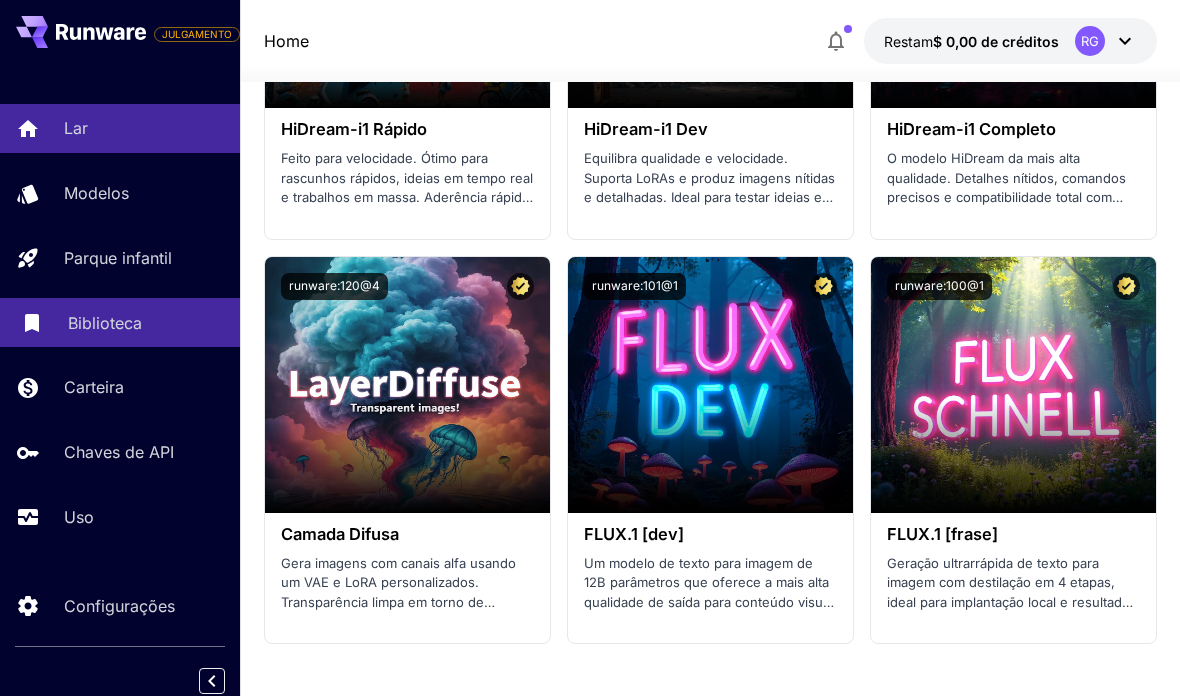 click on "Biblioteca" at bounding box center [120, 322] 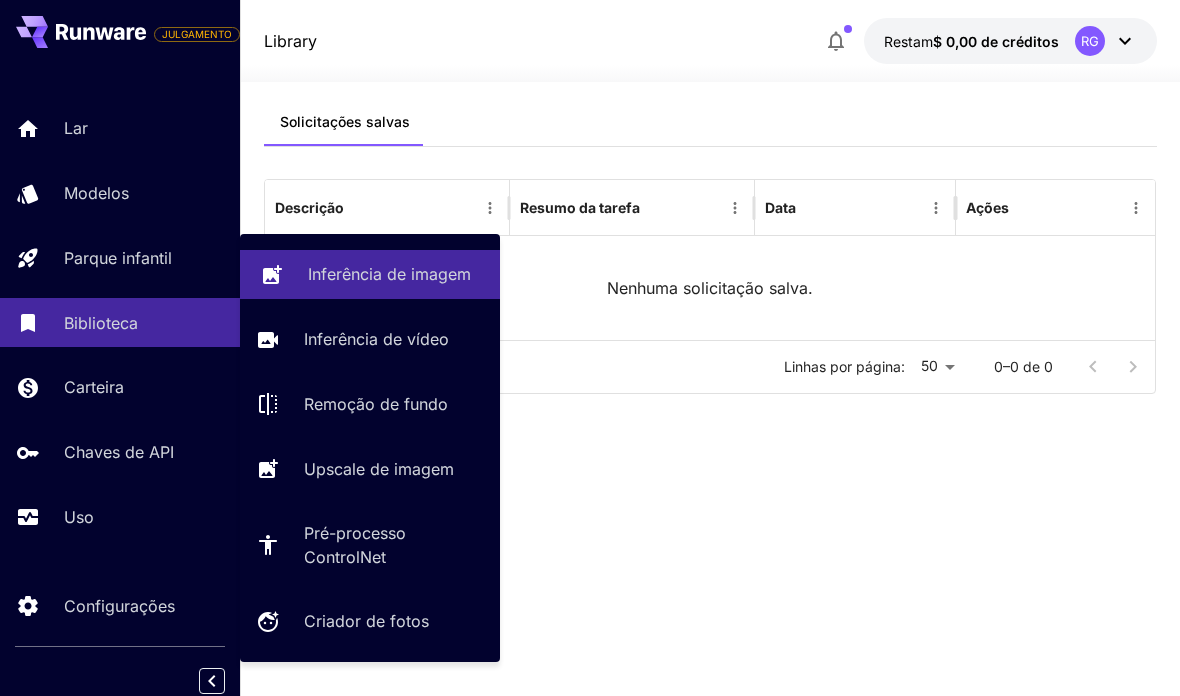 click on "Inferência de imagem" at bounding box center (389, 274) 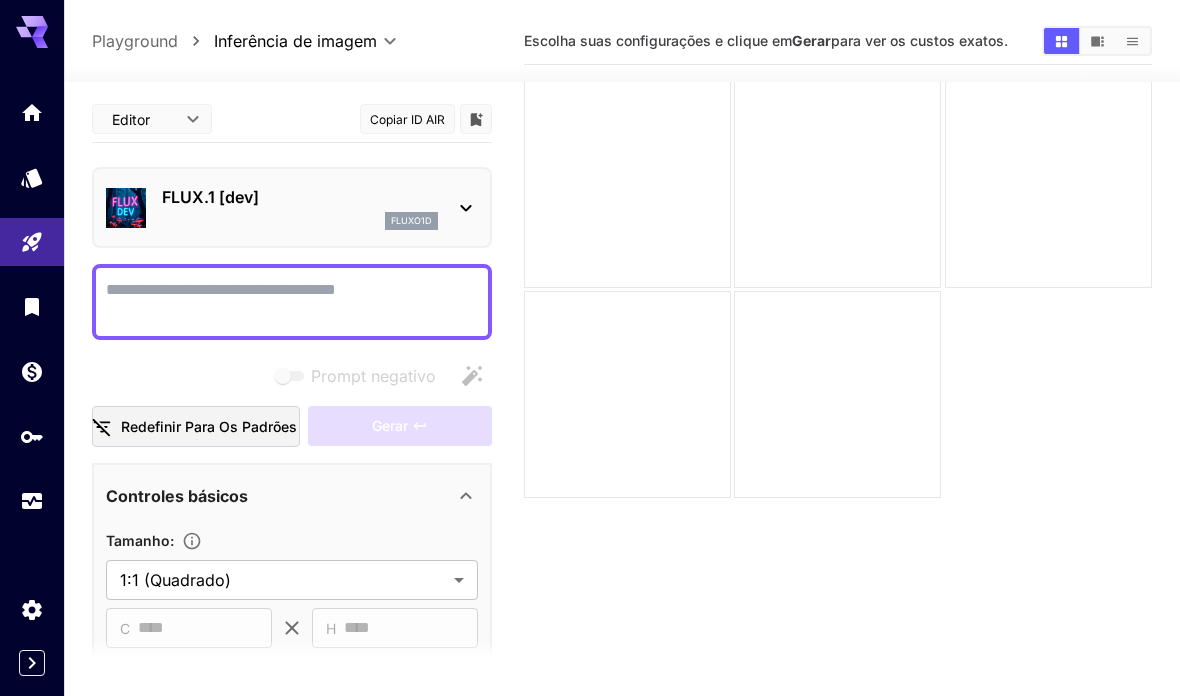click 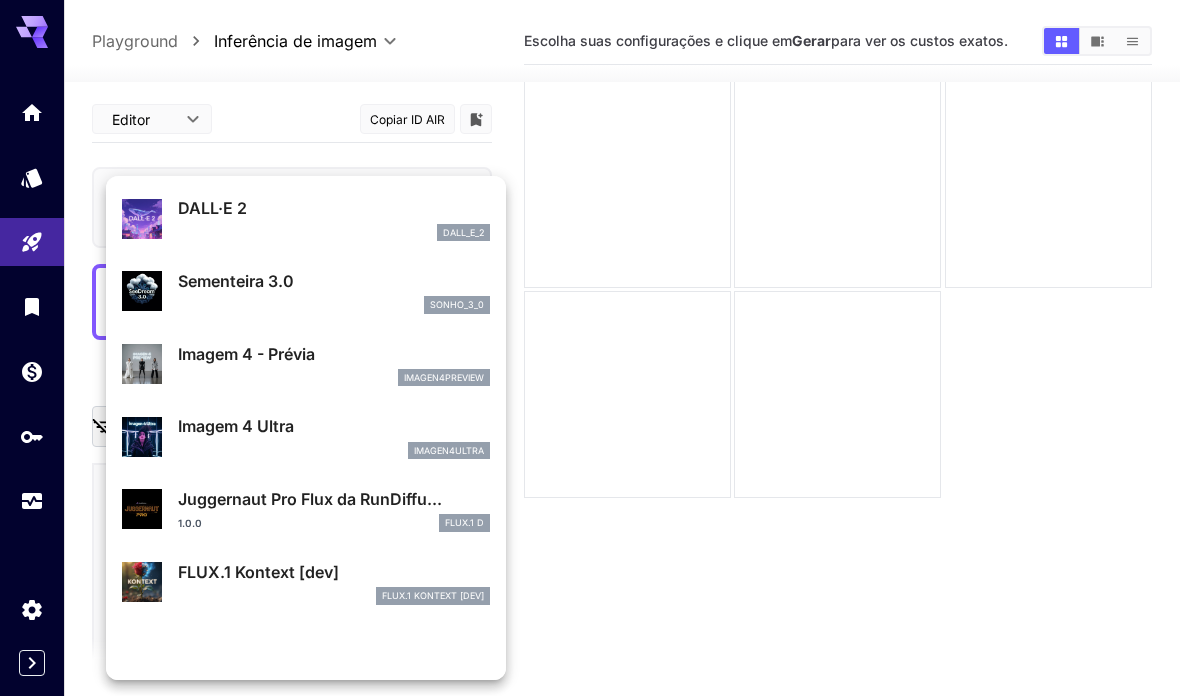 scroll, scrollTop: 302, scrollLeft: 0, axis: vertical 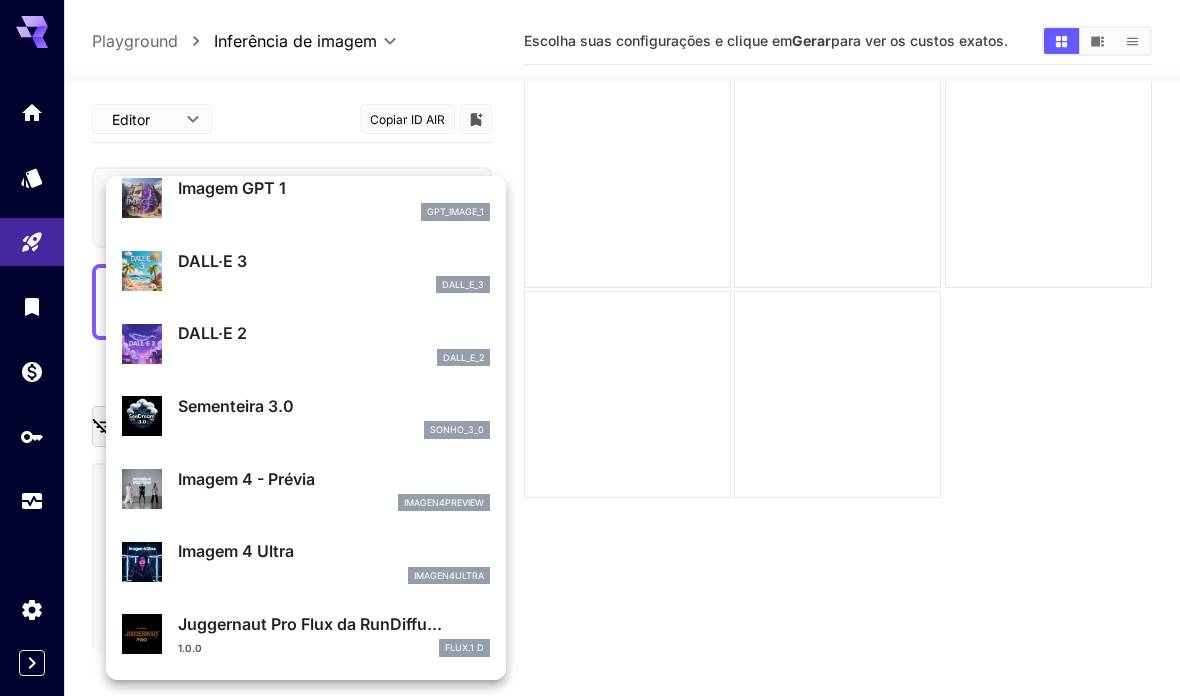 click at bounding box center (590, 348) 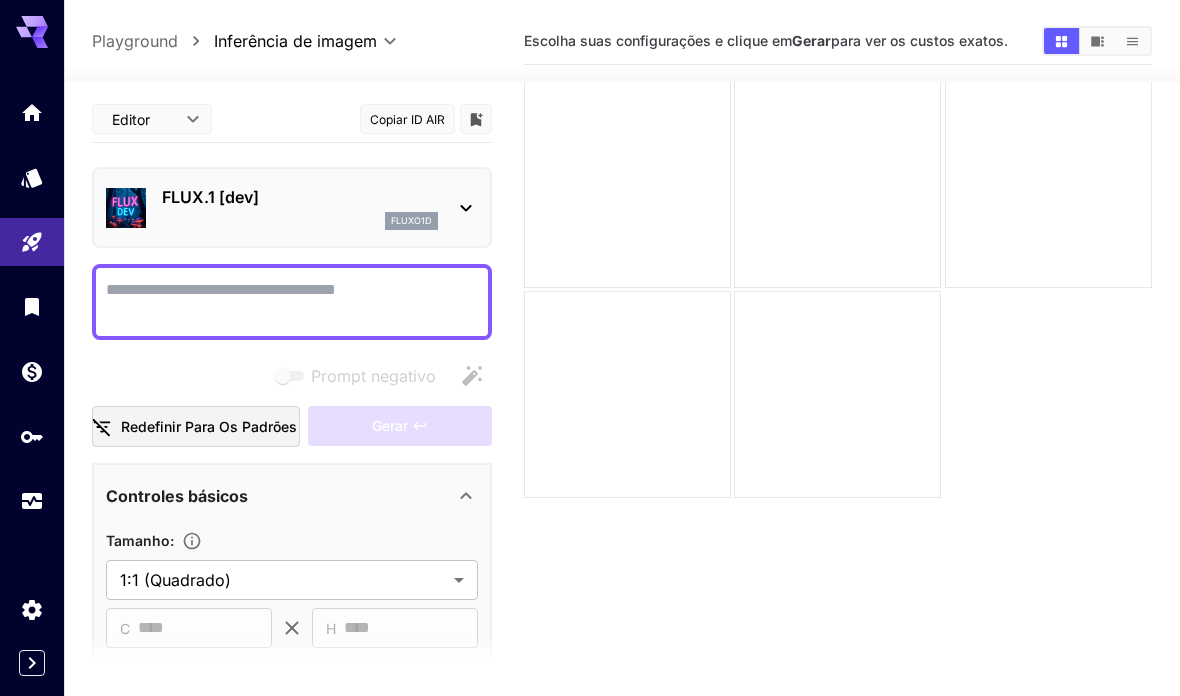 click on "Prompt negativo" at bounding box center [292, 302] 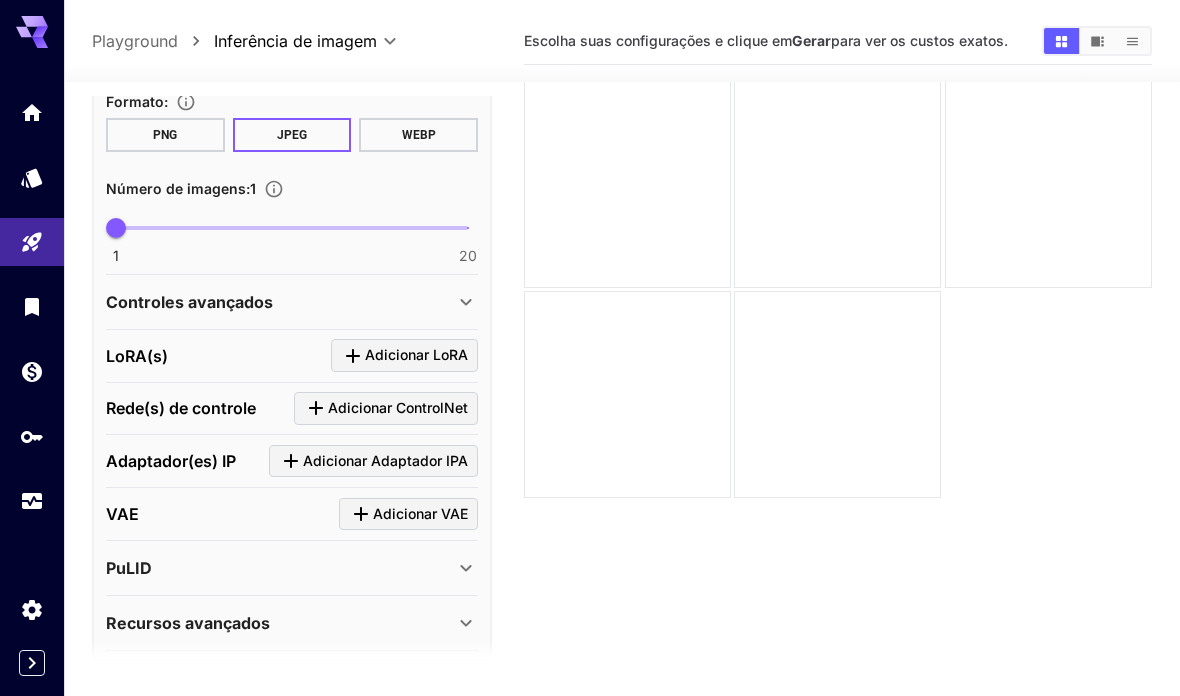 scroll, scrollTop: 574, scrollLeft: 0, axis: vertical 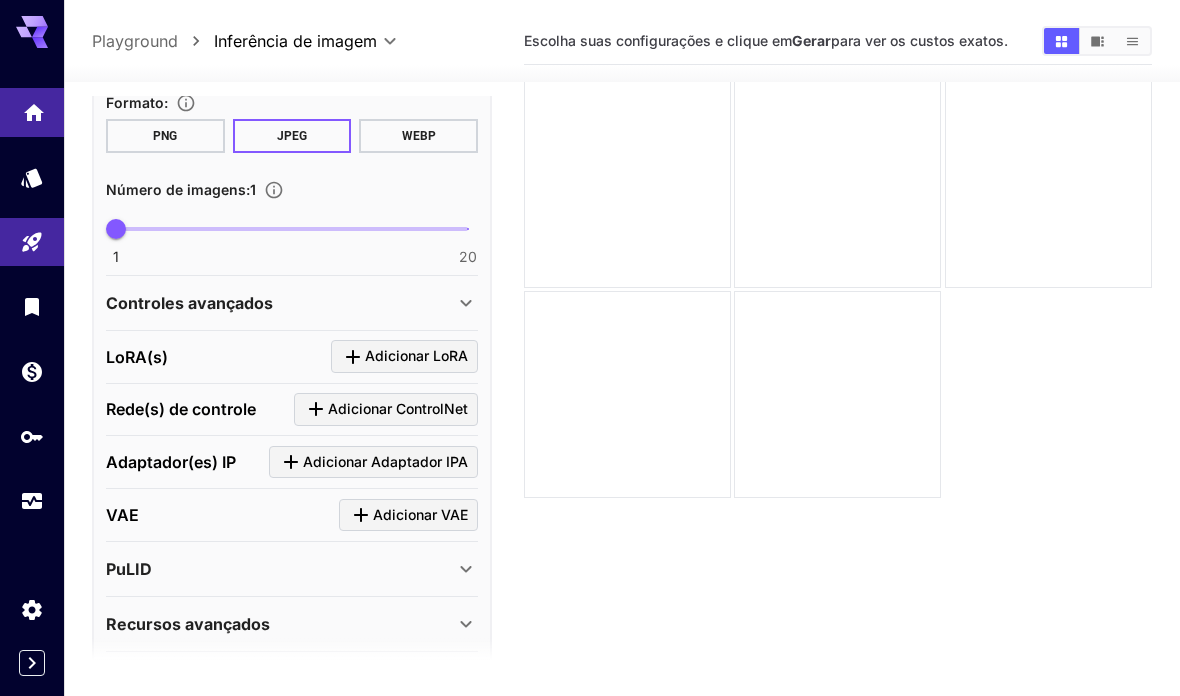 click at bounding box center [32, 112] 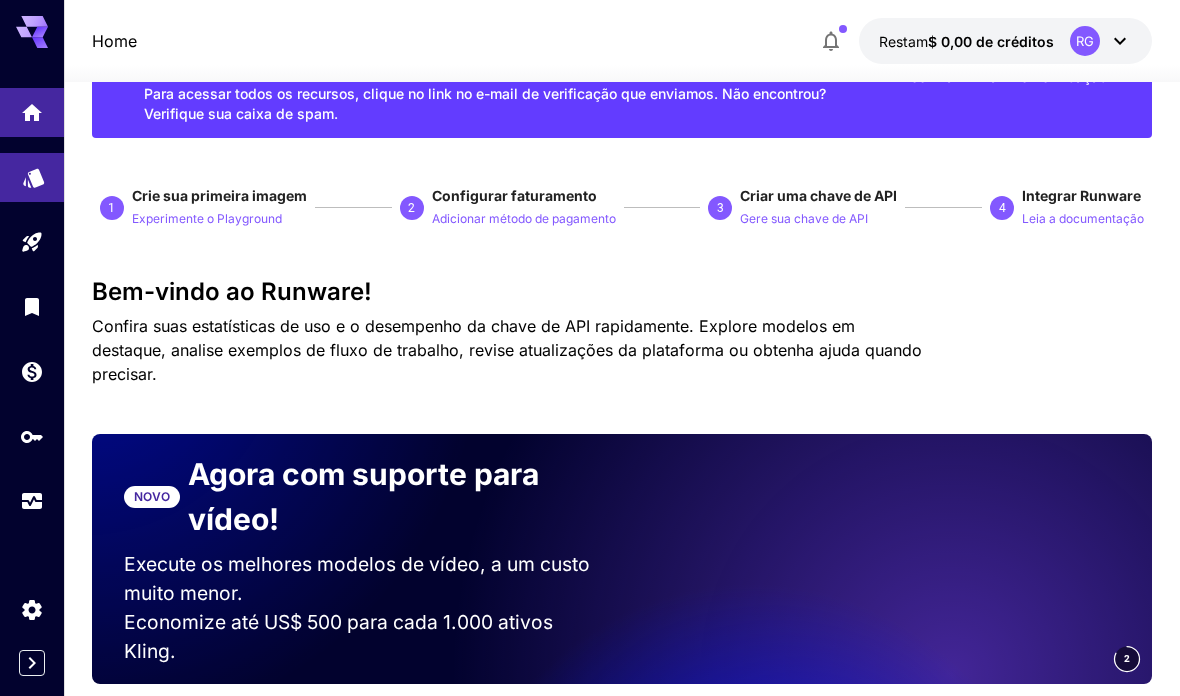 click at bounding box center (32, 177) 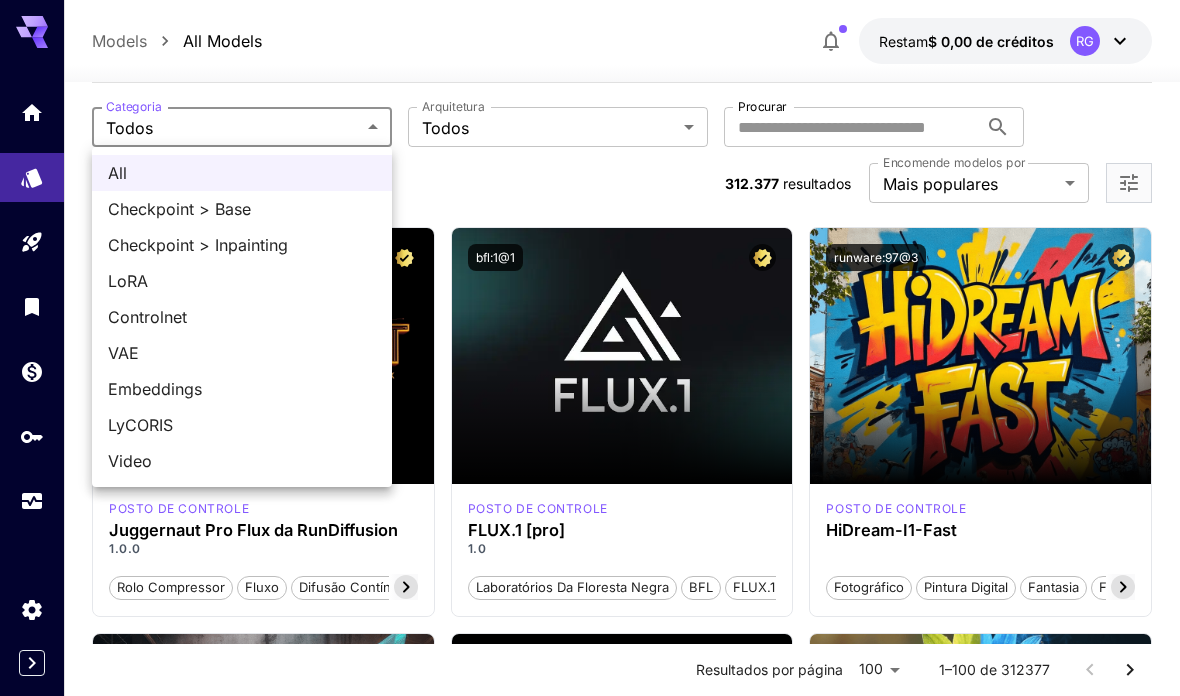 click on "**********" at bounding box center (590, 13173) 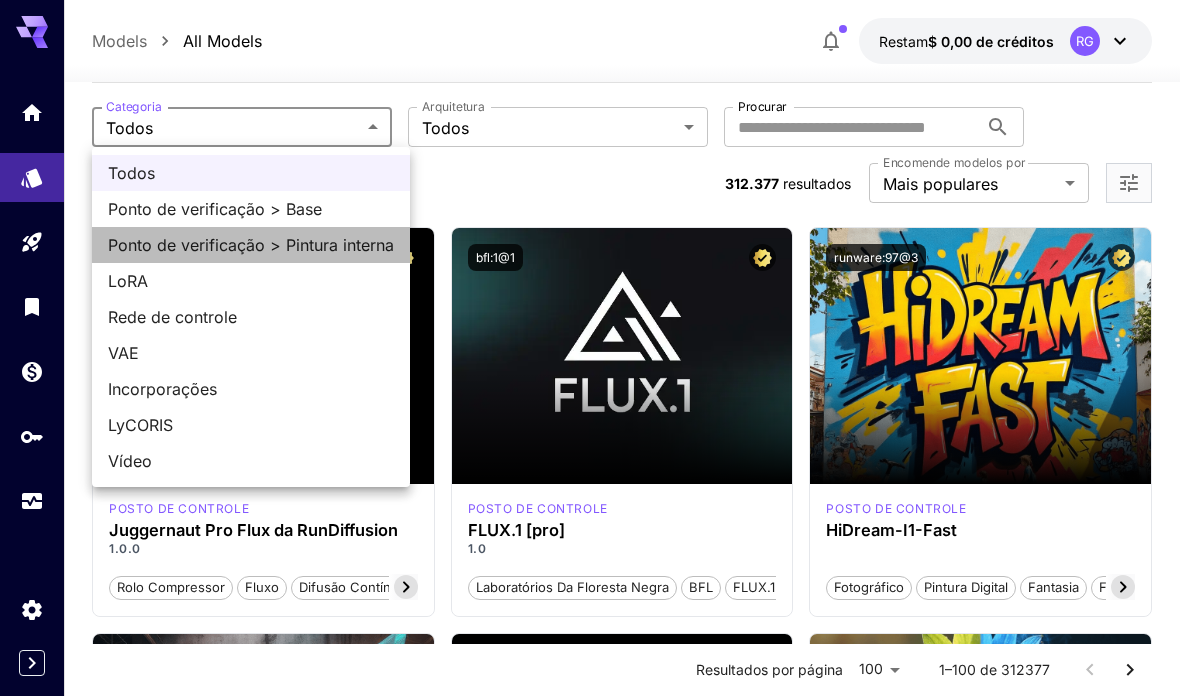 click on "Ponto de verificação > Pintura interna" at bounding box center [251, 245] 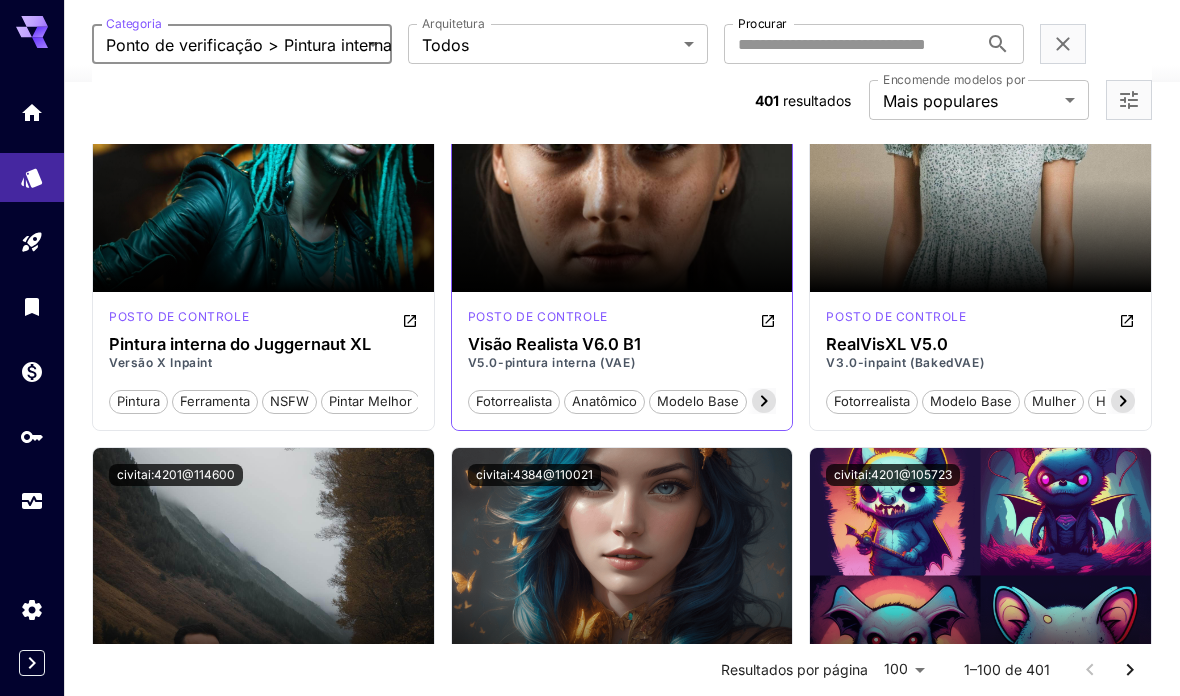 scroll, scrollTop: 1282, scrollLeft: 0, axis: vertical 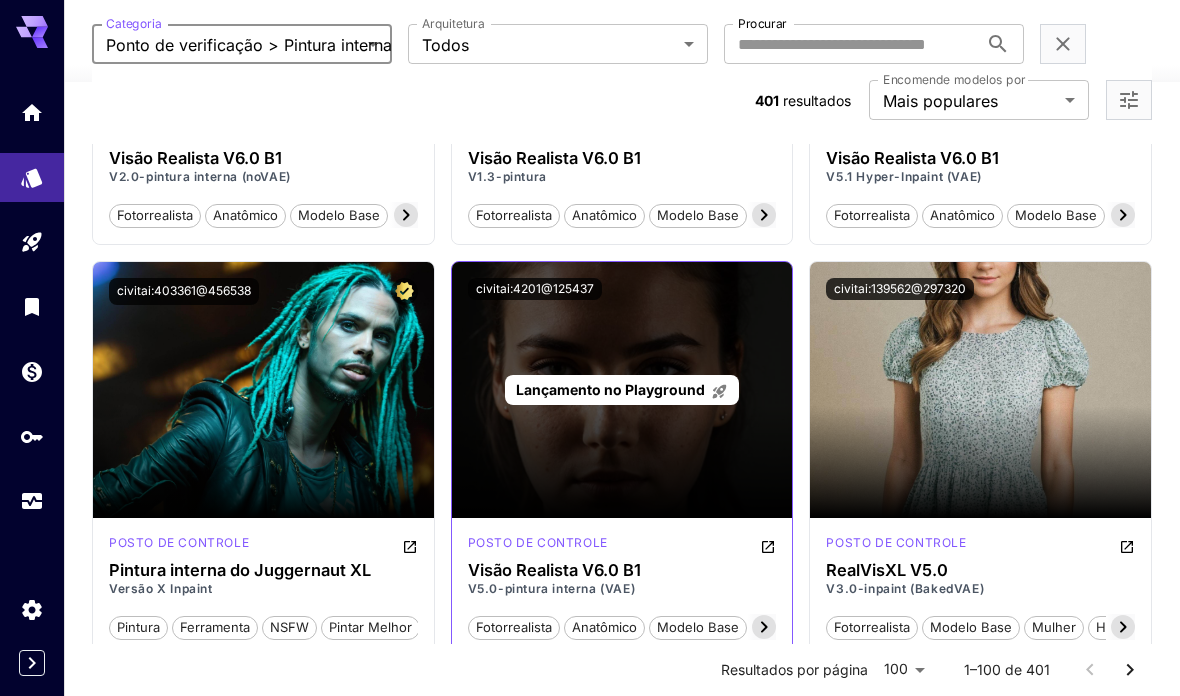 click on "Lançamento no Playground" at bounding box center (622, 390) 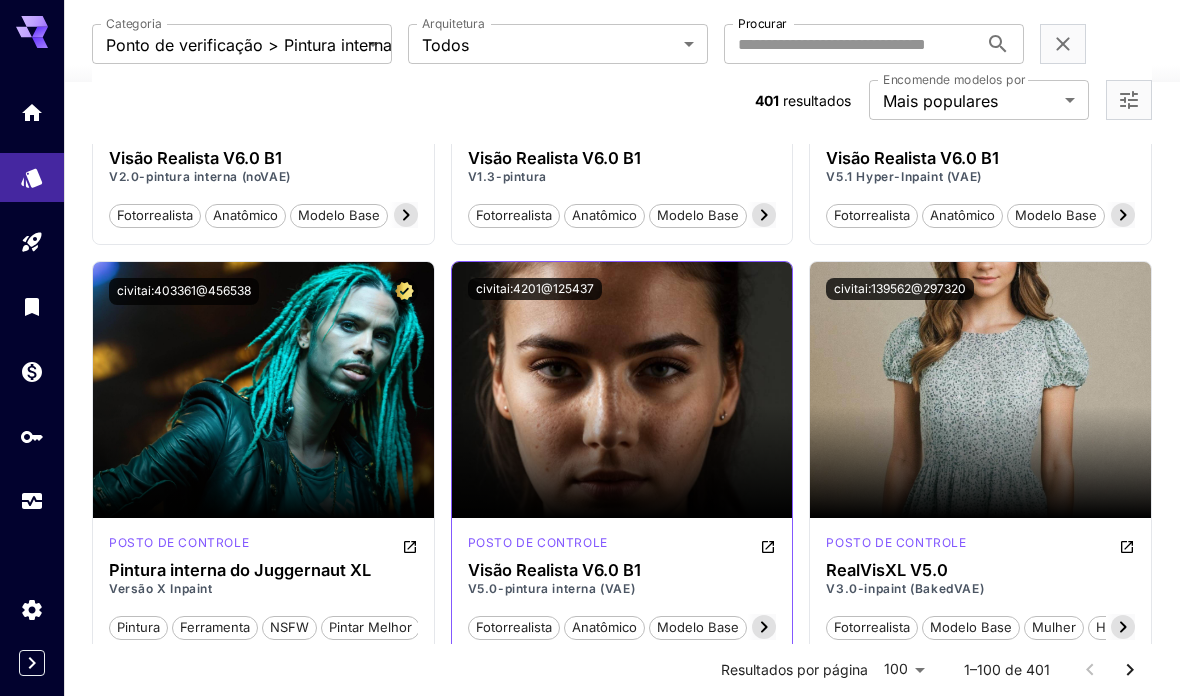 click 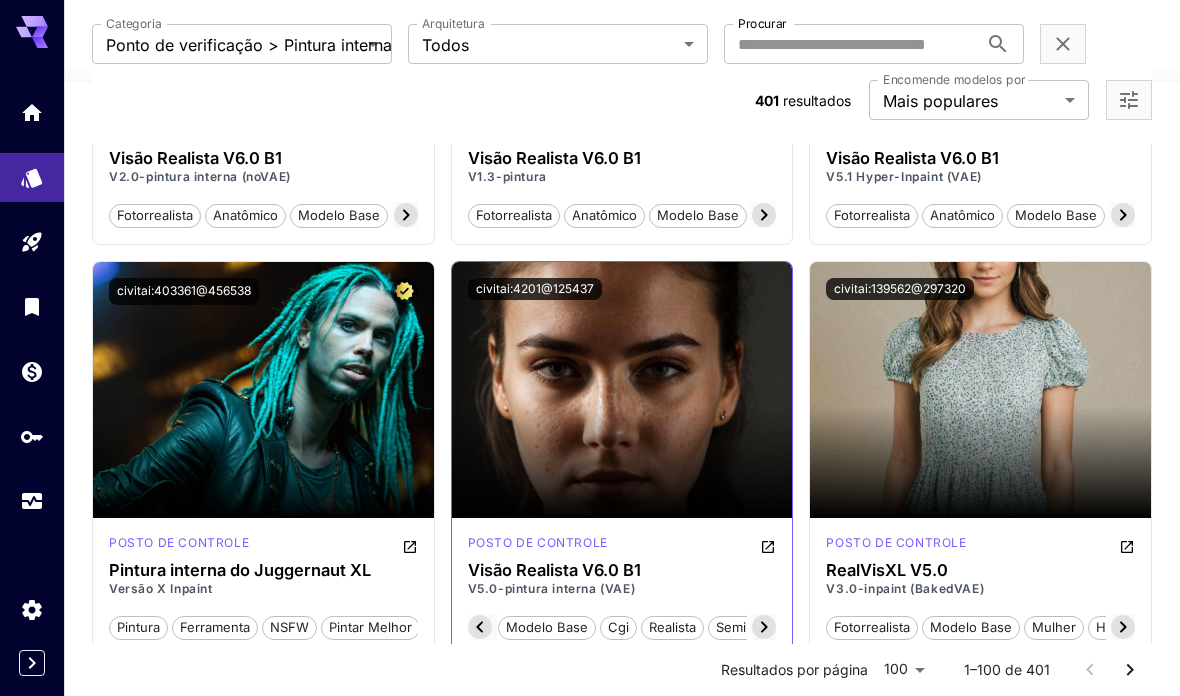 scroll, scrollTop: 0, scrollLeft: 200, axis: horizontal 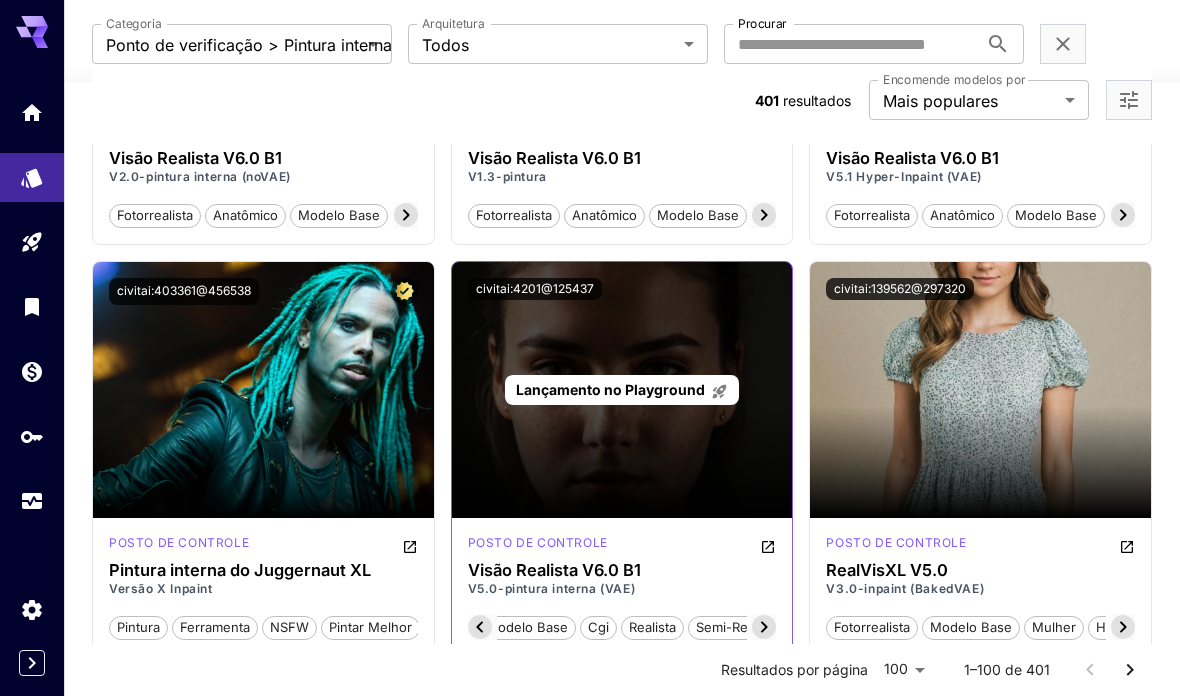 click on "Lançamento no Playground" at bounding box center [622, 390] 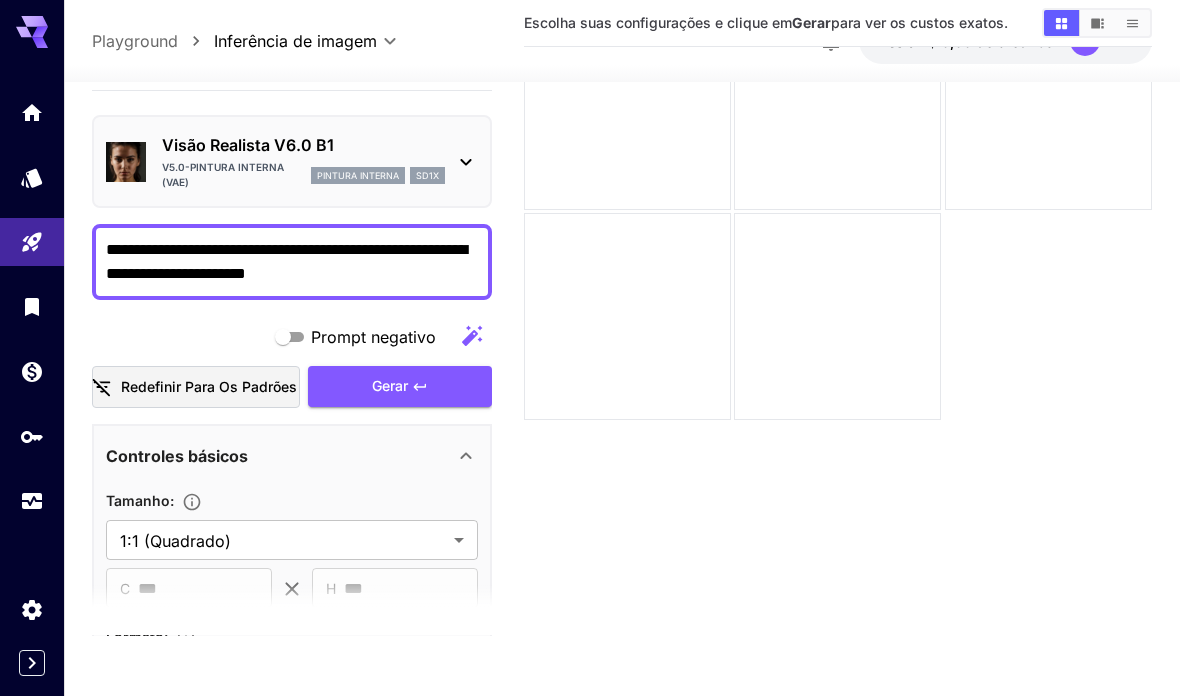 click on "**********" at bounding box center (292, 854) 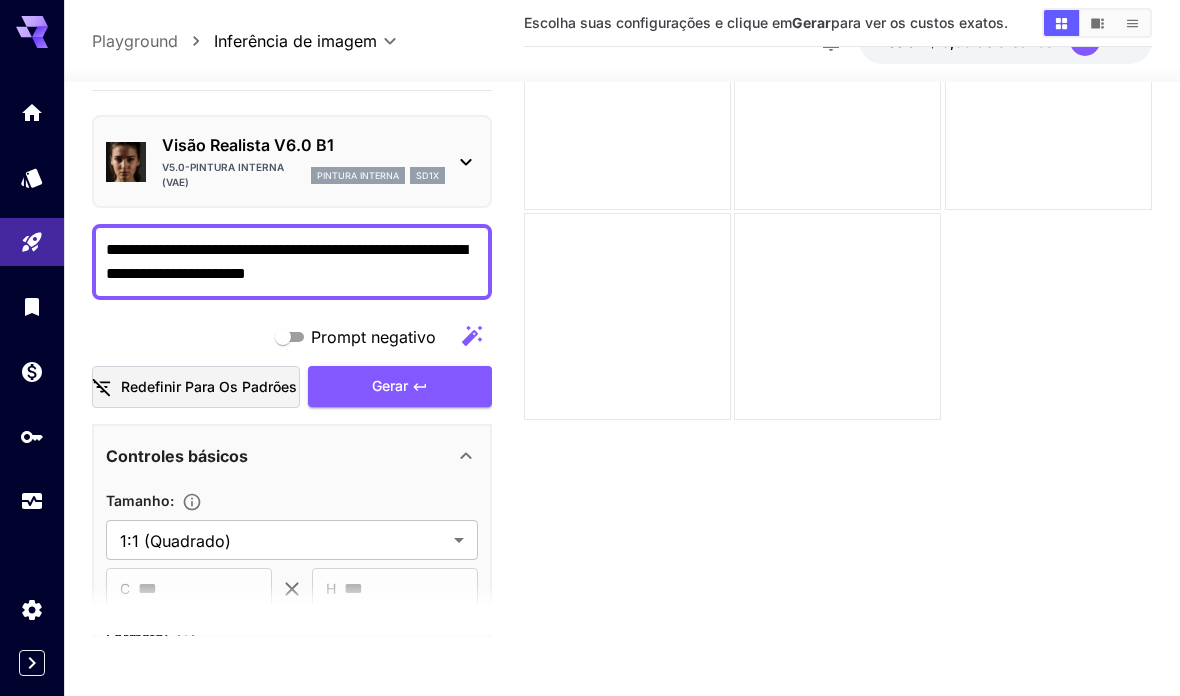 click on "**********" at bounding box center (292, 263) 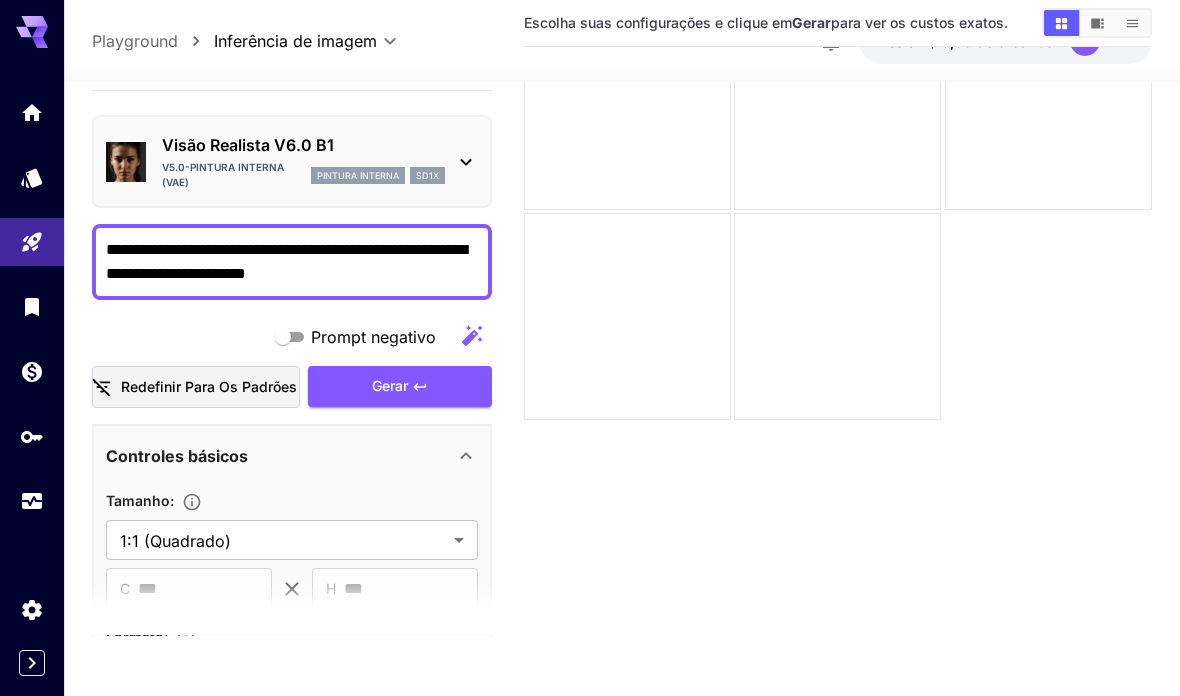 paste on "**********" 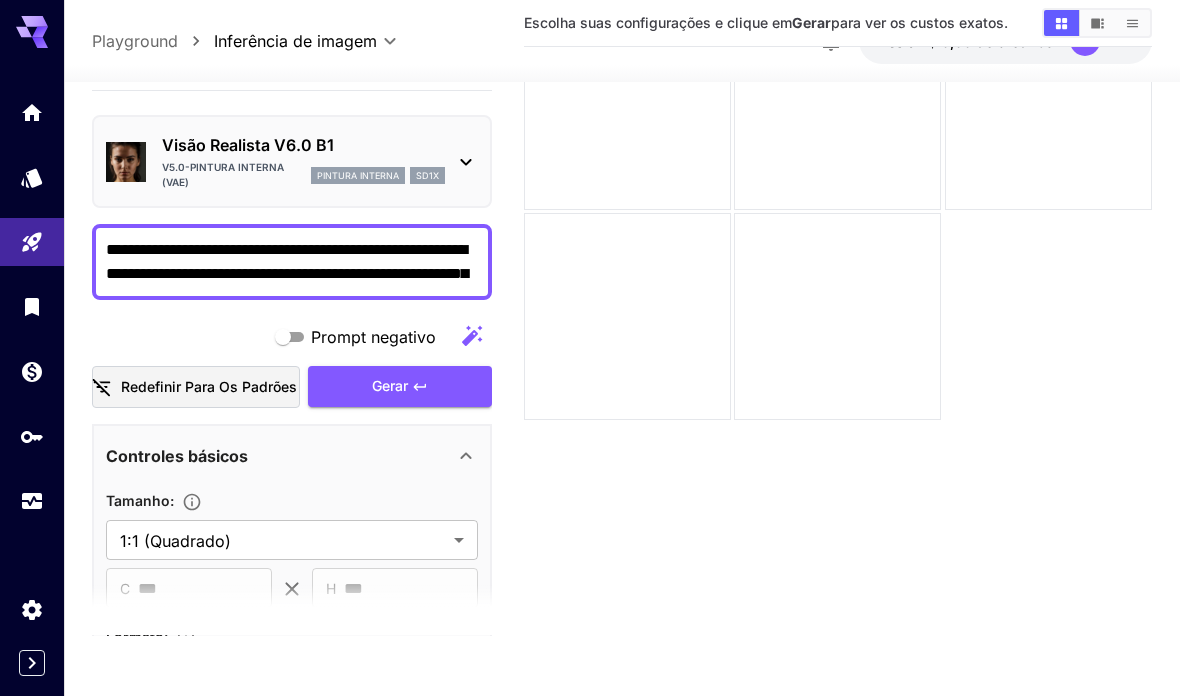 click on "**********" at bounding box center [292, 263] 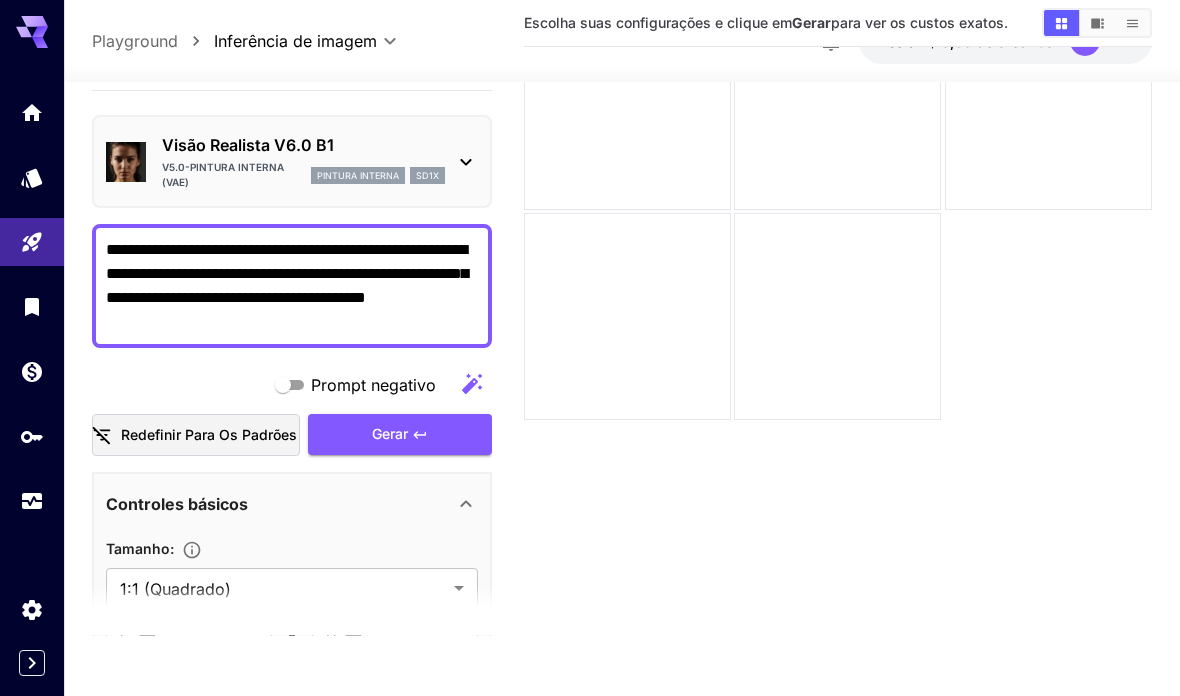 drag, startPoint x: 343, startPoint y: 201, endPoint x: 354, endPoint y: 259, distance: 59.03389 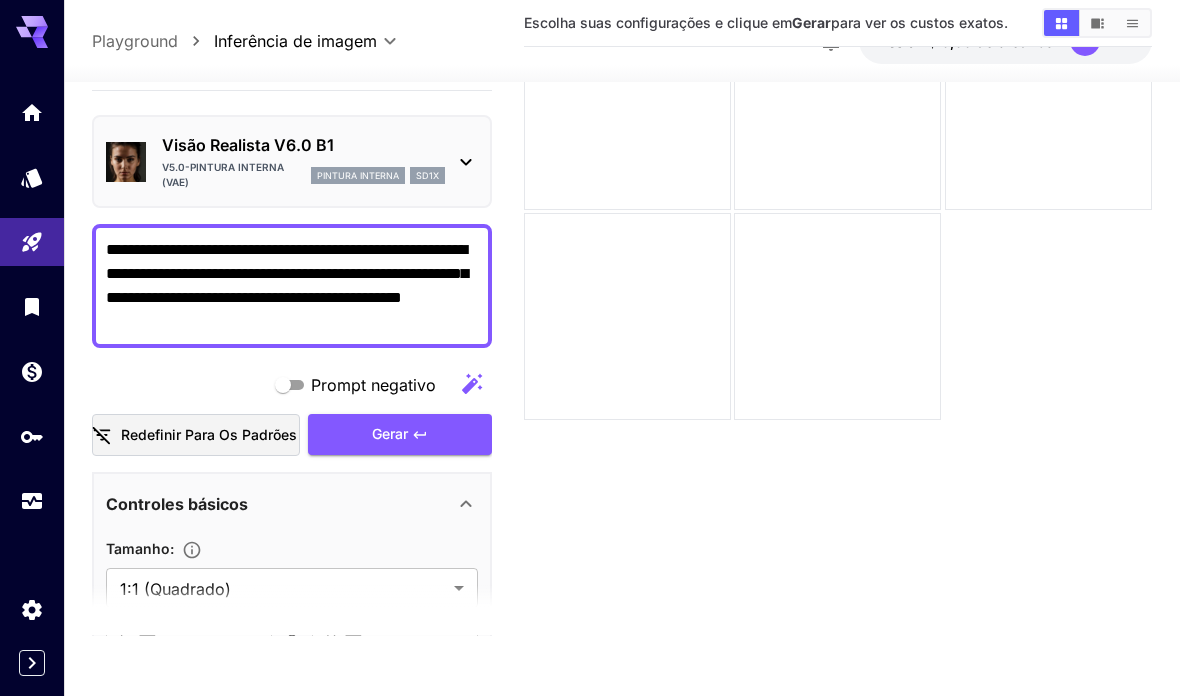 scroll, scrollTop: 0, scrollLeft: 0, axis: both 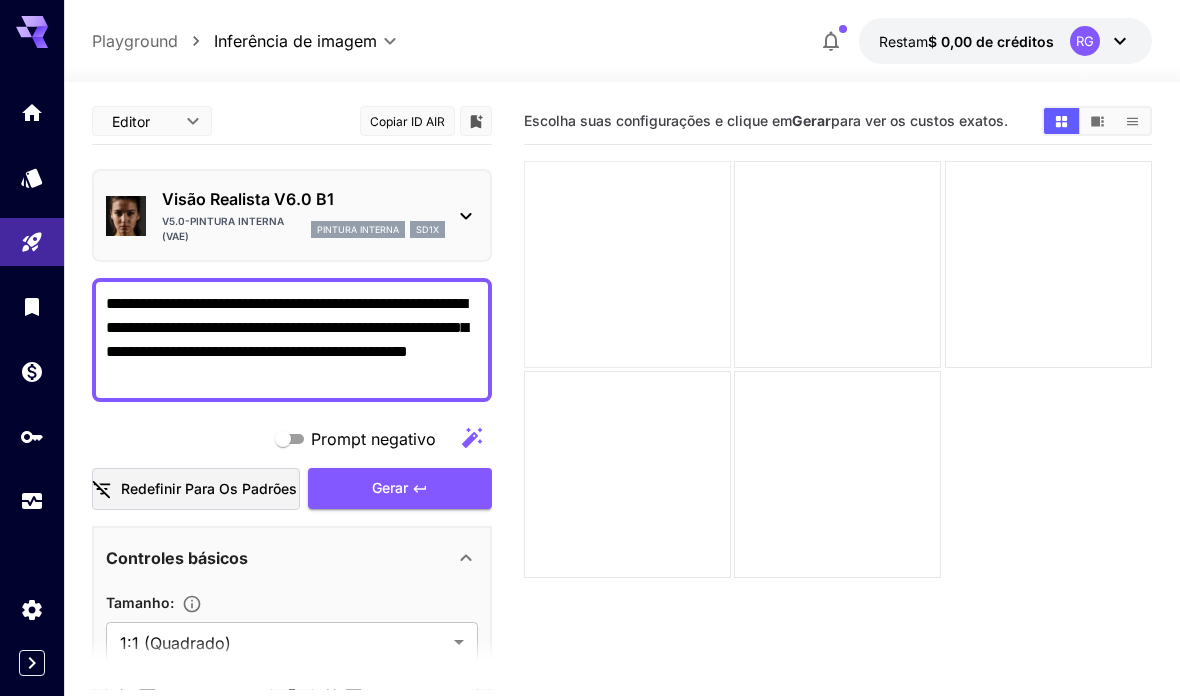type on "**********" 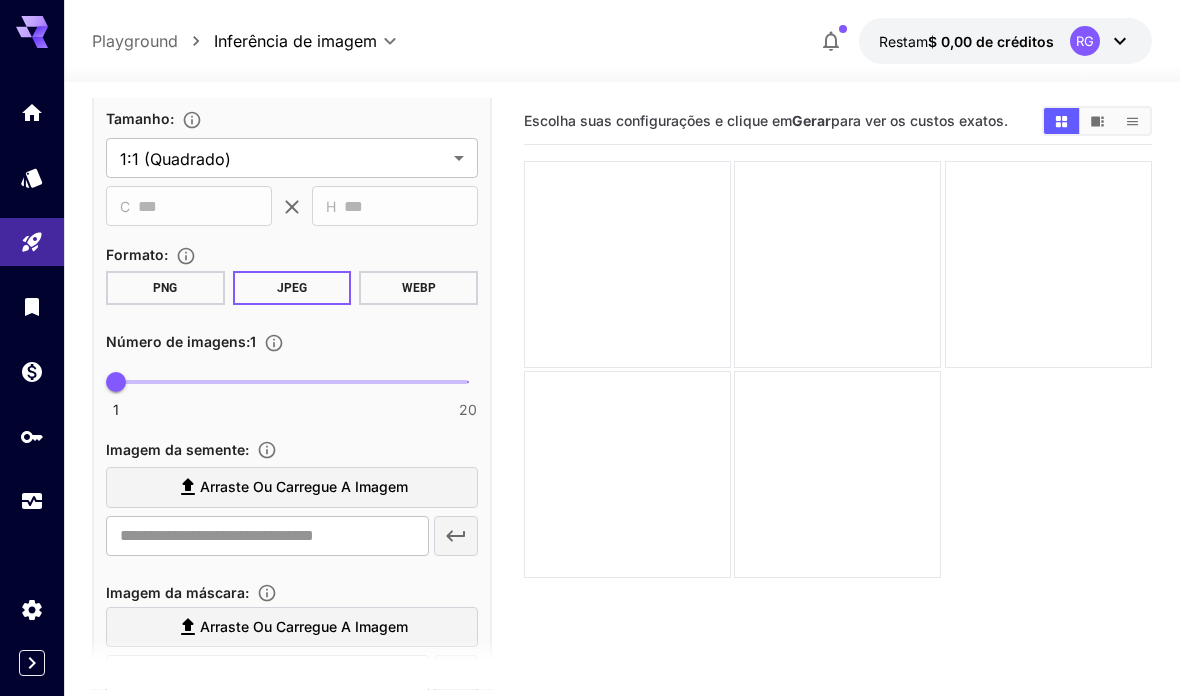scroll, scrollTop: 576, scrollLeft: 0, axis: vertical 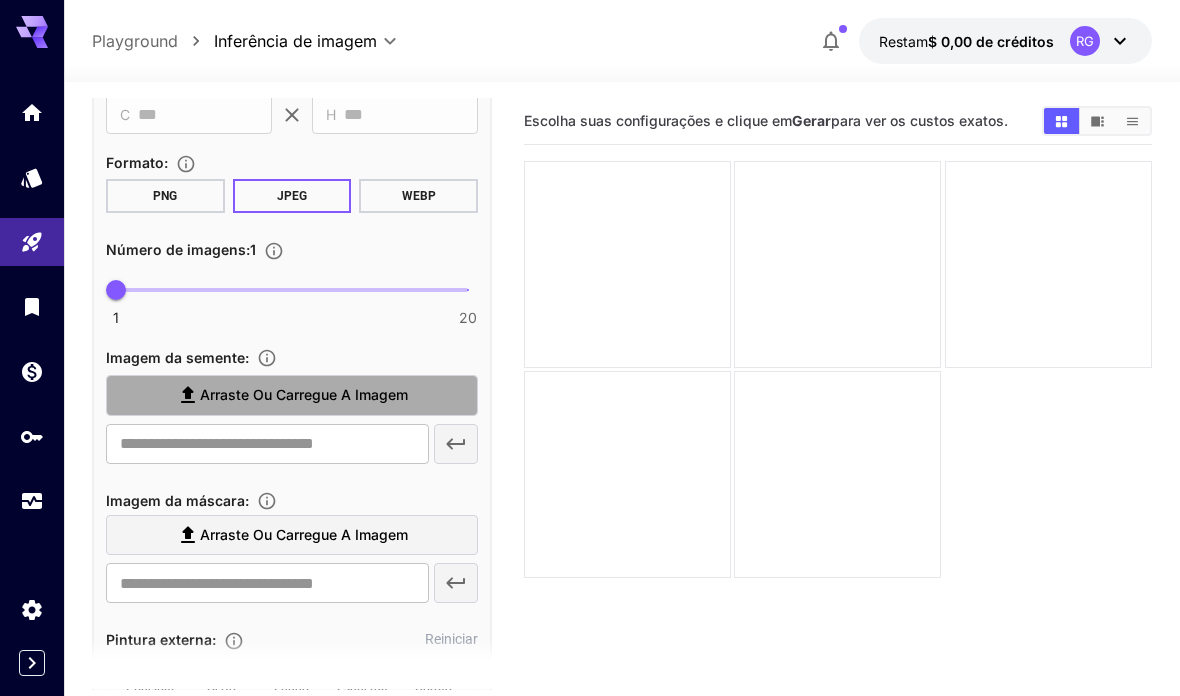 click on "Arraste ou carregue a imagem" at bounding box center (292, 395) 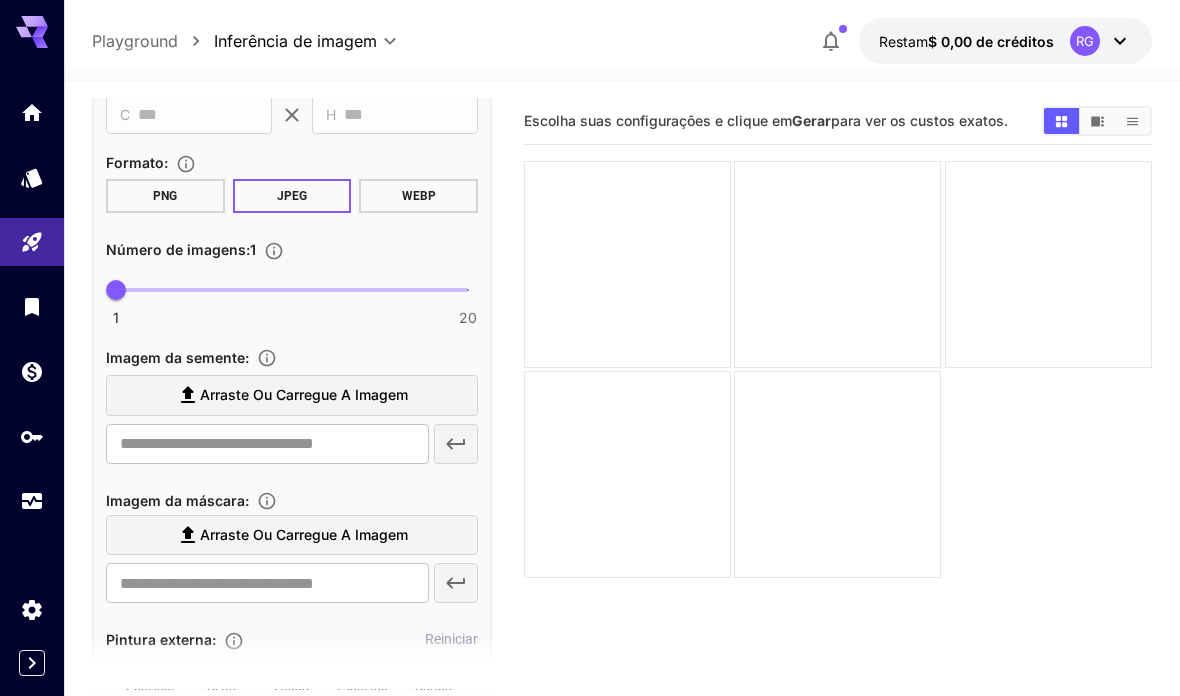 click on "Arraste ou carregue a imagem" at bounding box center [292, 395] 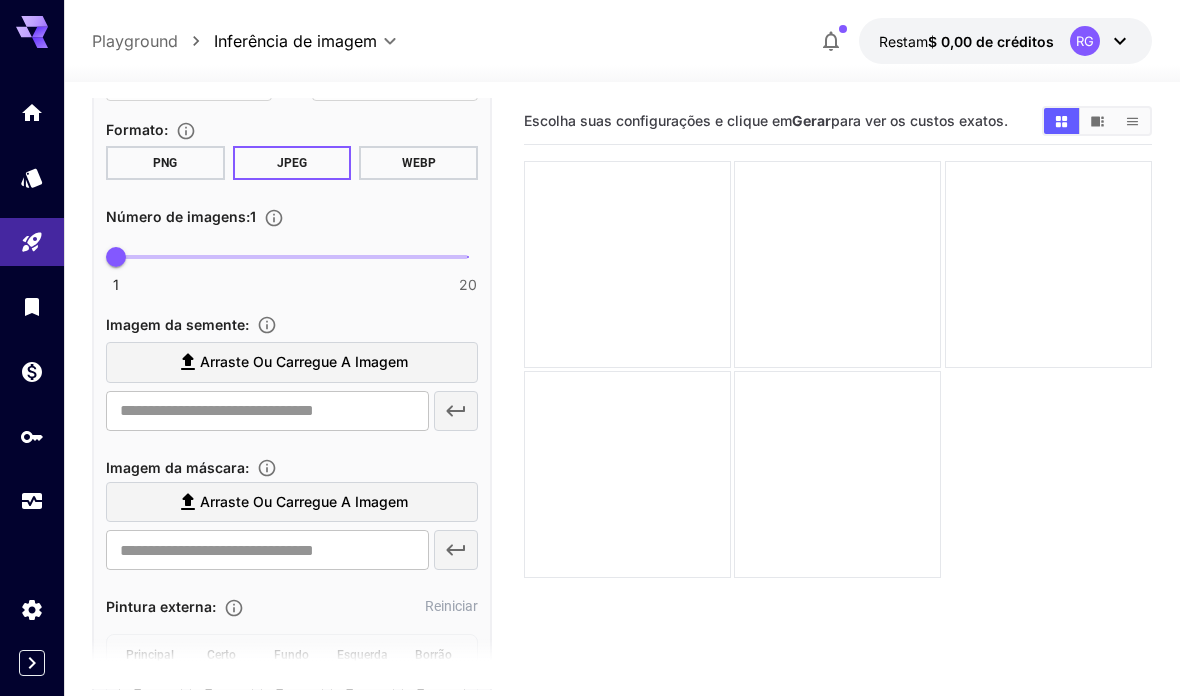 scroll, scrollTop: 669, scrollLeft: 0, axis: vertical 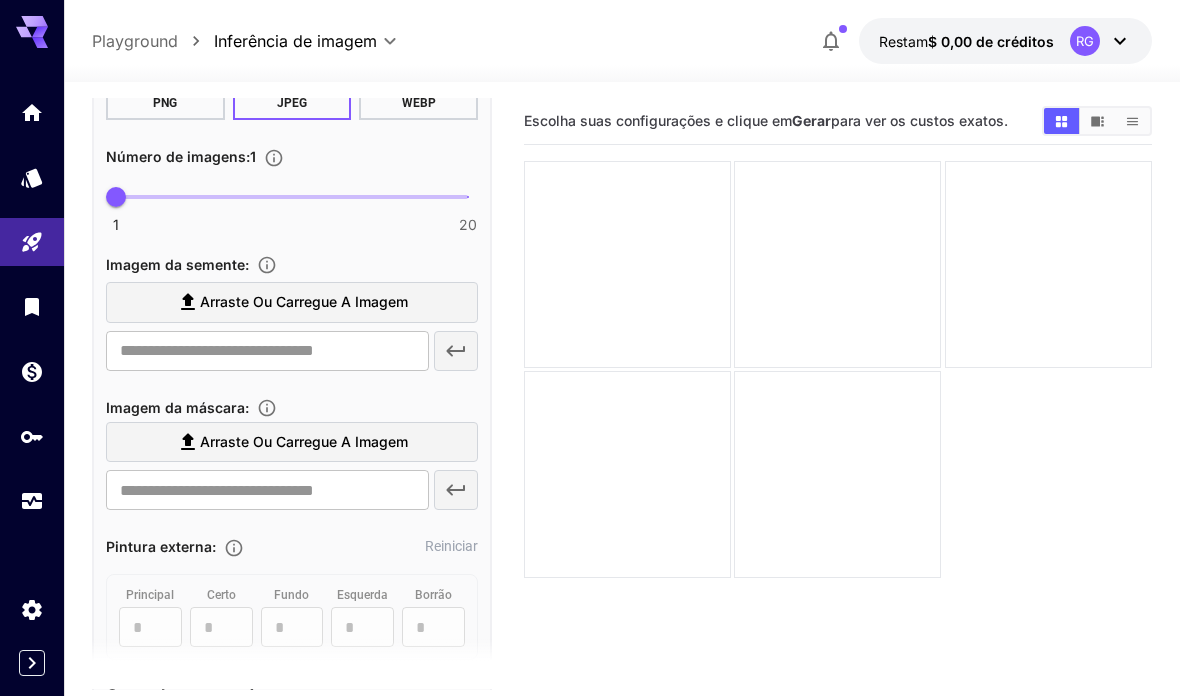 drag, startPoint x: 1178, startPoint y: 678, endPoint x: 358, endPoint y: 303, distance: 901.679 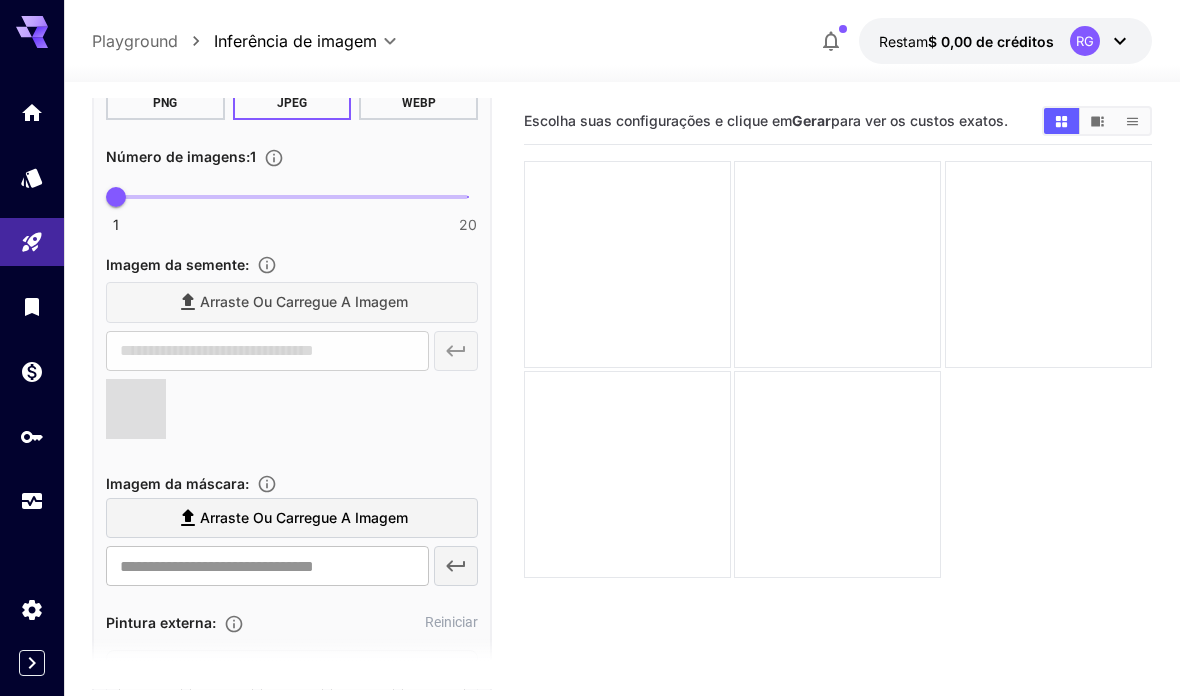 type on "**********" 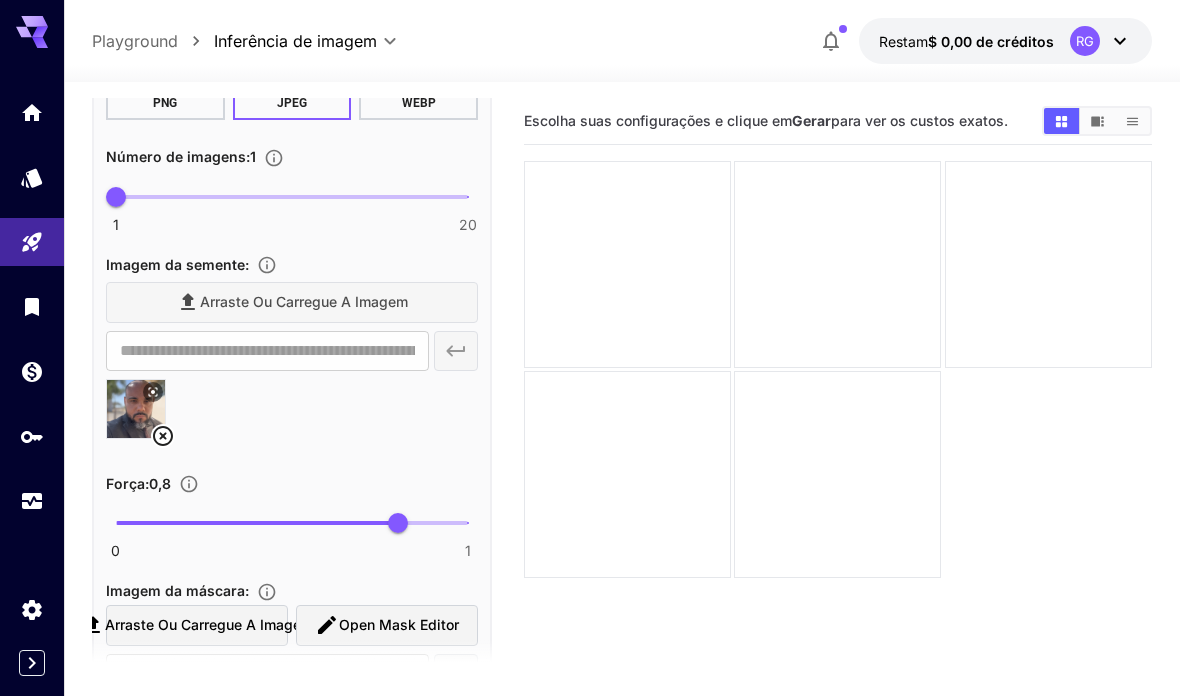 click on "Arraste ou carregue a imagem" at bounding box center (292, 302) 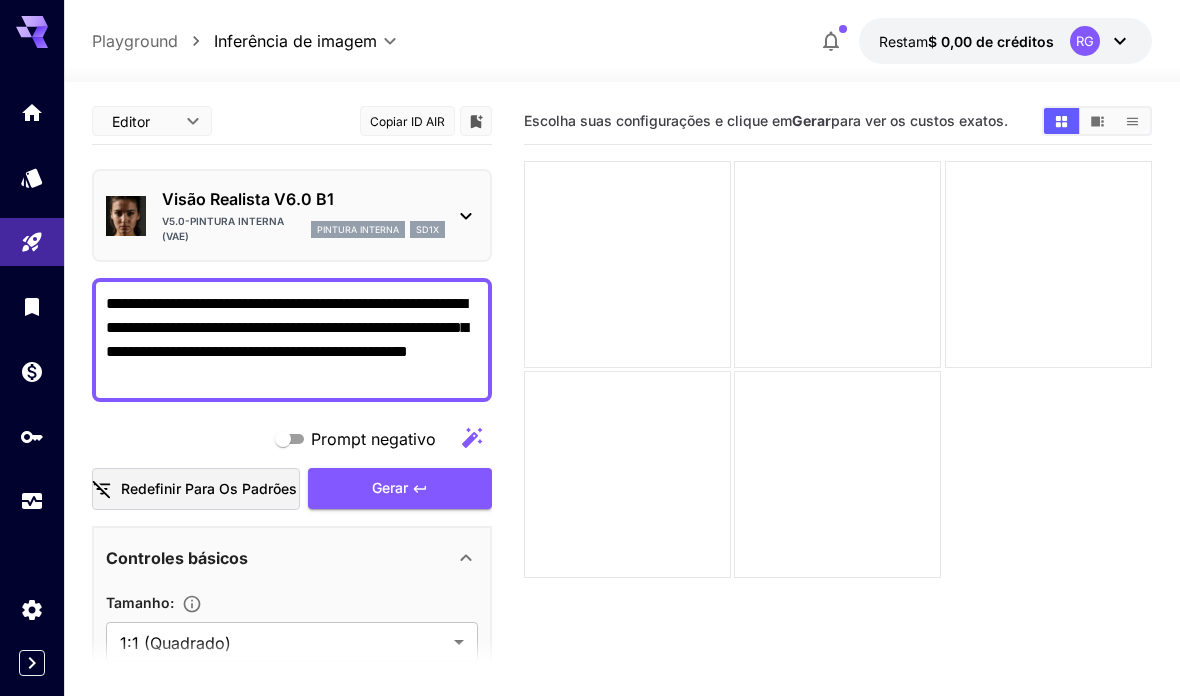 scroll, scrollTop: 0, scrollLeft: 0, axis: both 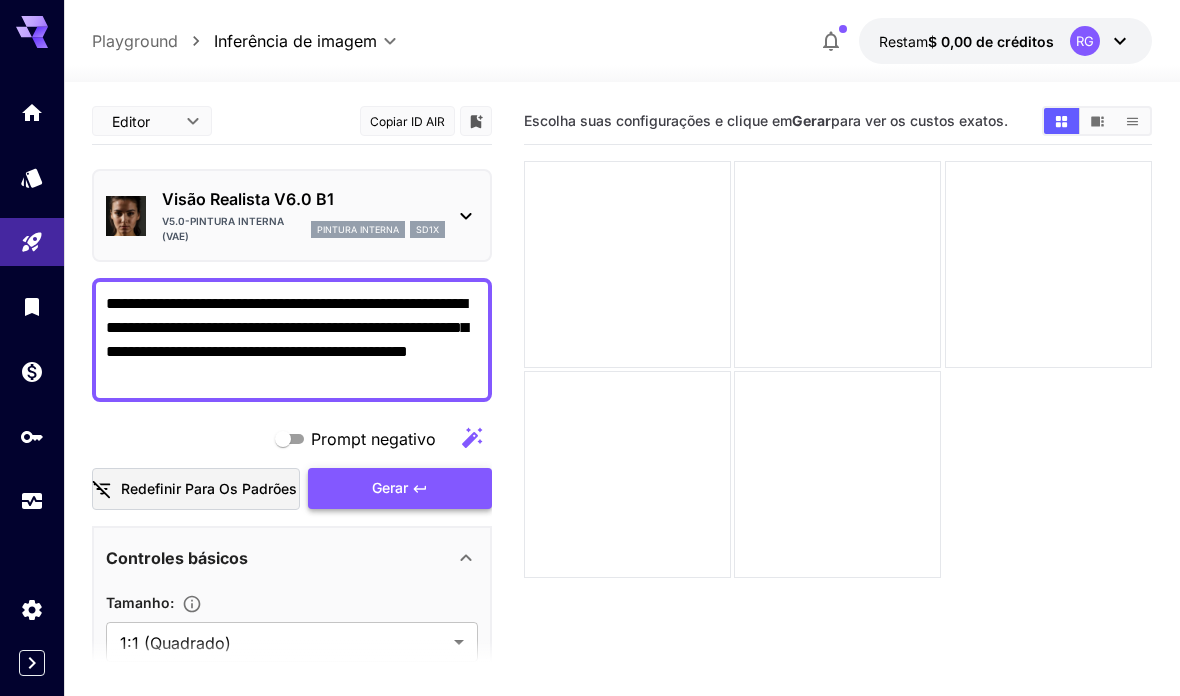 click on "Gerar" at bounding box center [400, 488] 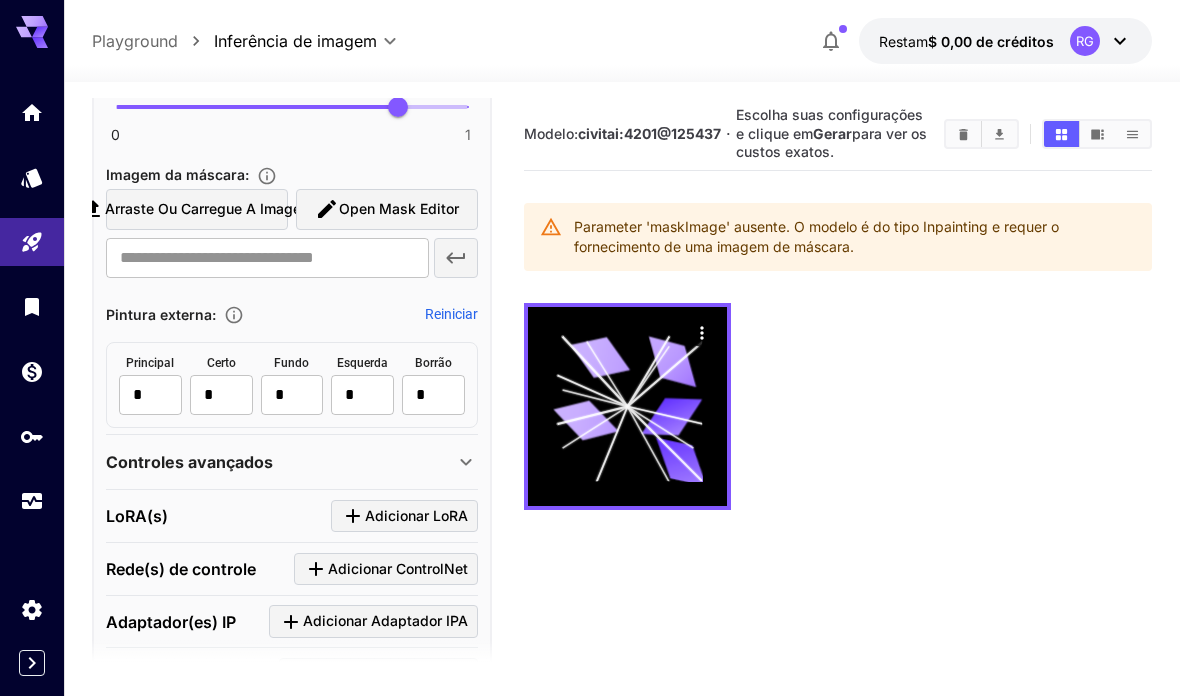 scroll, scrollTop: 1100, scrollLeft: 0, axis: vertical 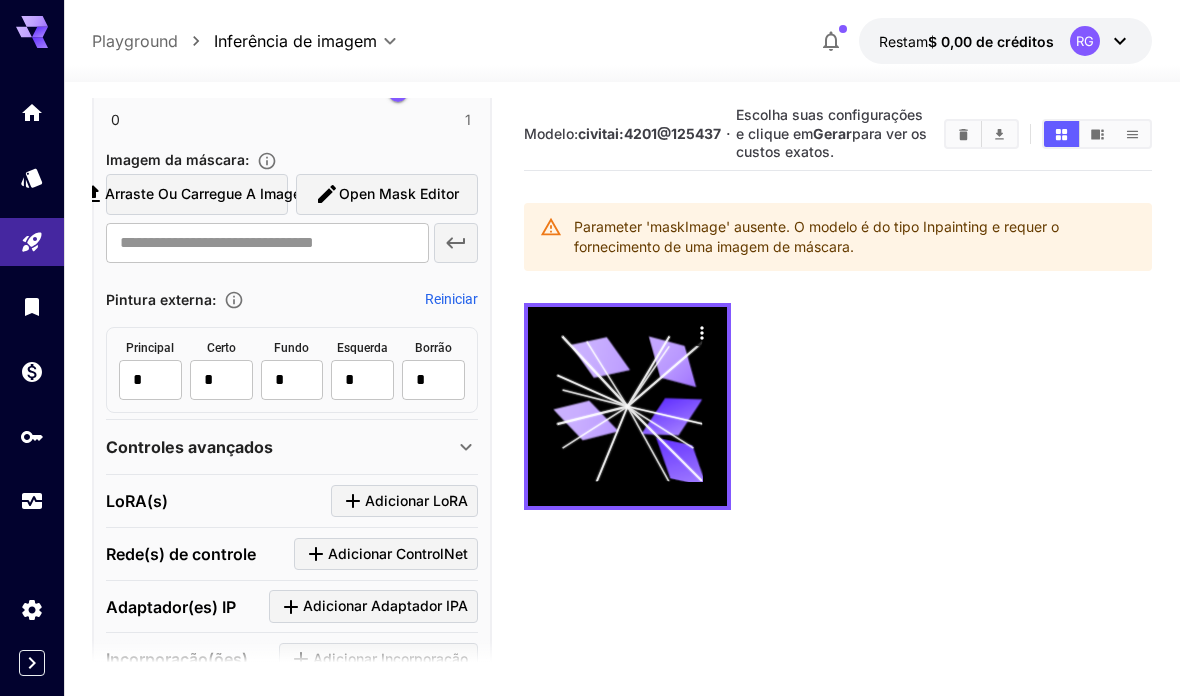 click on "Open Mask Editor" at bounding box center [399, 194] 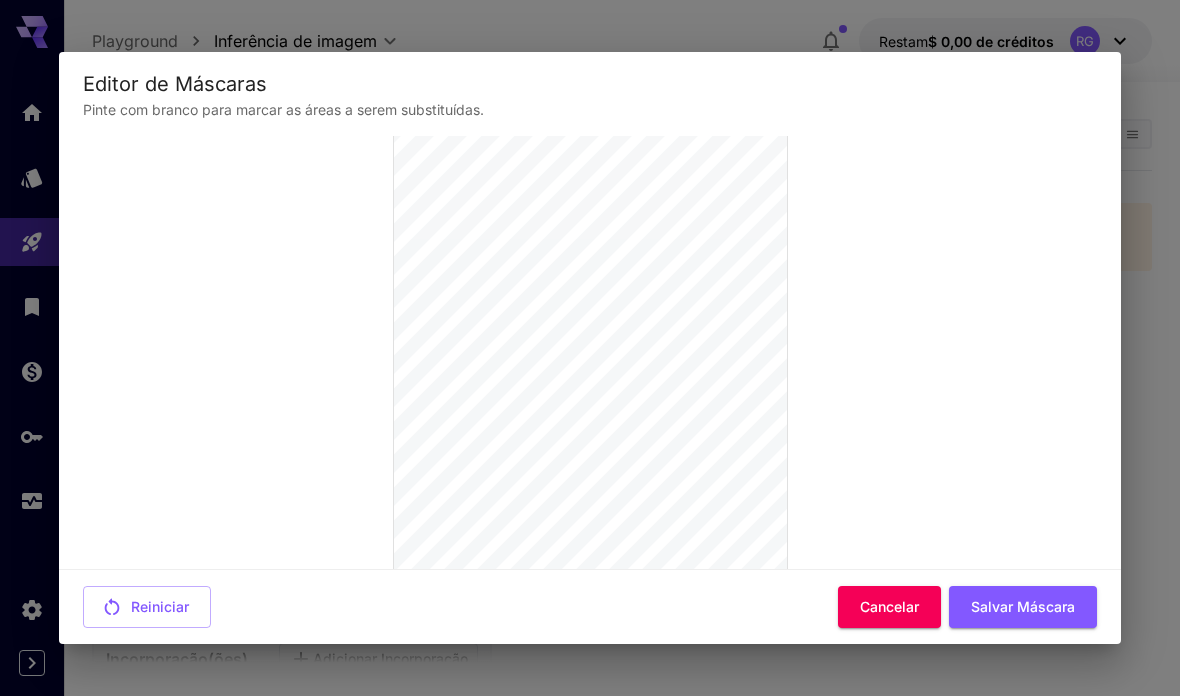 scroll, scrollTop: 206, scrollLeft: 0, axis: vertical 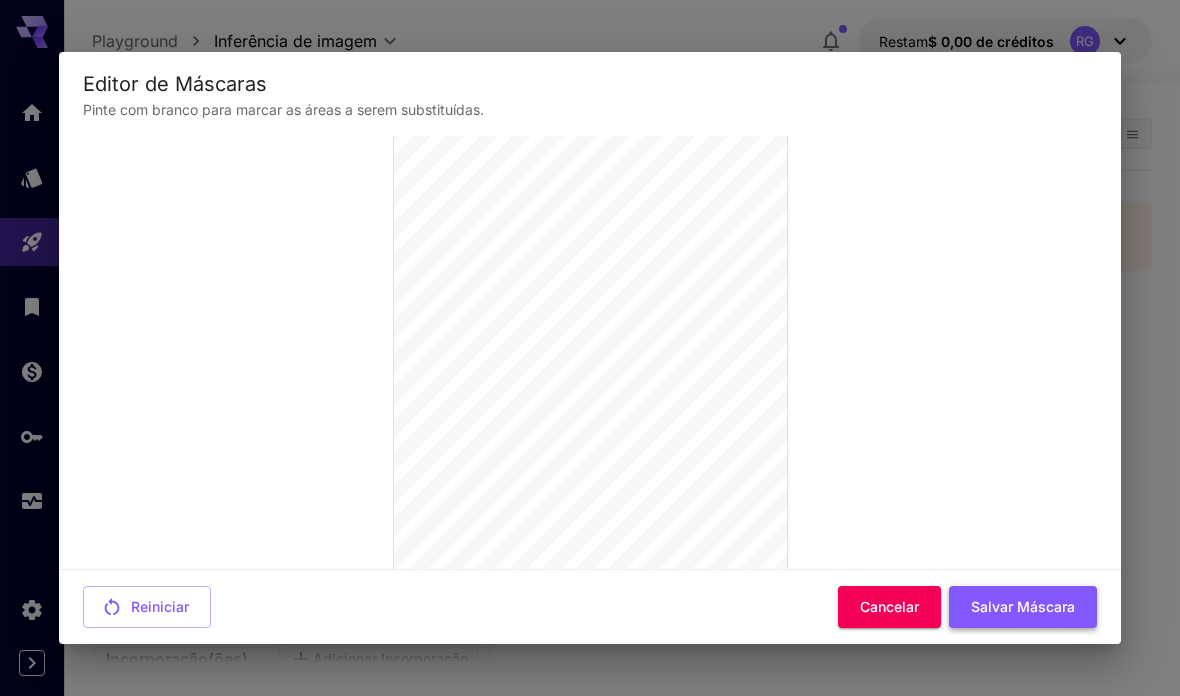 click on "Salvar Máscara" at bounding box center (1023, 606) 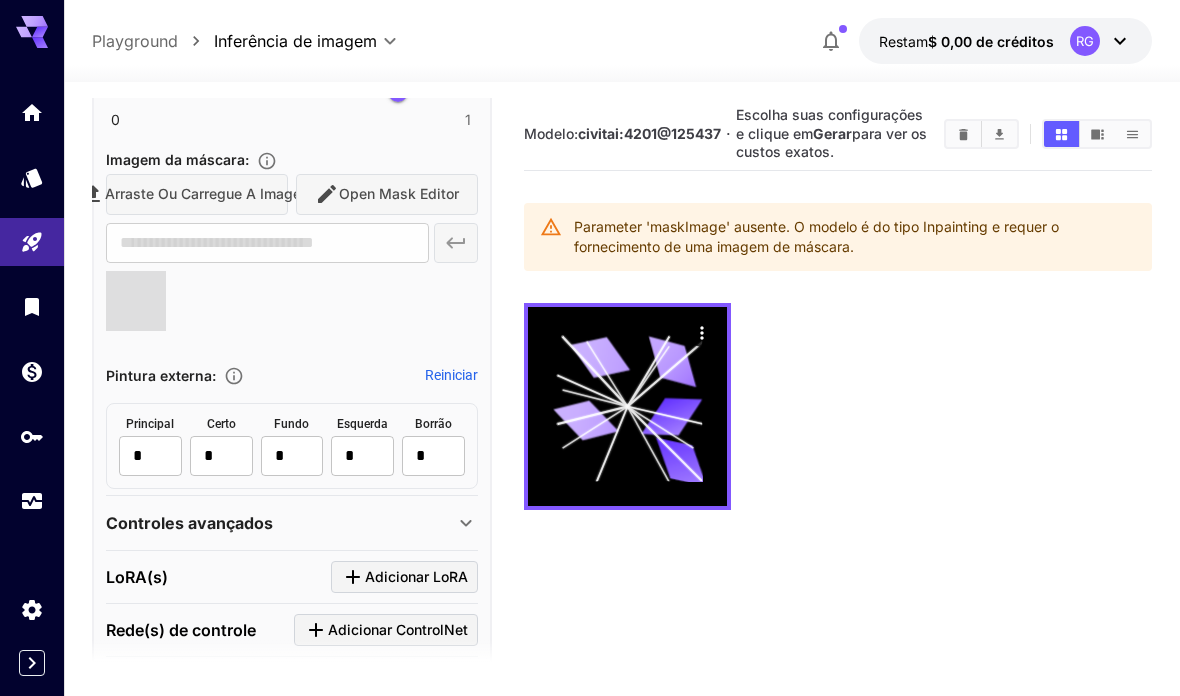 type on "**********" 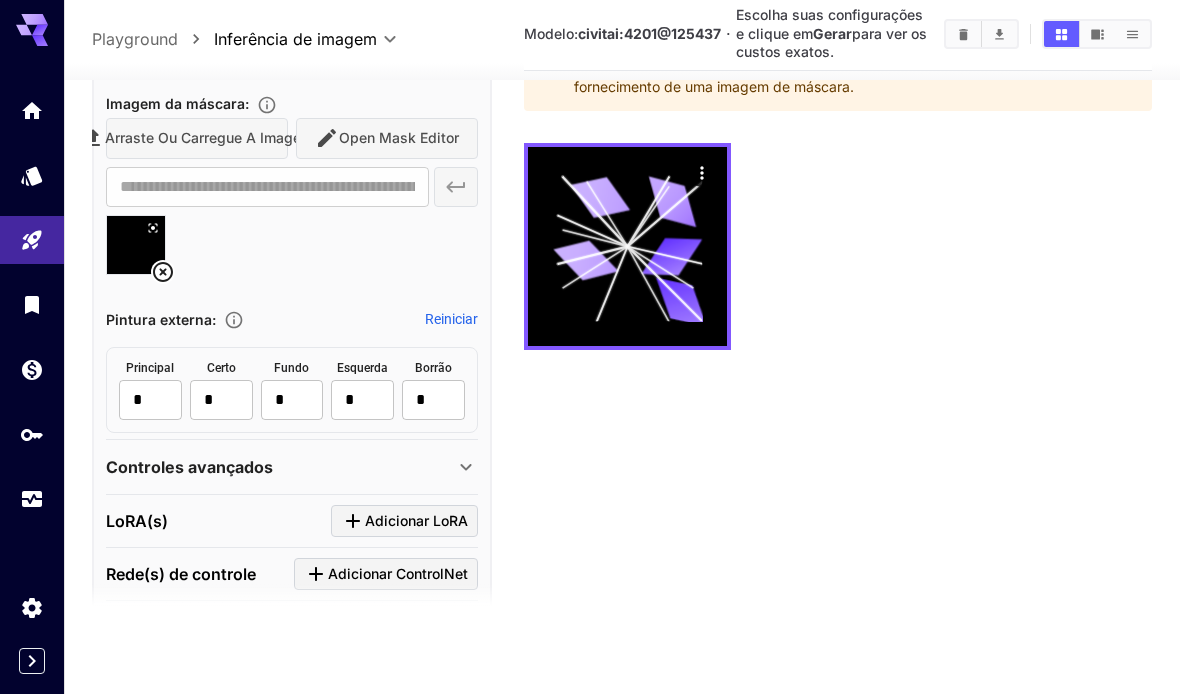 scroll, scrollTop: 238, scrollLeft: 0, axis: vertical 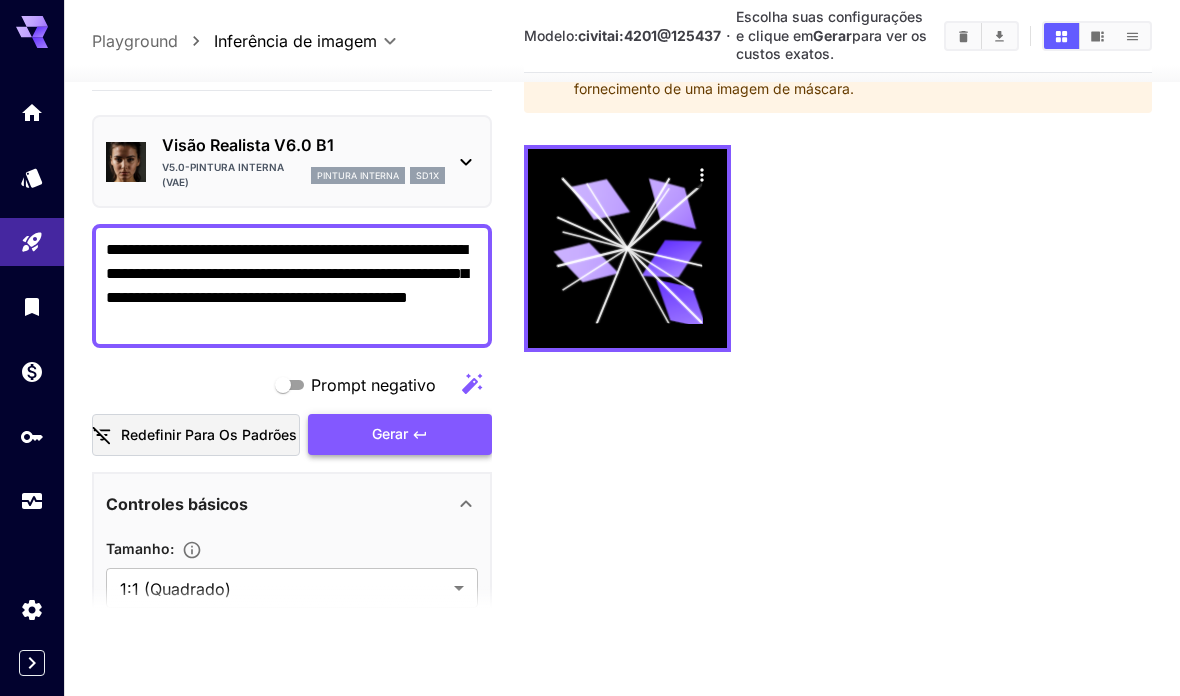 click on "Gerar" at bounding box center (400, 435) 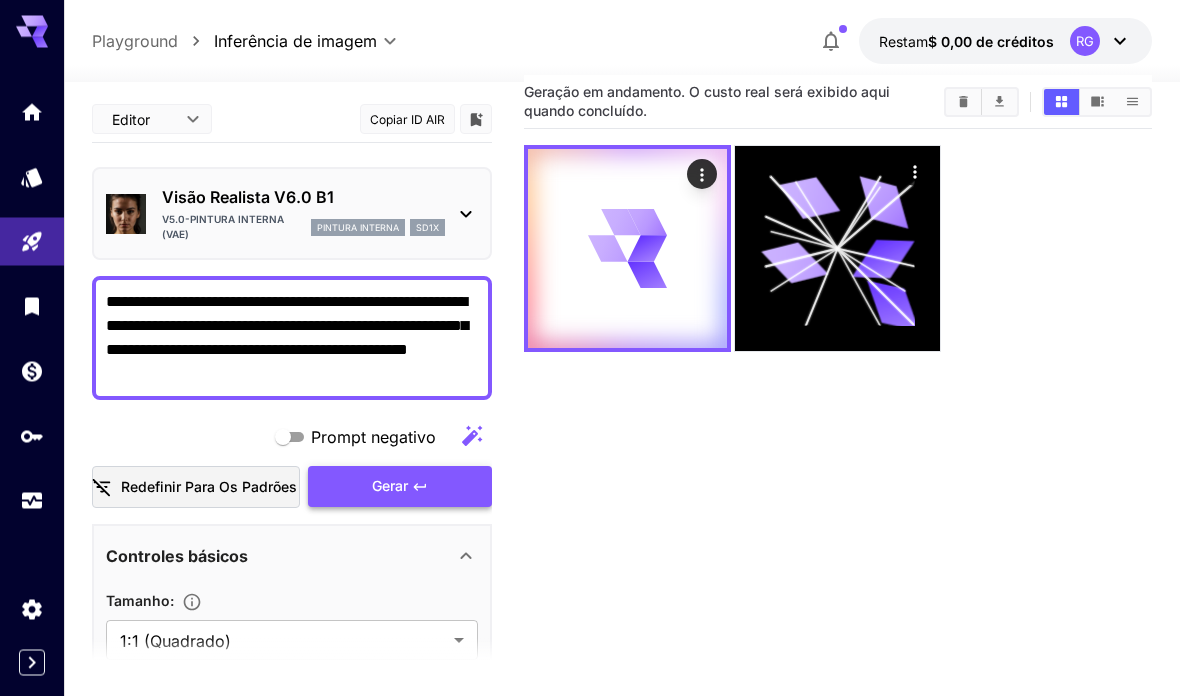 scroll, scrollTop: 0, scrollLeft: 0, axis: both 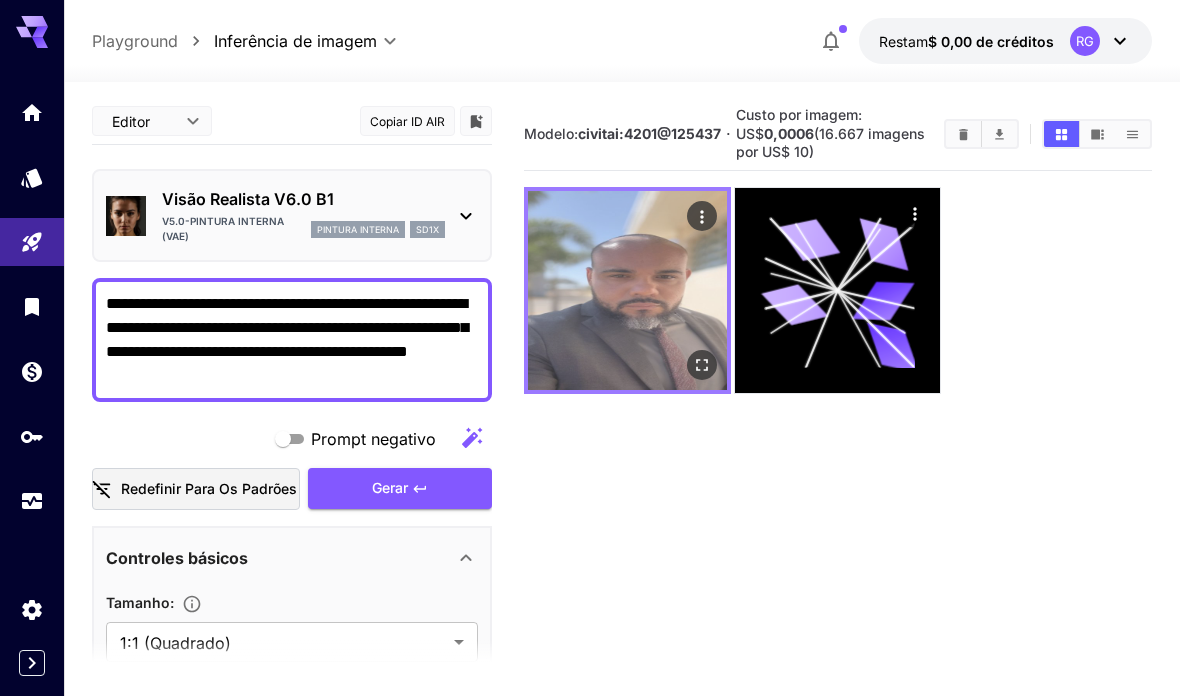 click at bounding box center [627, 290] 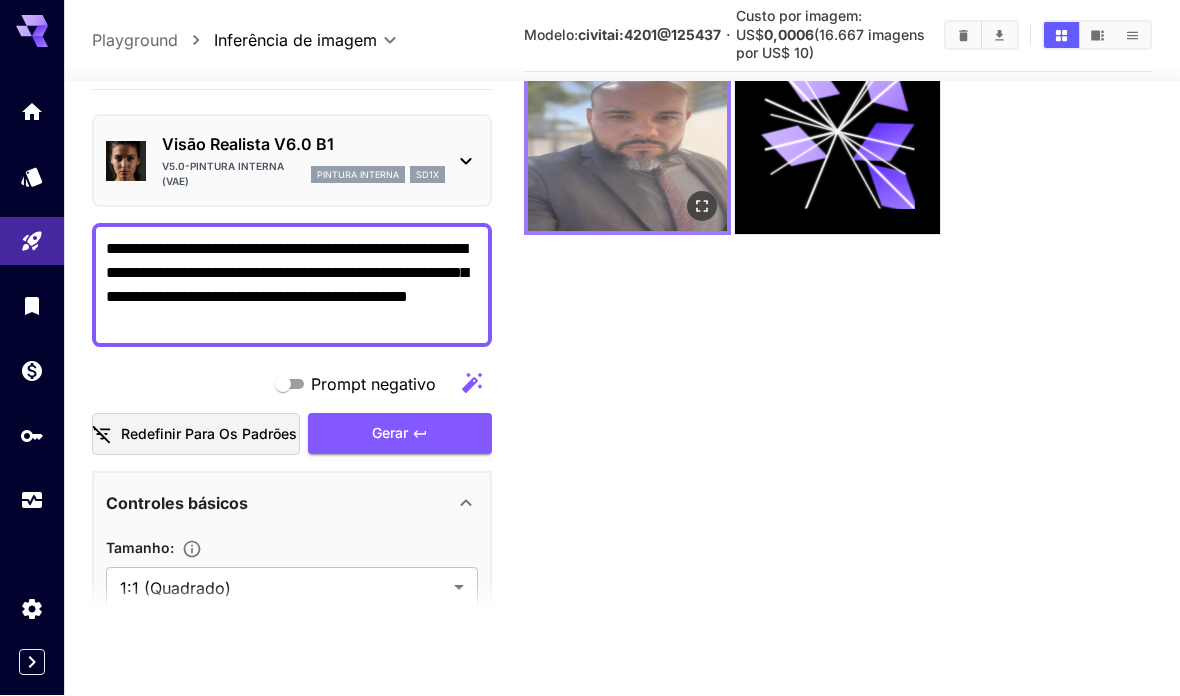 scroll, scrollTop: 238, scrollLeft: 0, axis: vertical 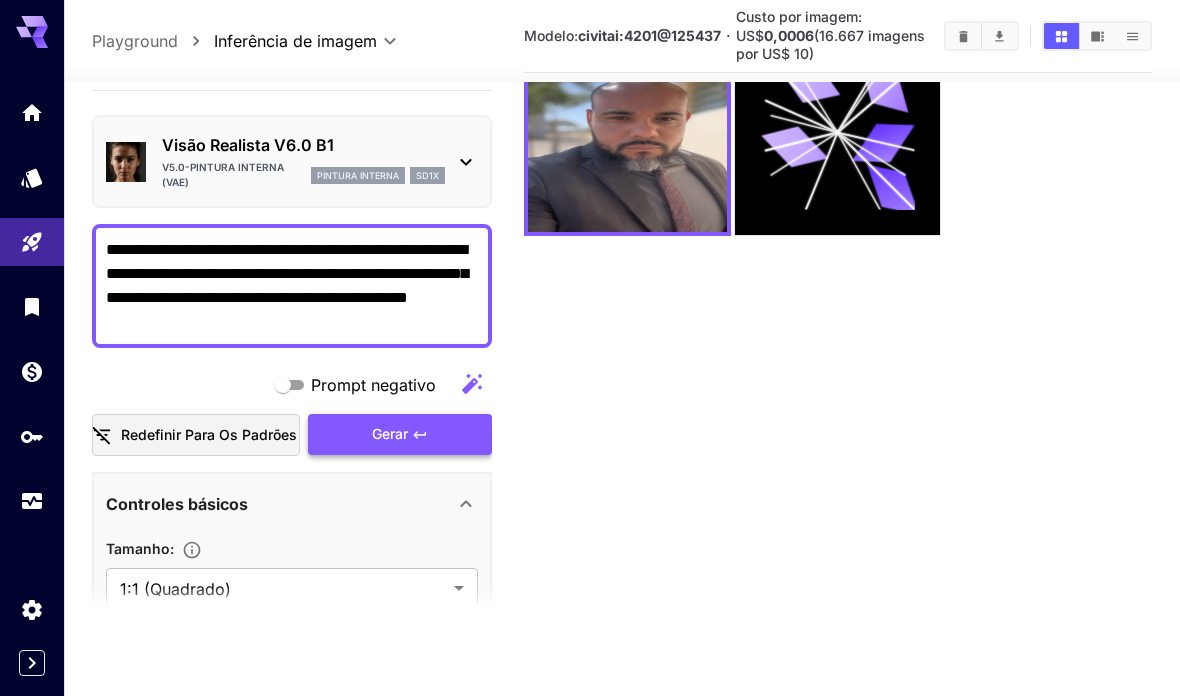 click on "Gerar" at bounding box center (400, 435) 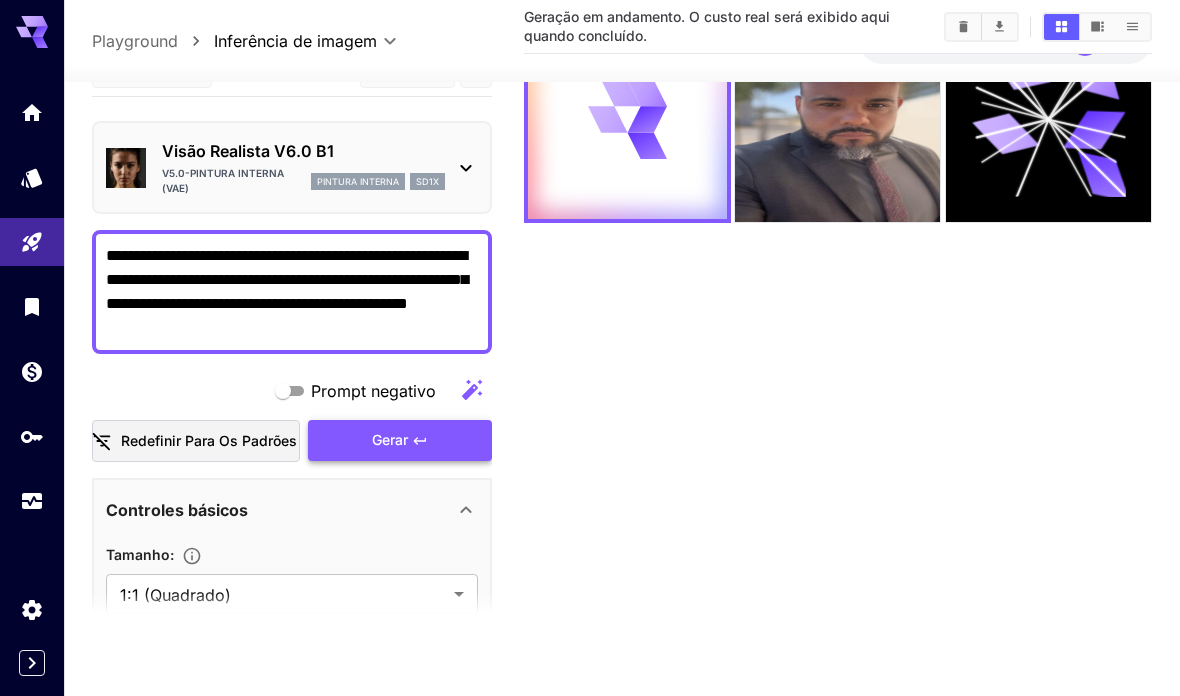 scroll, scrollTop: 0, scrollLeft: 0, axis: both 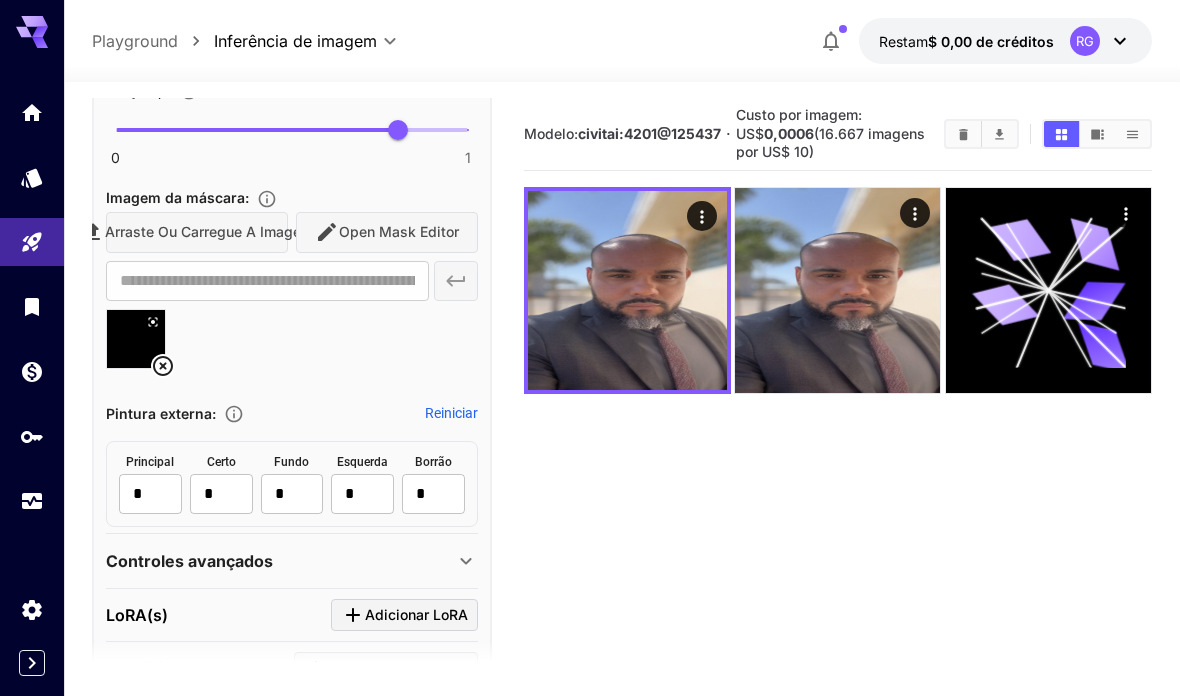 click 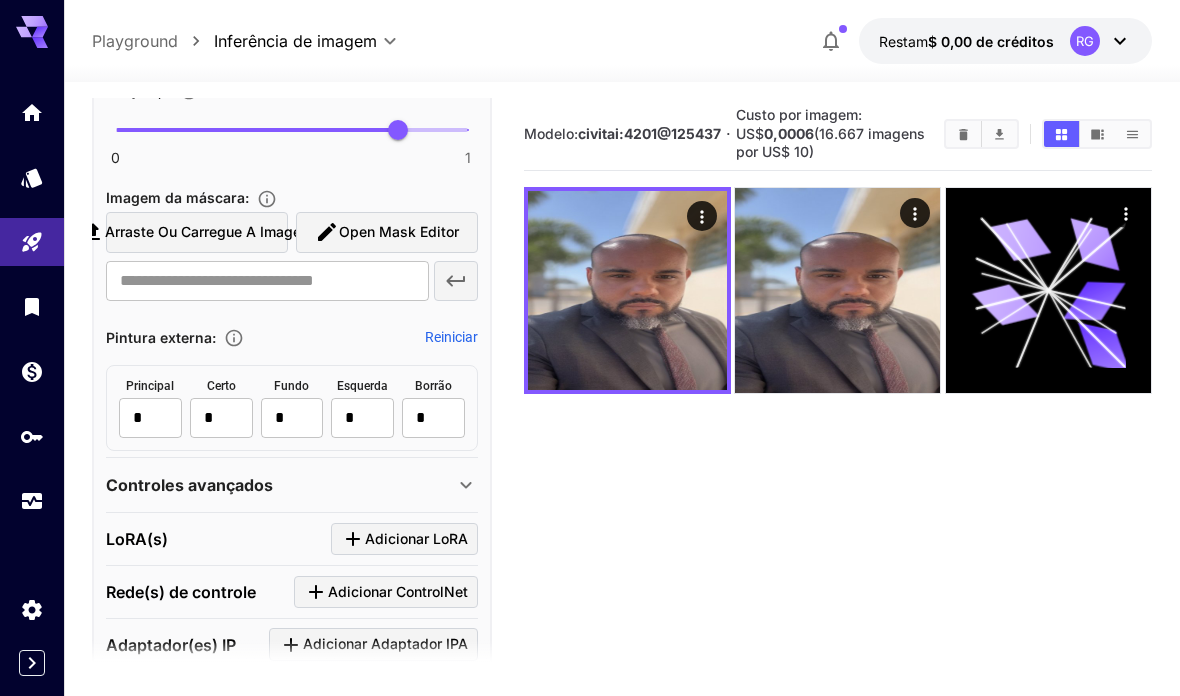 click on "Open Mask Editor" at bounding box center [387, 232] 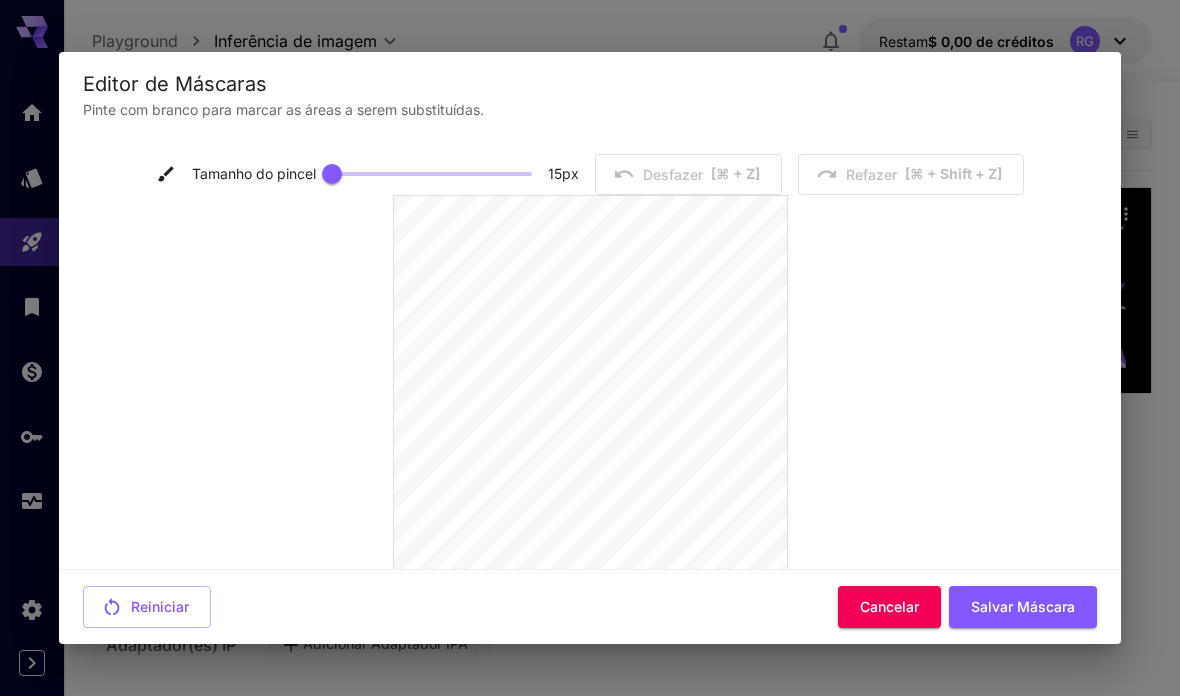 scroll, scrollTop: 0, scrollLeft: 0, axis: both 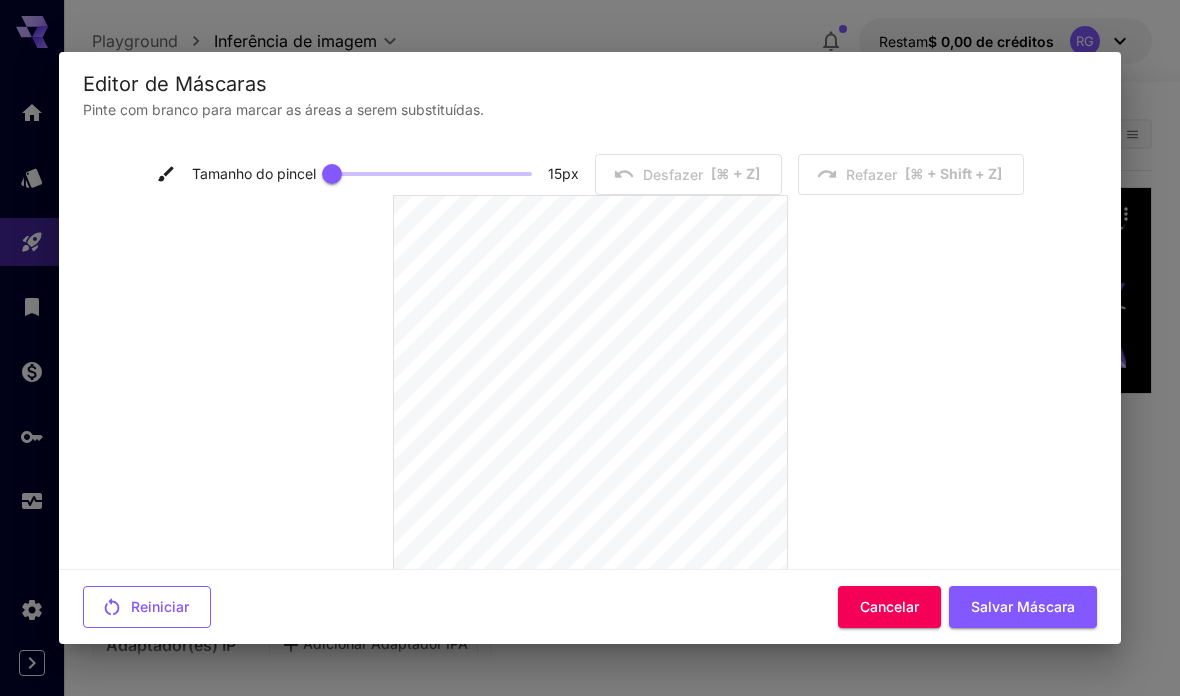 click on "Reiniciar" at bounding box center [160, 606] 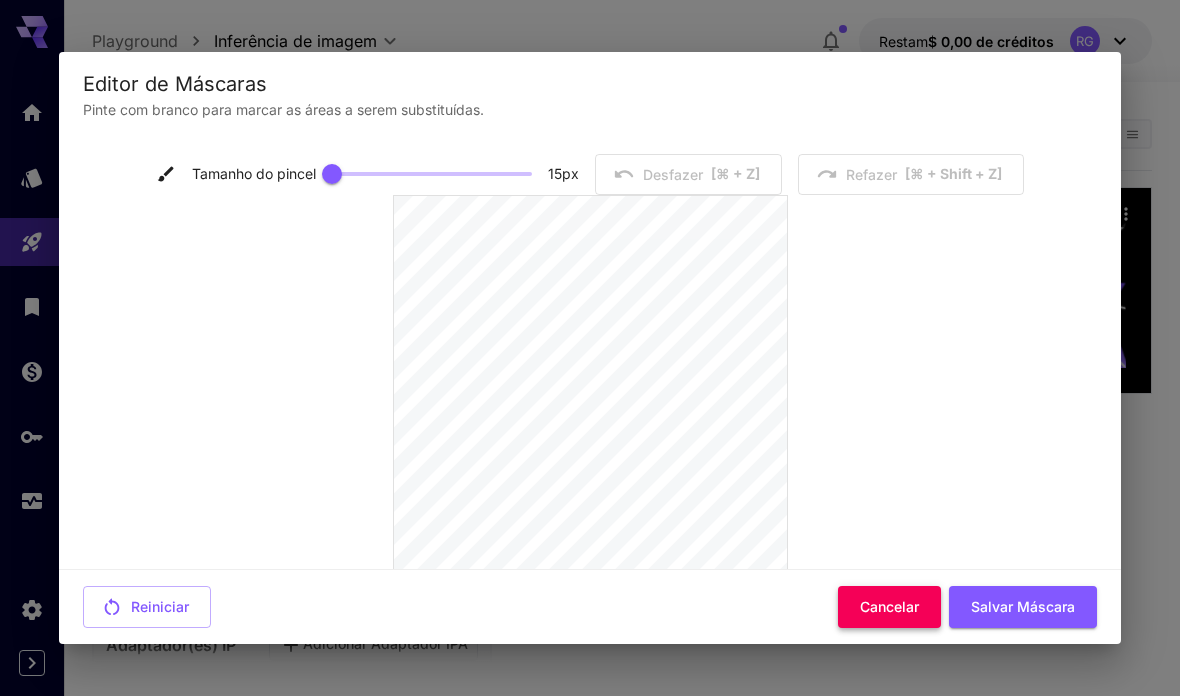 click on "Cancelar" at bounding box center (889, 606) 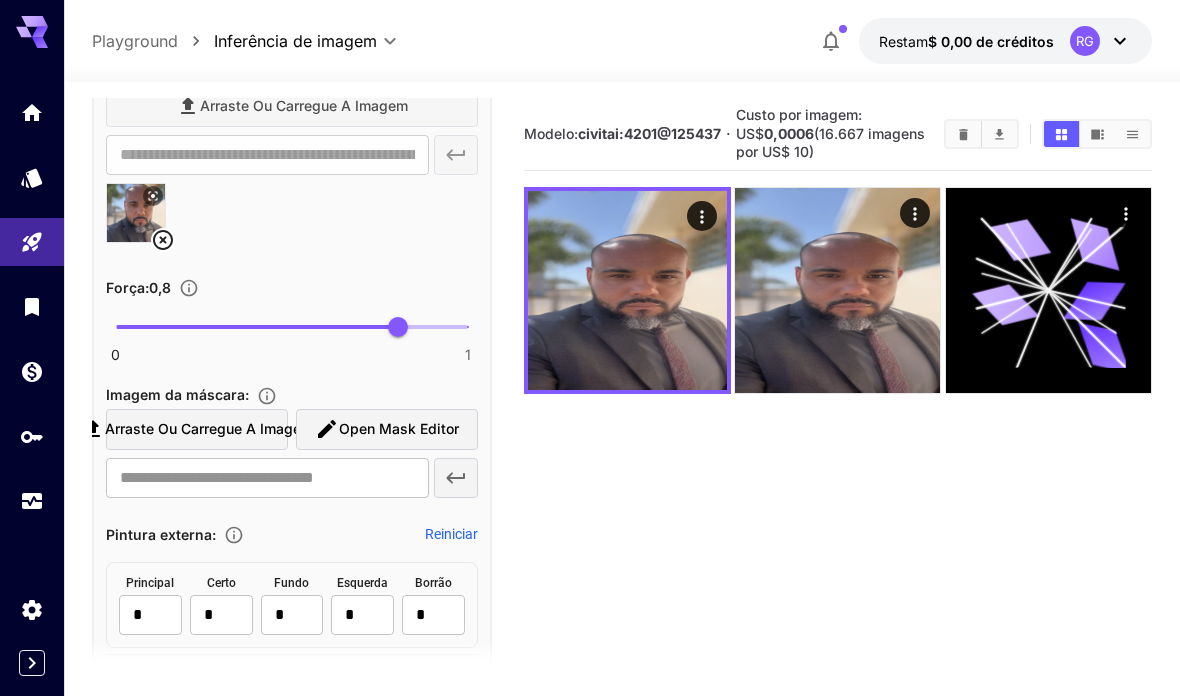 scroll, scrollTop: 676, scrollLeft: 0, axis: vertical 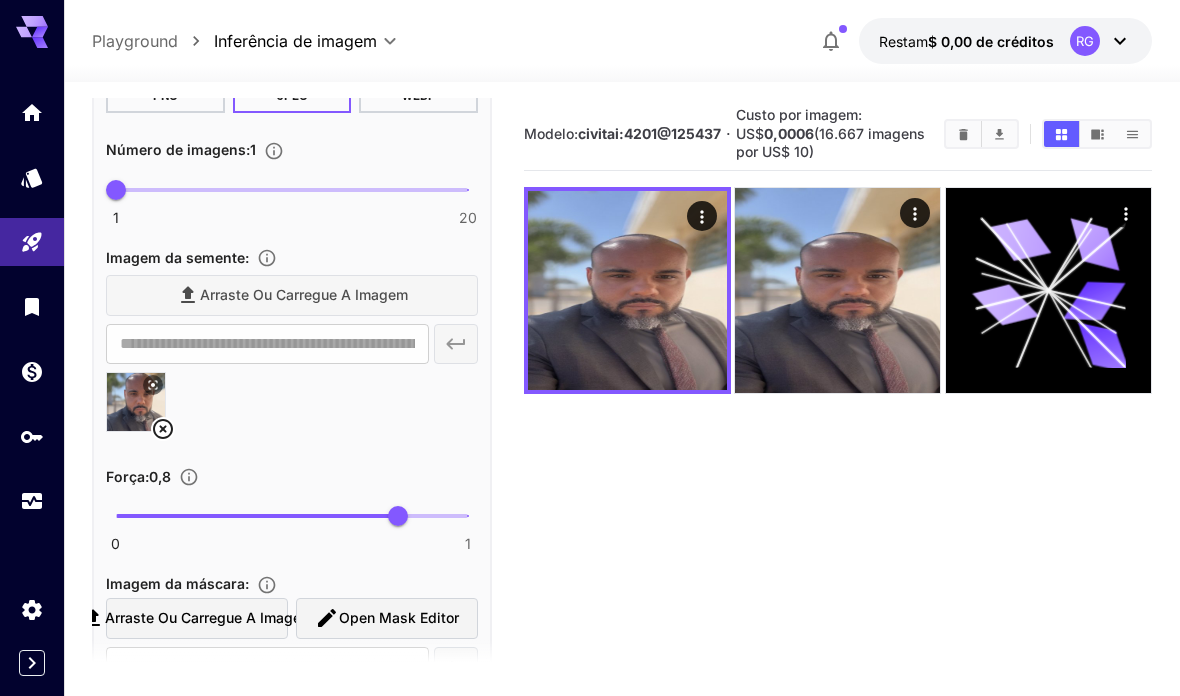 click 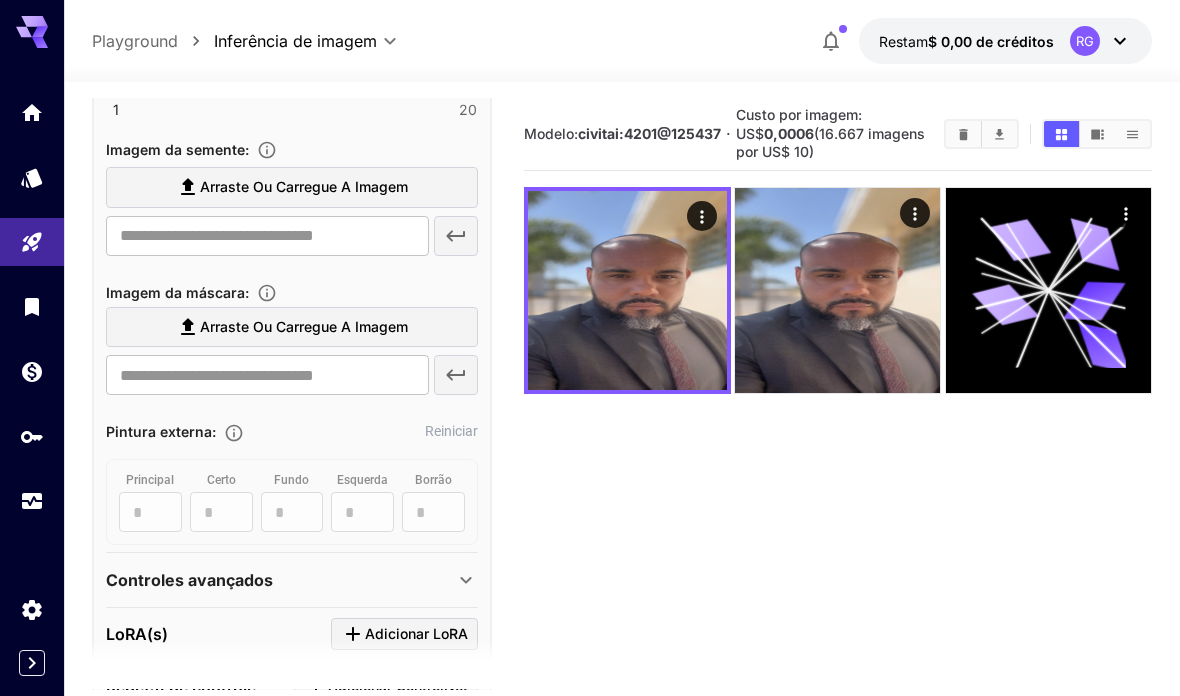scroll, scrollTop: 757, scrollLeft: 0, axis: vertical 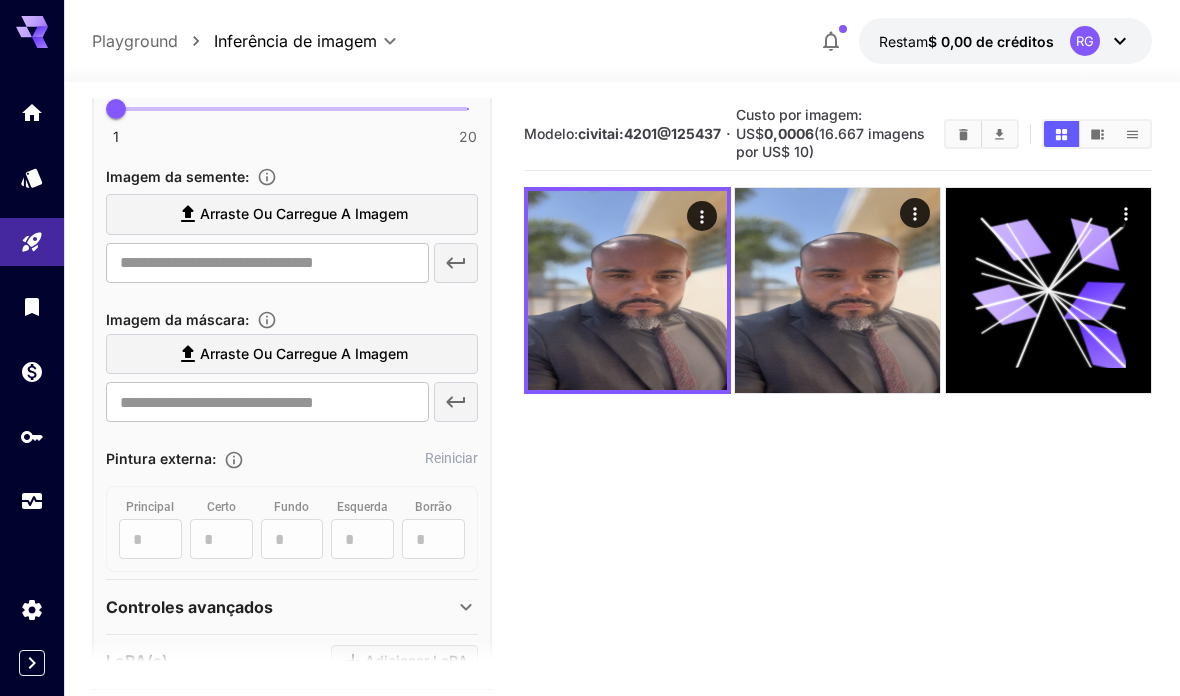 click on "Arraste ou carregue a imagem" at bounding box center [292, 354] 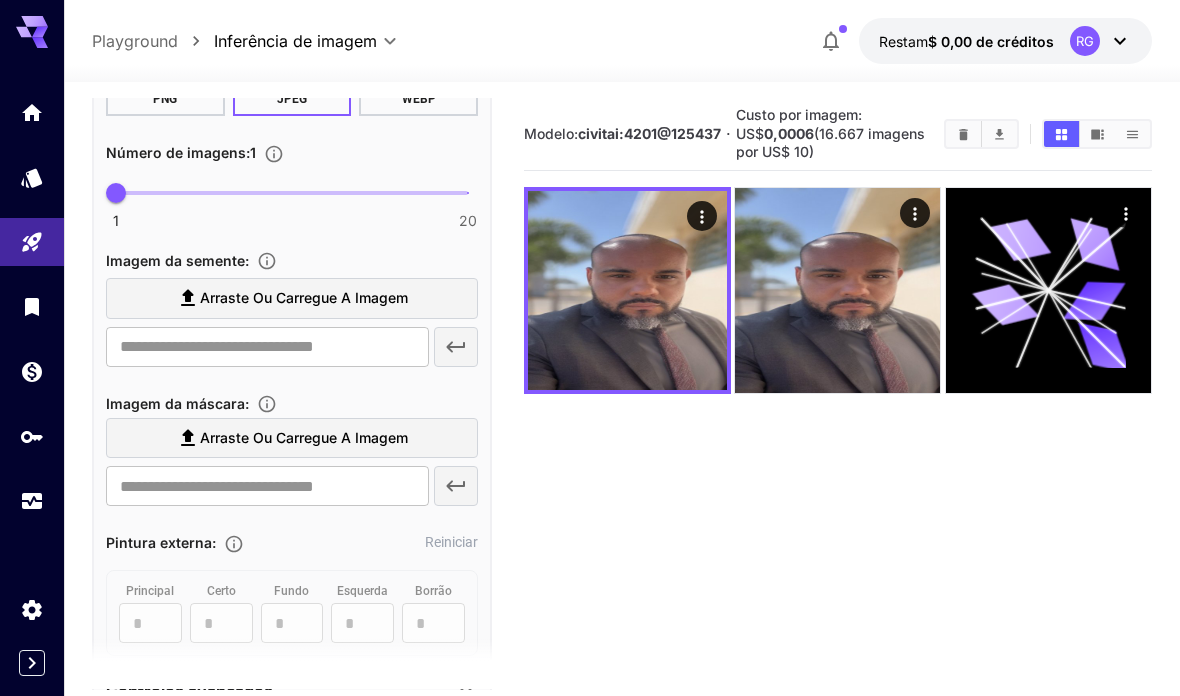 scroll, scrollTop: 668, scrollLeft: 0, axis: vertical 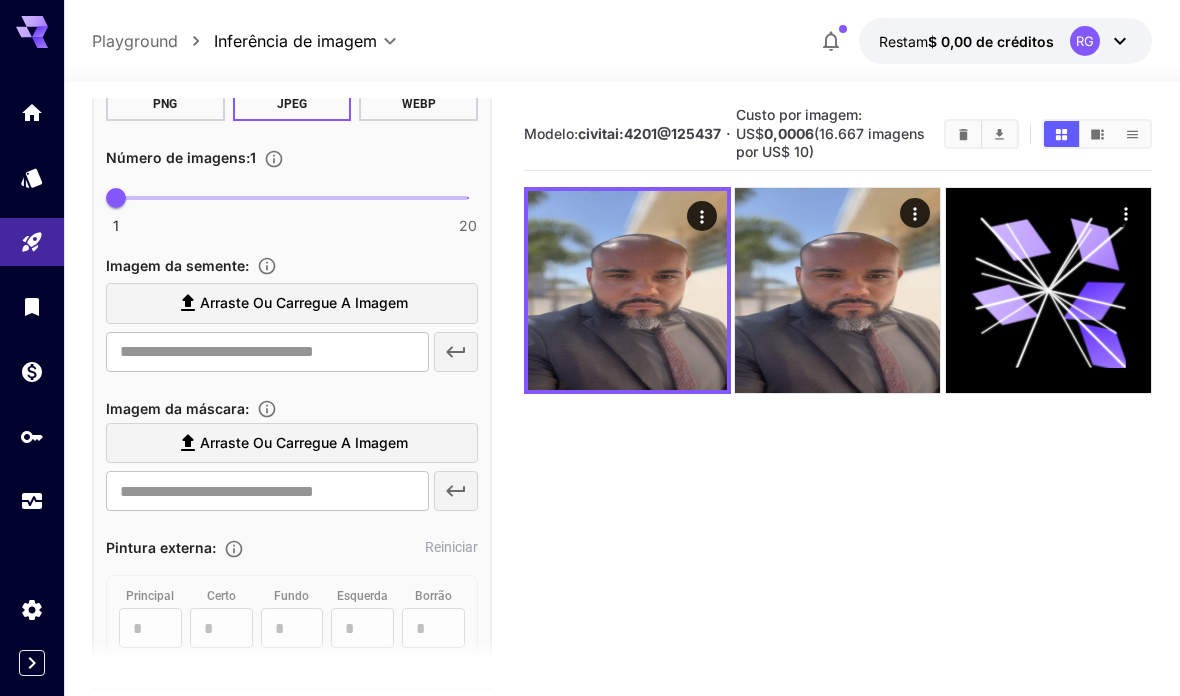 click on "Arraste ou carregue a imagem" at bounding box center [304, 442] 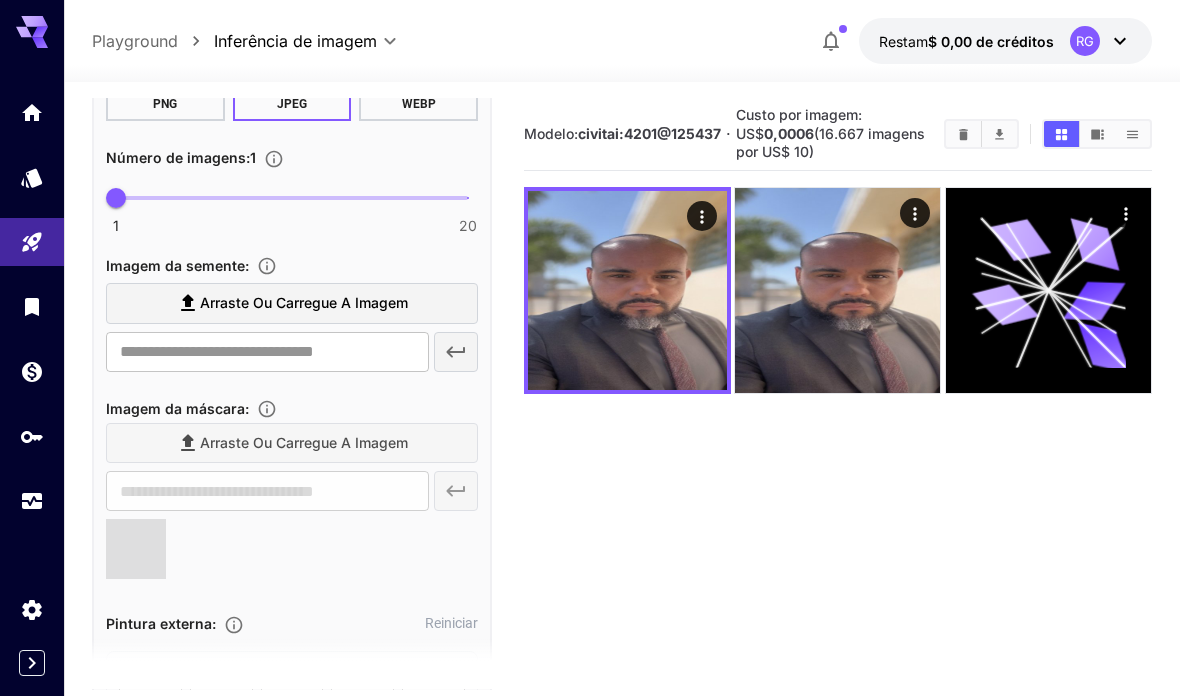 type on "**********" 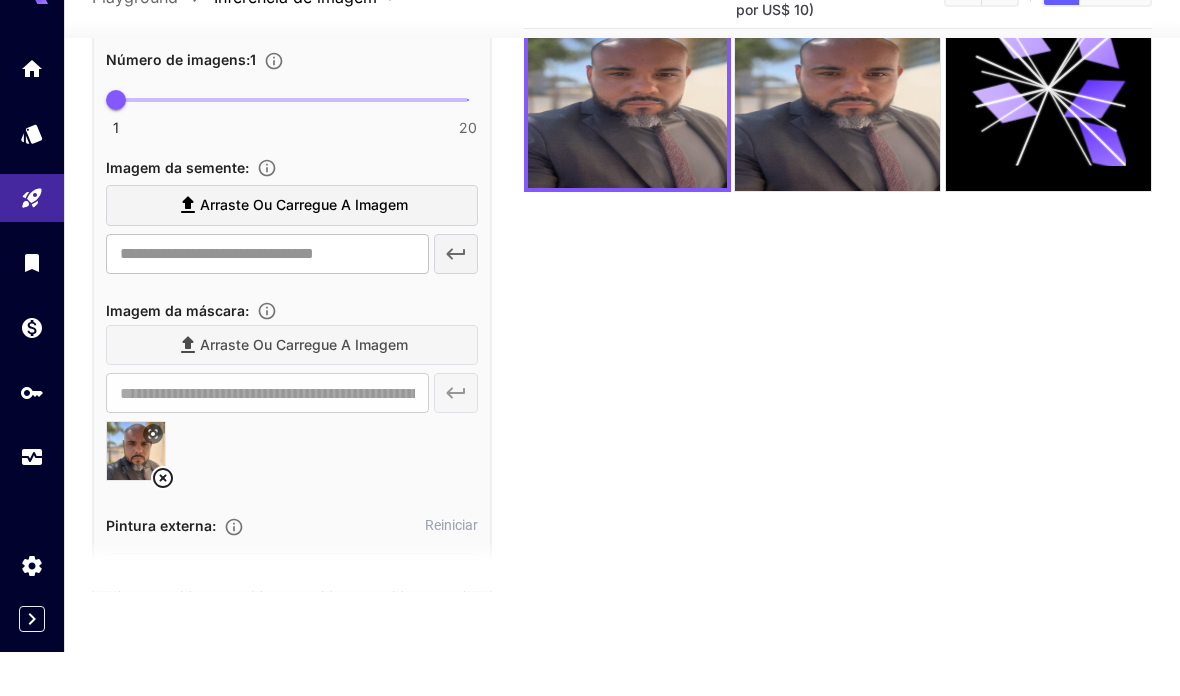 scroll, scrollTop: 0, scrollLeft: 0, axis: both 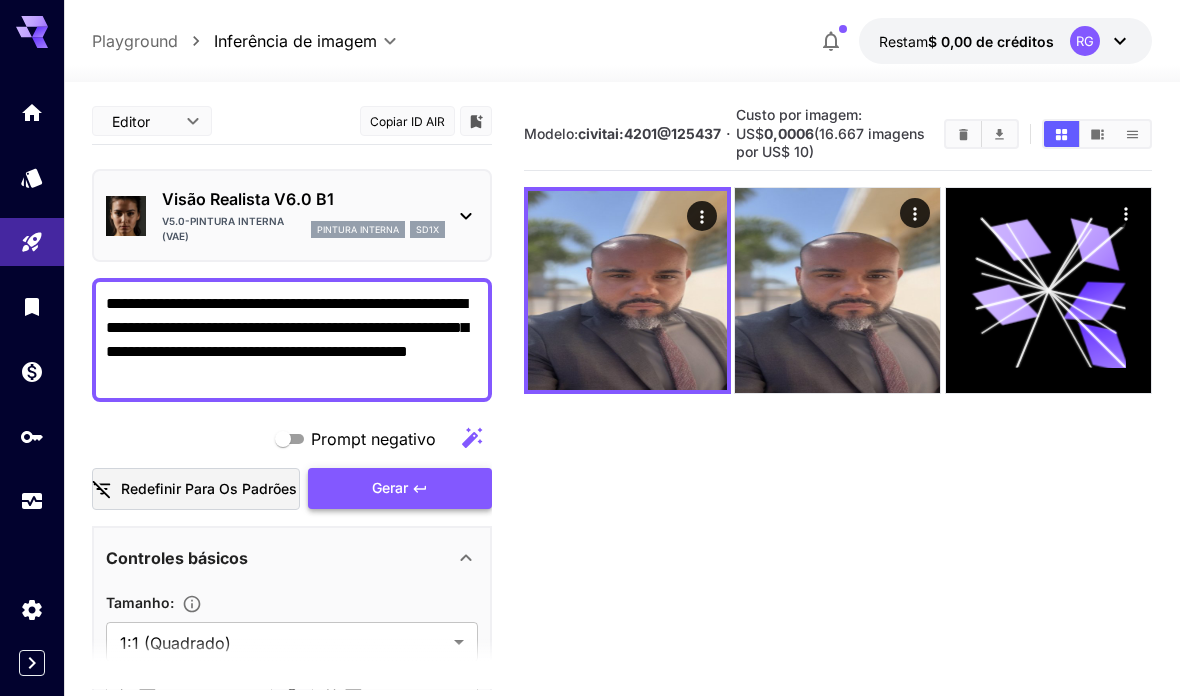 click on "Gerar" at bounding box center [400, 488] 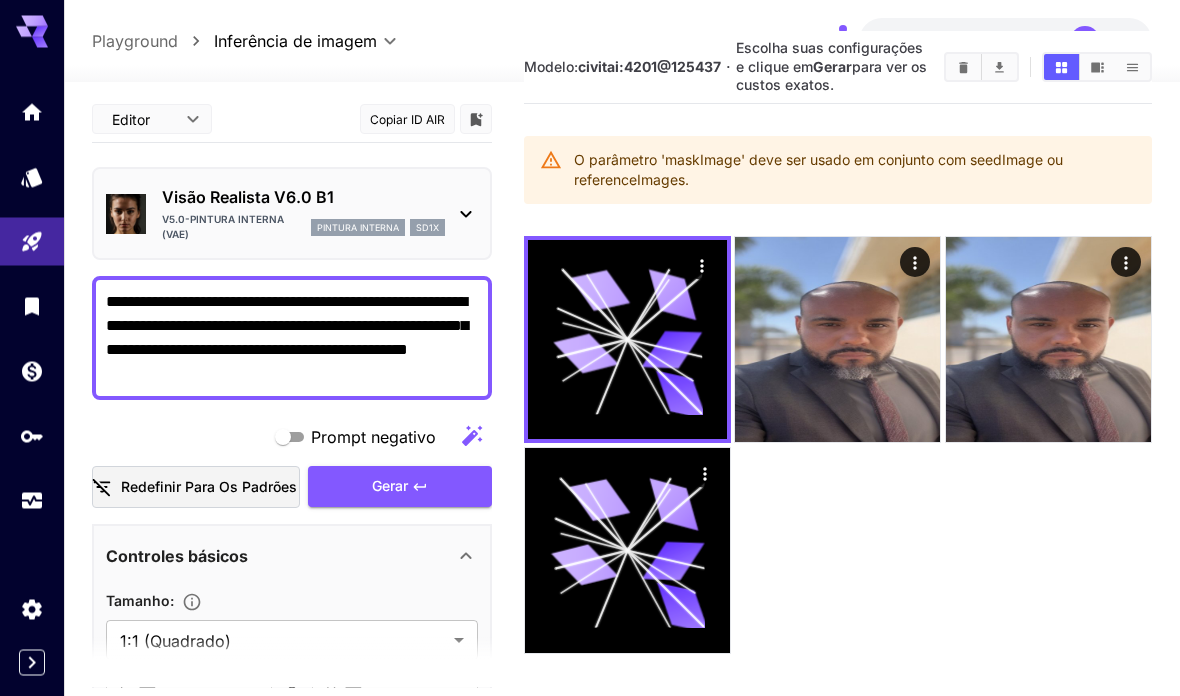 scroll, scrollTop: 158, scrollLeft: 0, axis: vertical 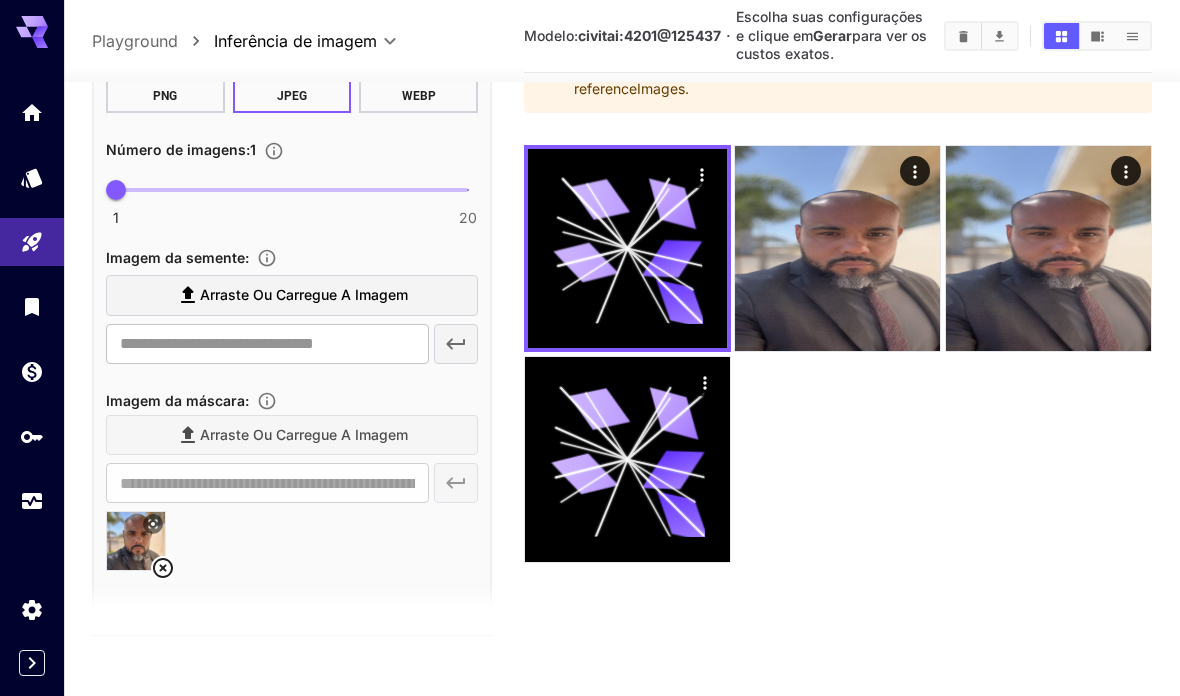 click on "Arraste ou carregue a imagem" at bounding box center (292, 295) 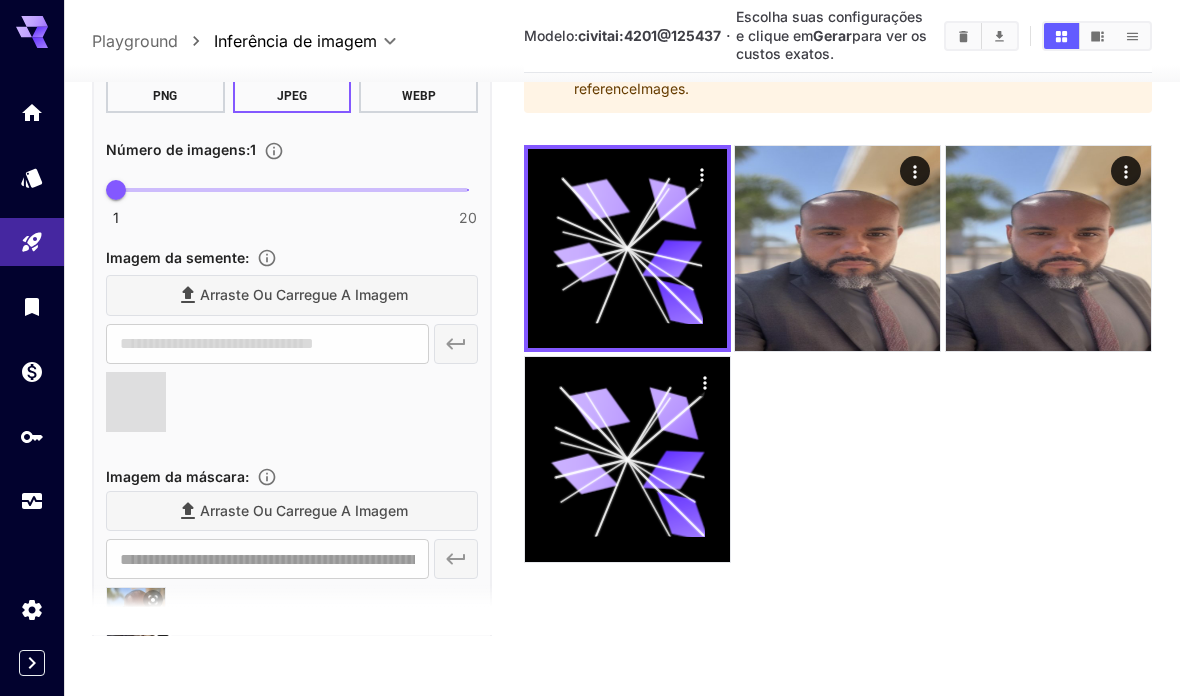 type on "**********" 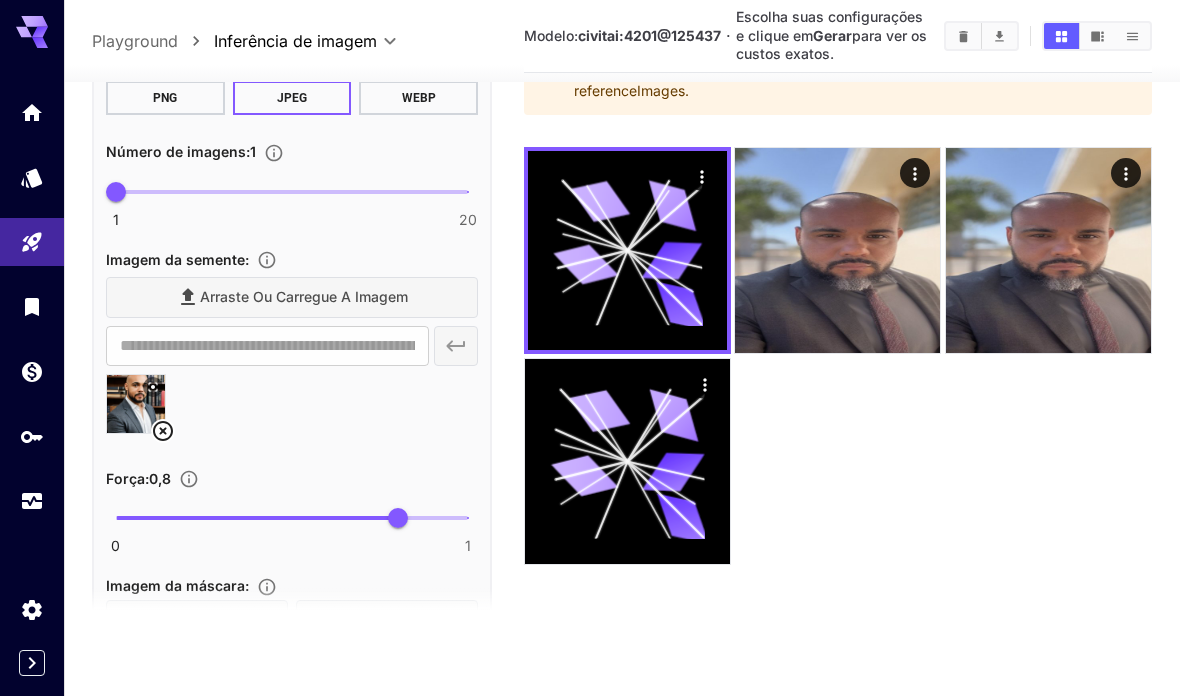 scroll, scrollTop: 0, scrollLeft: 0, axis: both 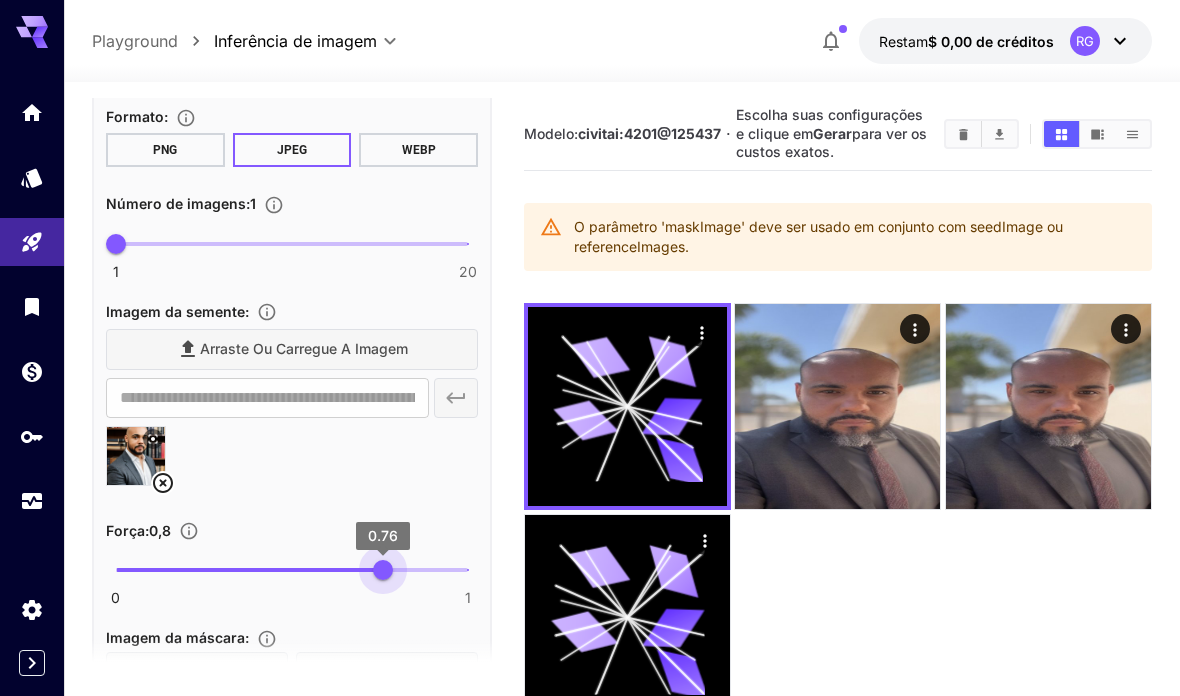 type on "****" 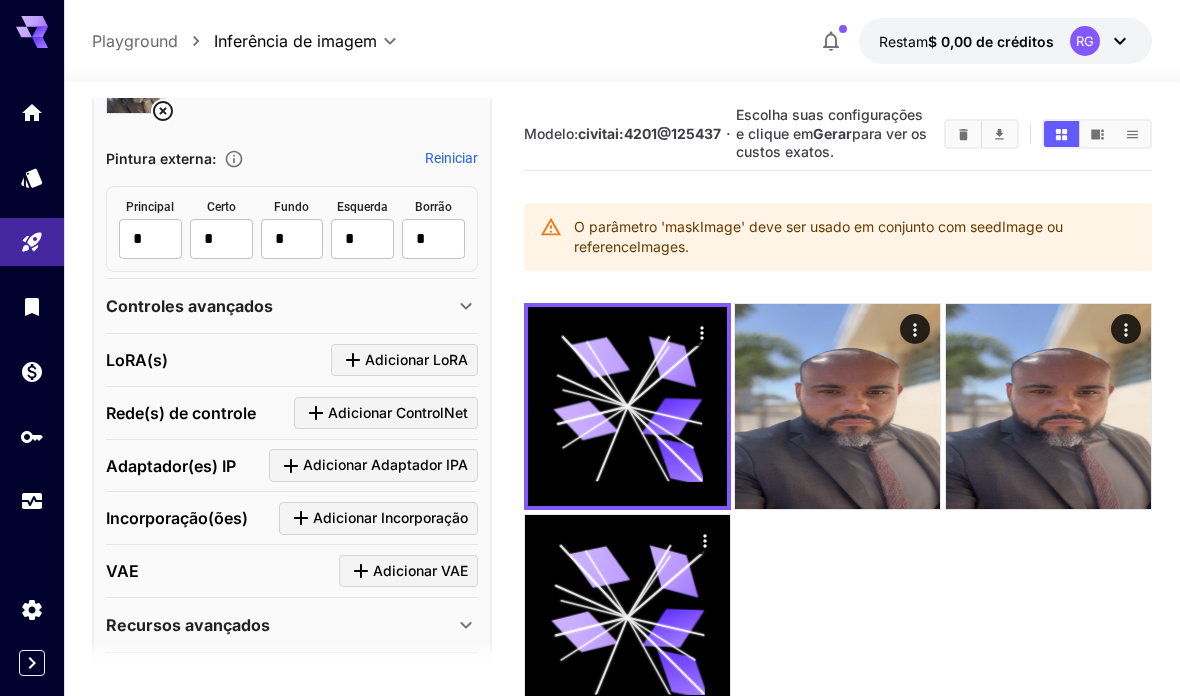 scroll, scrollTop: 1315, scrollLeft: 0, axis: vertical 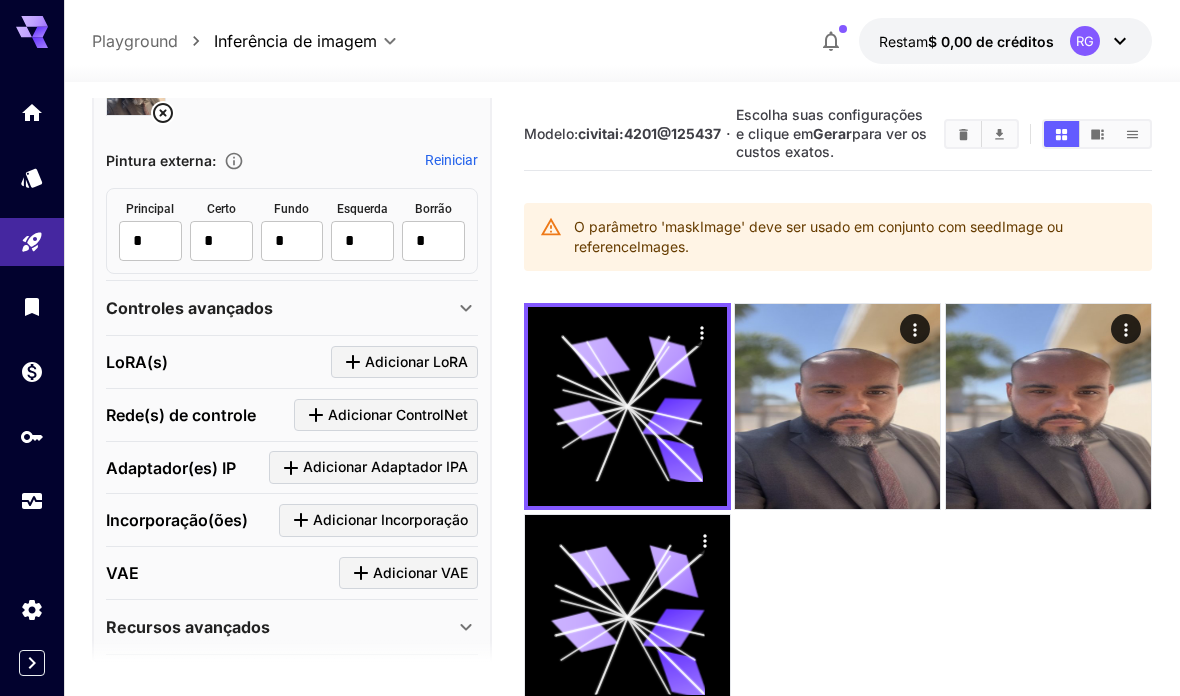 click on "Reiniciar" at bounding box center [451, 160] 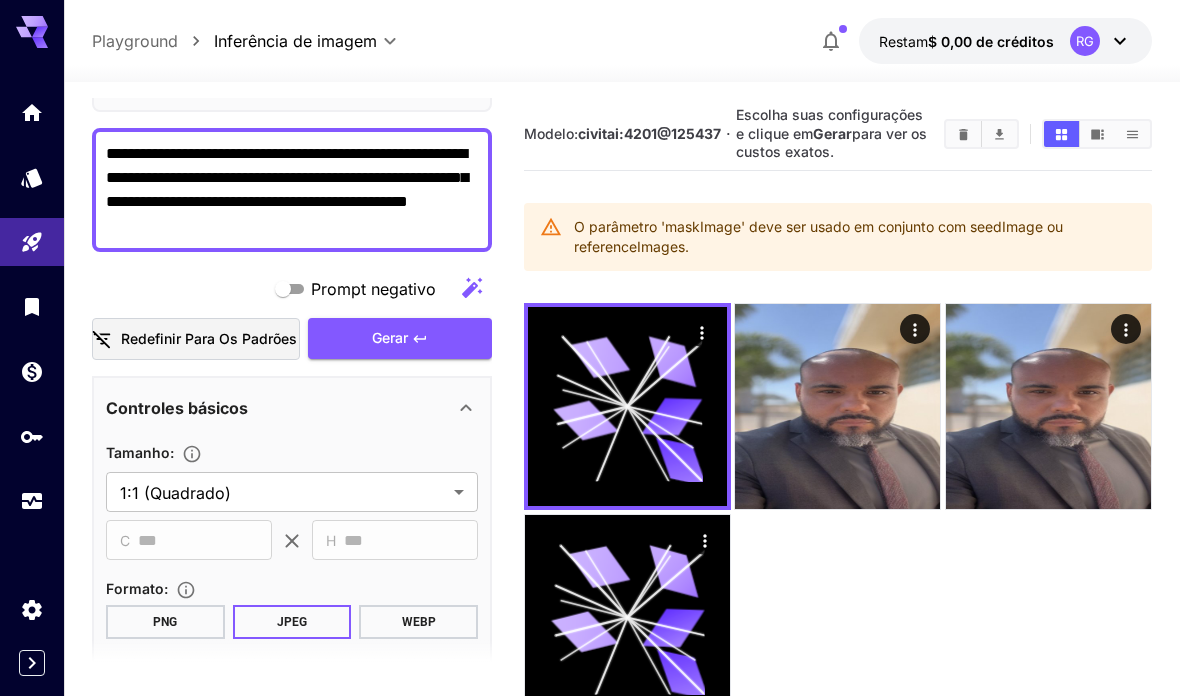 scroll, scrollTop: 319, scrollLeft: 0, axis: vertical 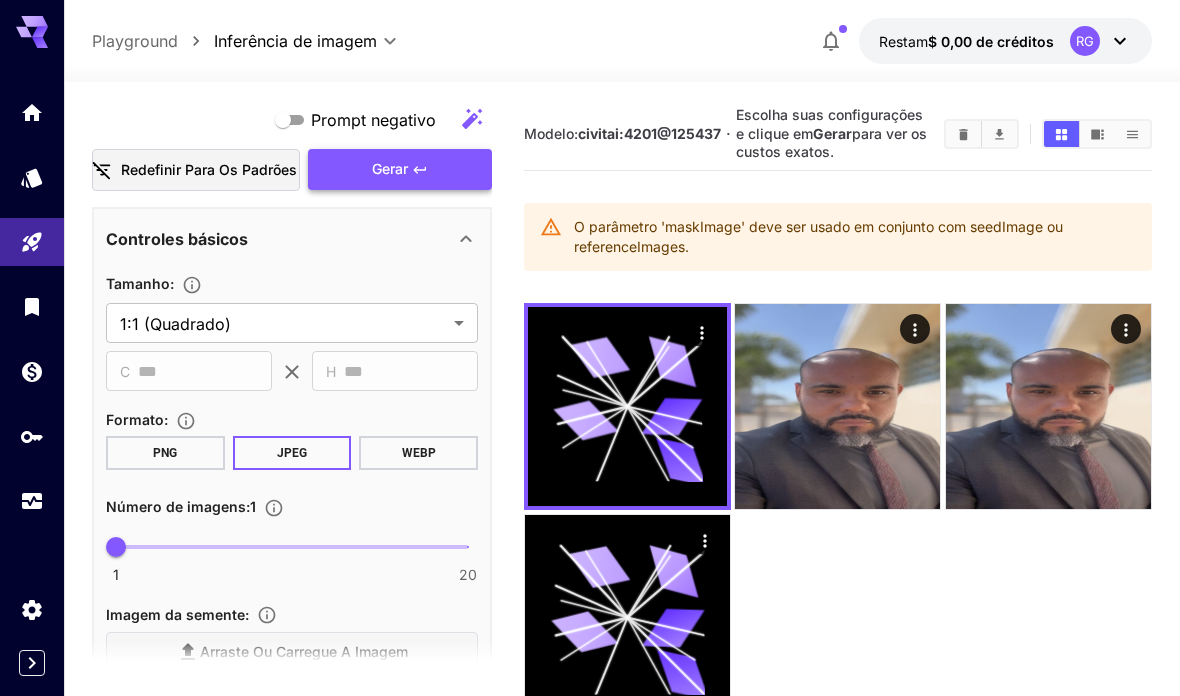 click on "Gerar" at bounding box center [400, 169] 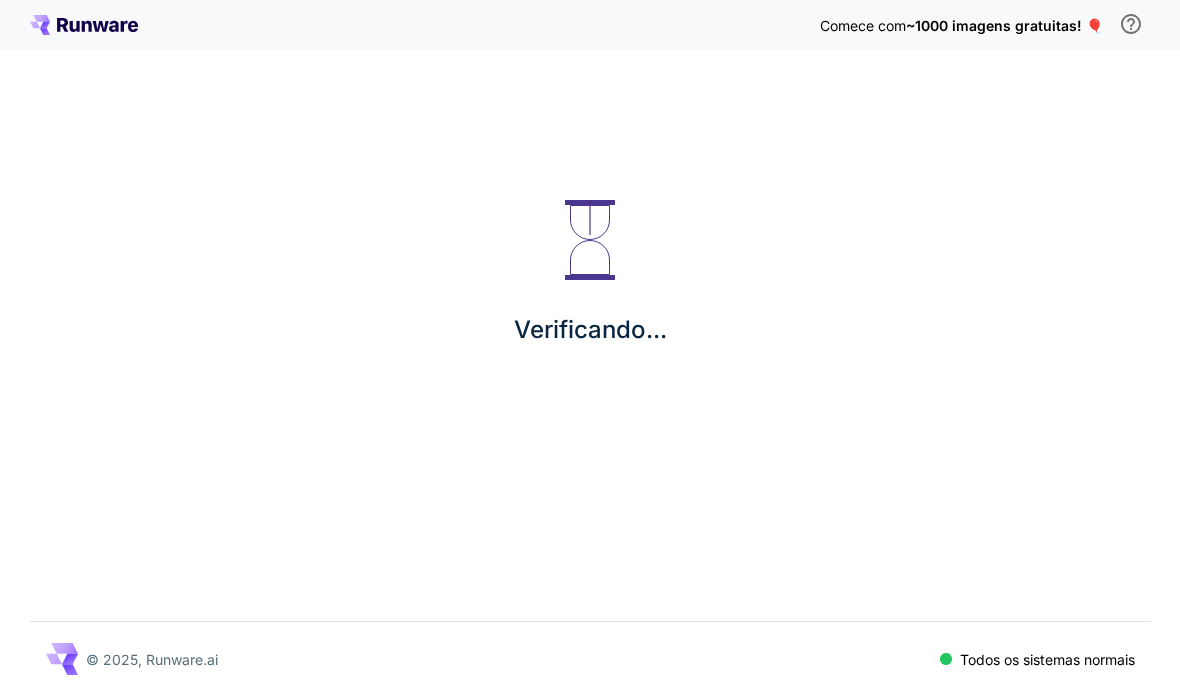 scroll, scrollTop: 0, scrollLeft: 0, axis: both 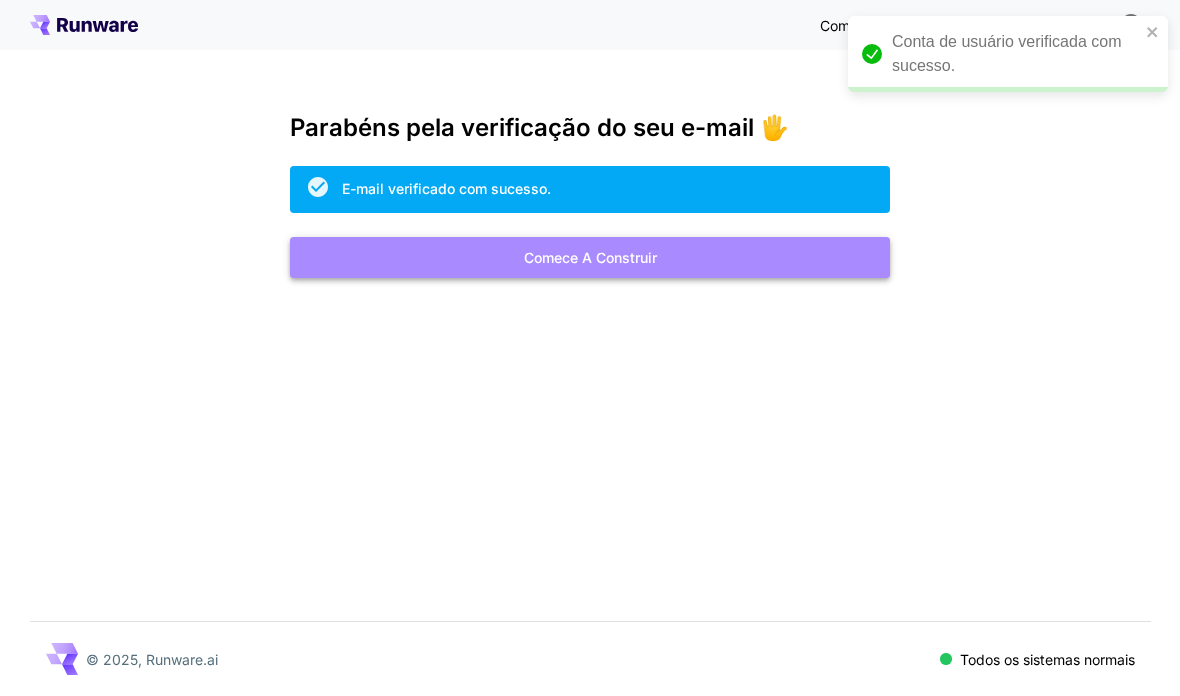 click on "Comece a construir" at bounding box center (590, 257) 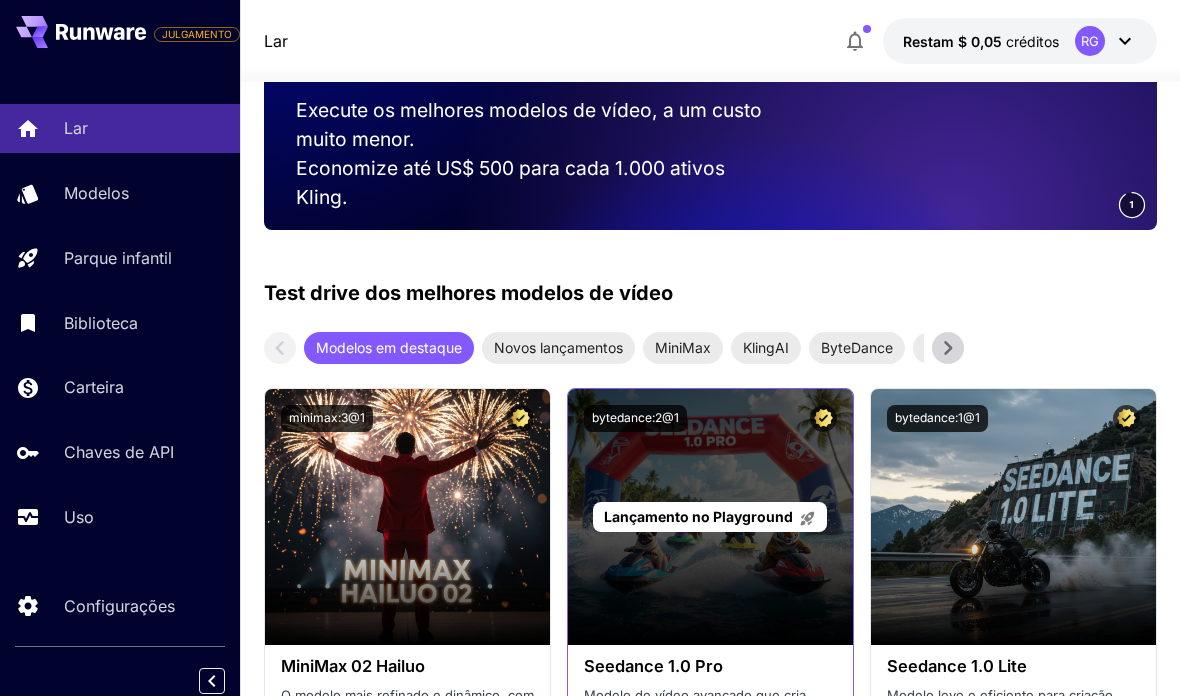 scroll, scrollTop: 764, scrollLeft: 0, axis: vertical 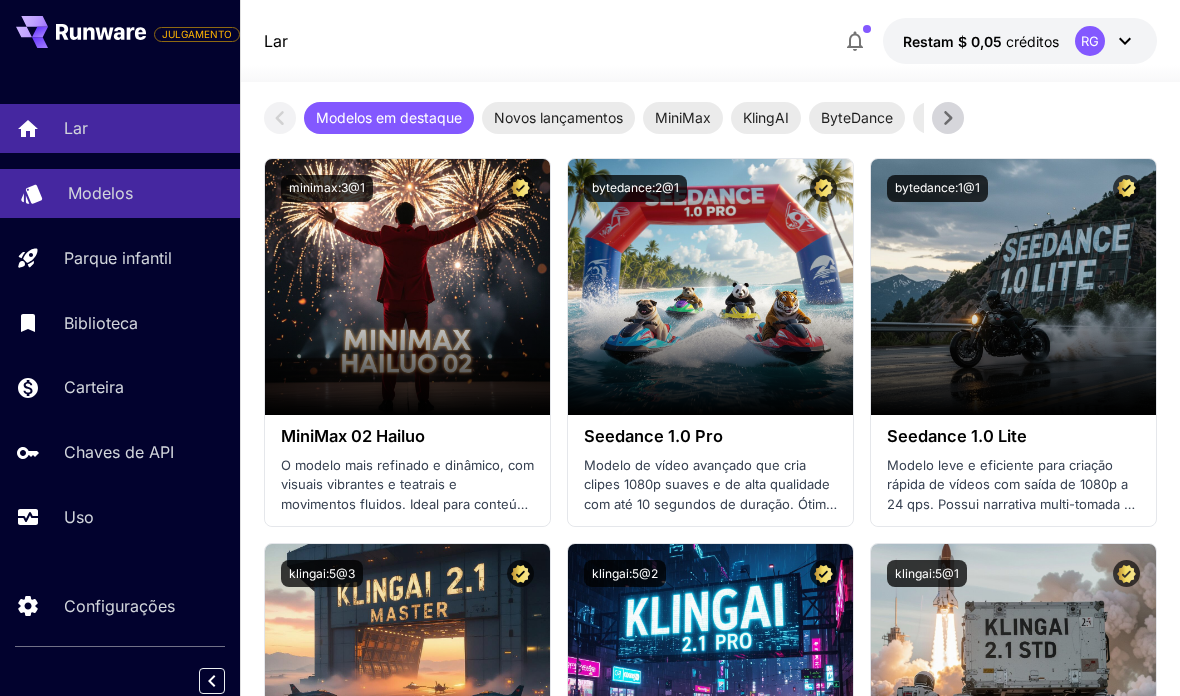 click on "Modelos" at bounding box center [146, 193] 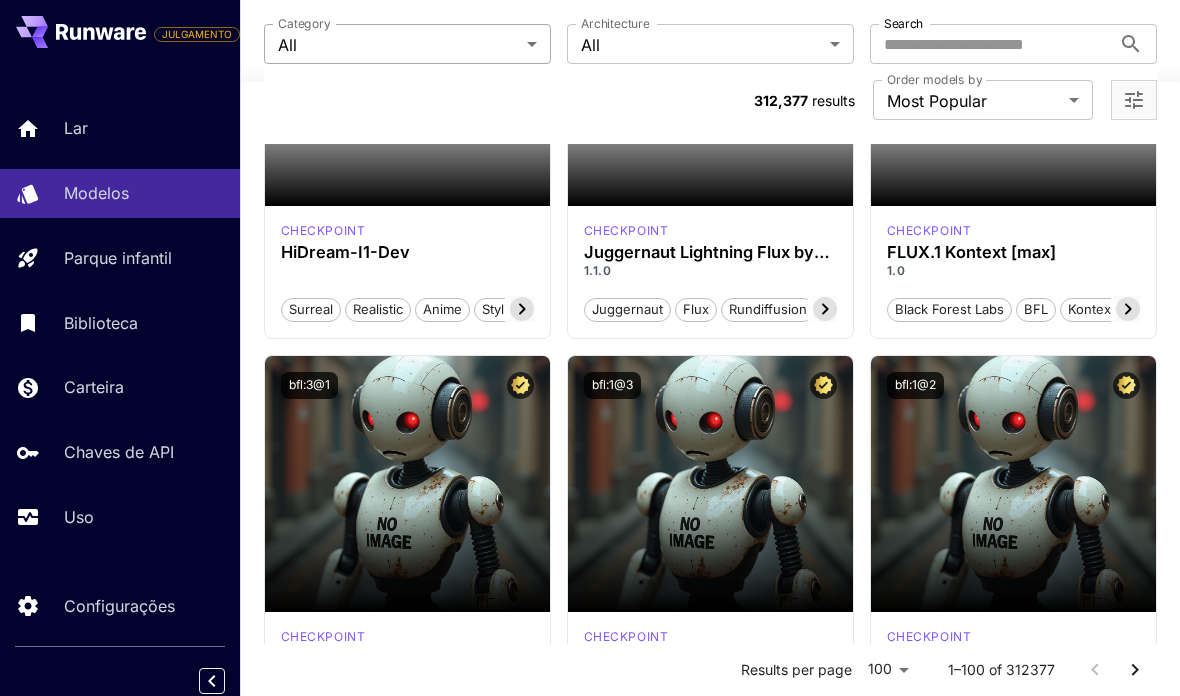 scroll, scrollTop: 80, scrollLeft: 0, axis: vertical 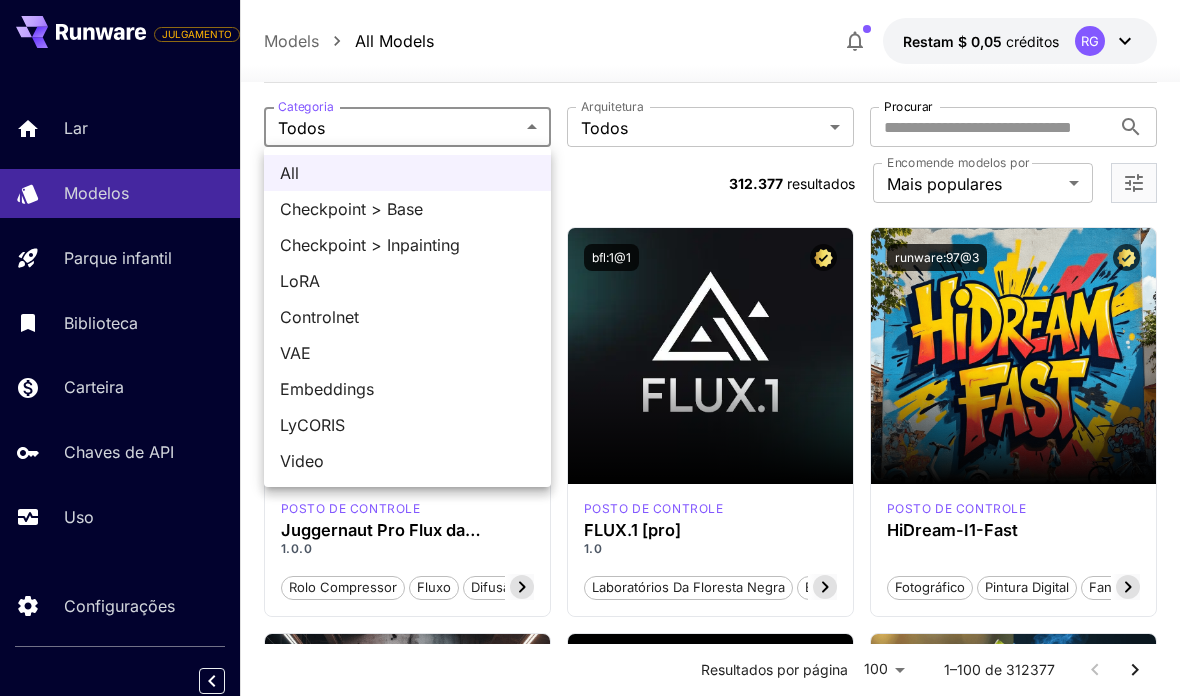 click on "**********" at bounding box center [590, 13173] 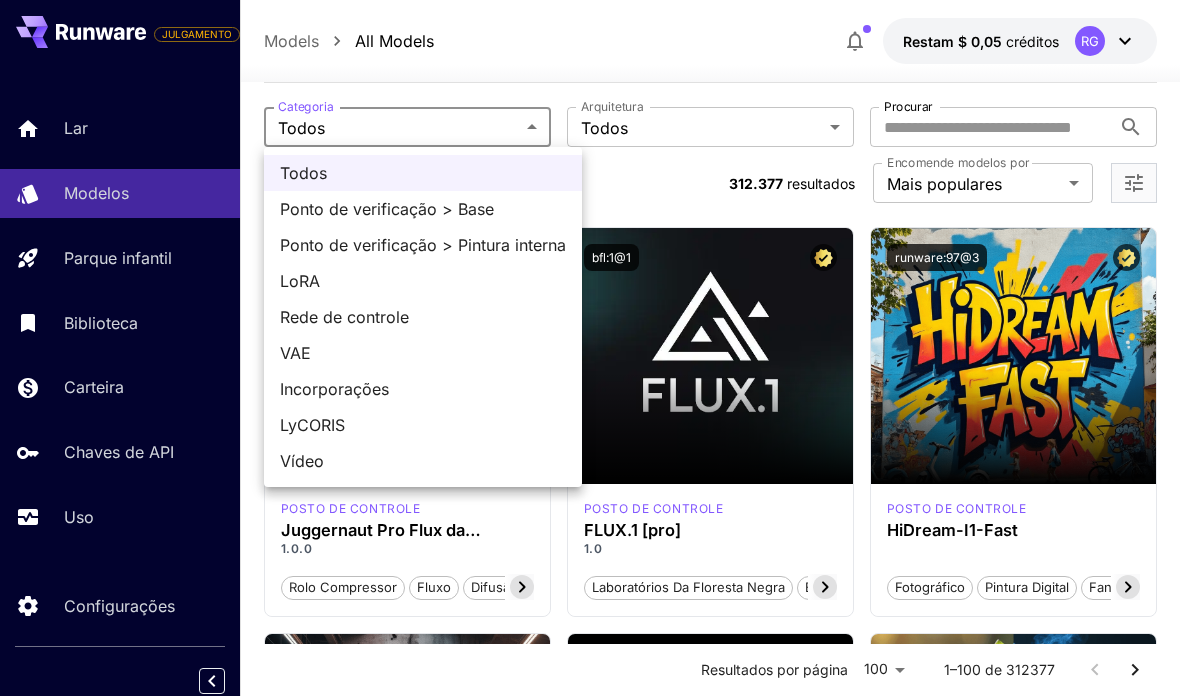 type 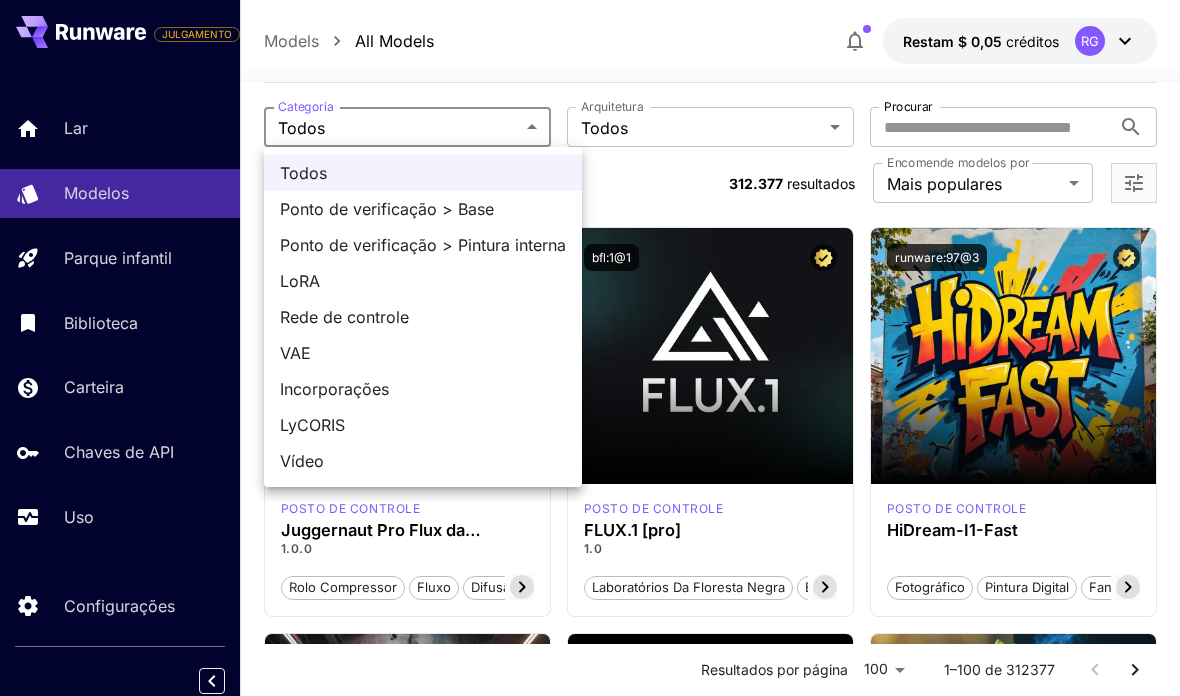 click at bounding box center (590, 348) 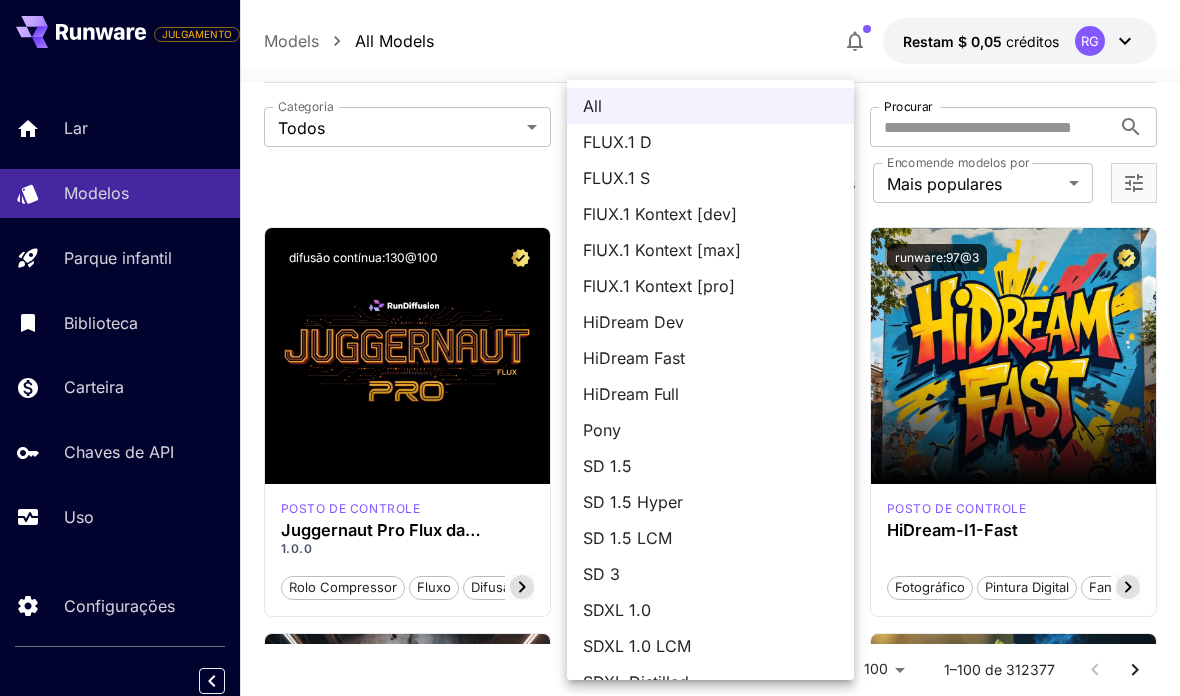 click on "**********" at bounding box center [590, 13173] 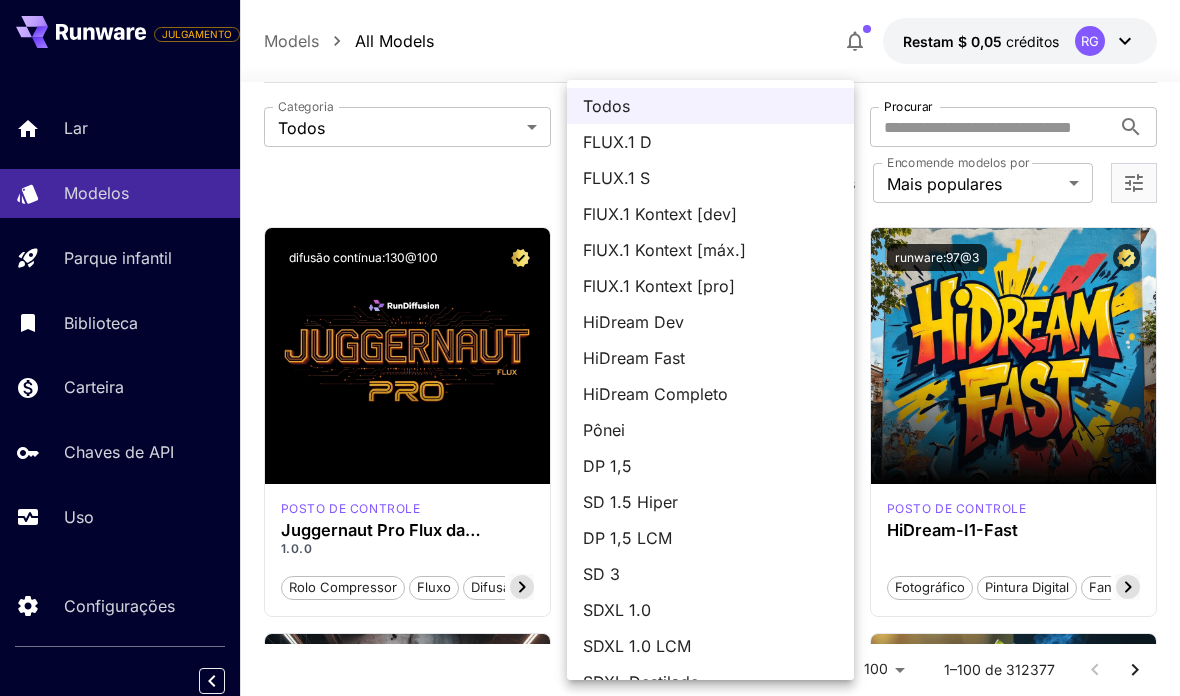 click at bounding box center (590, 348) 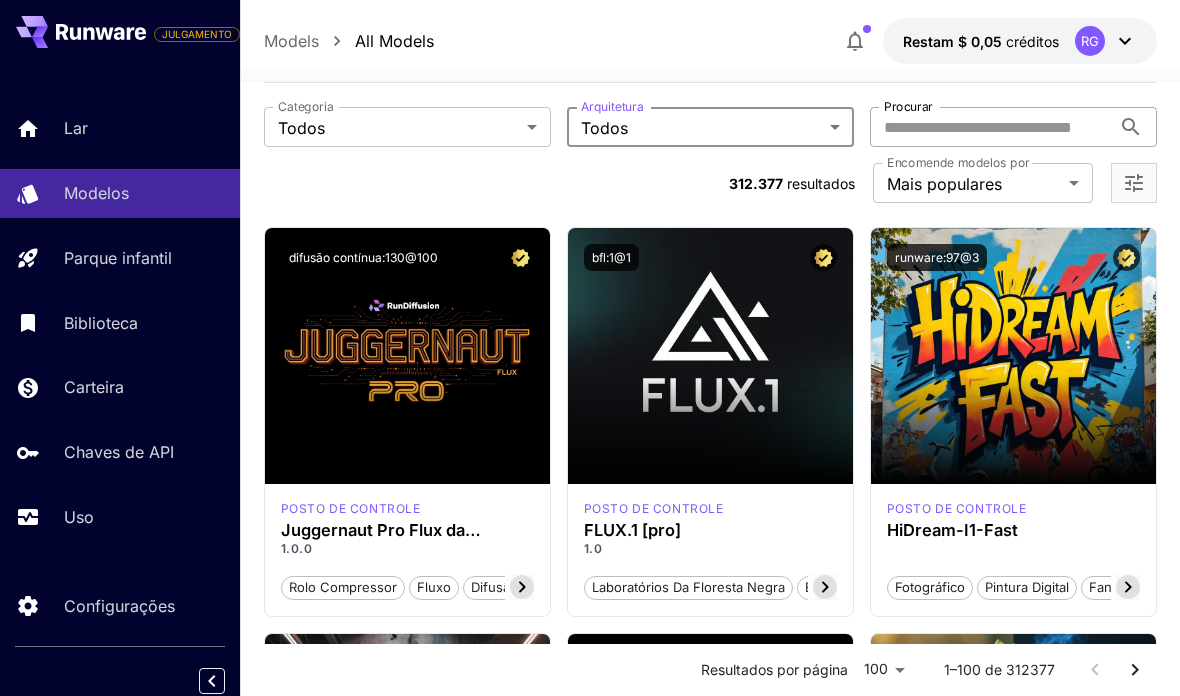 click on "Procurar" at bounding box center (990, 127) 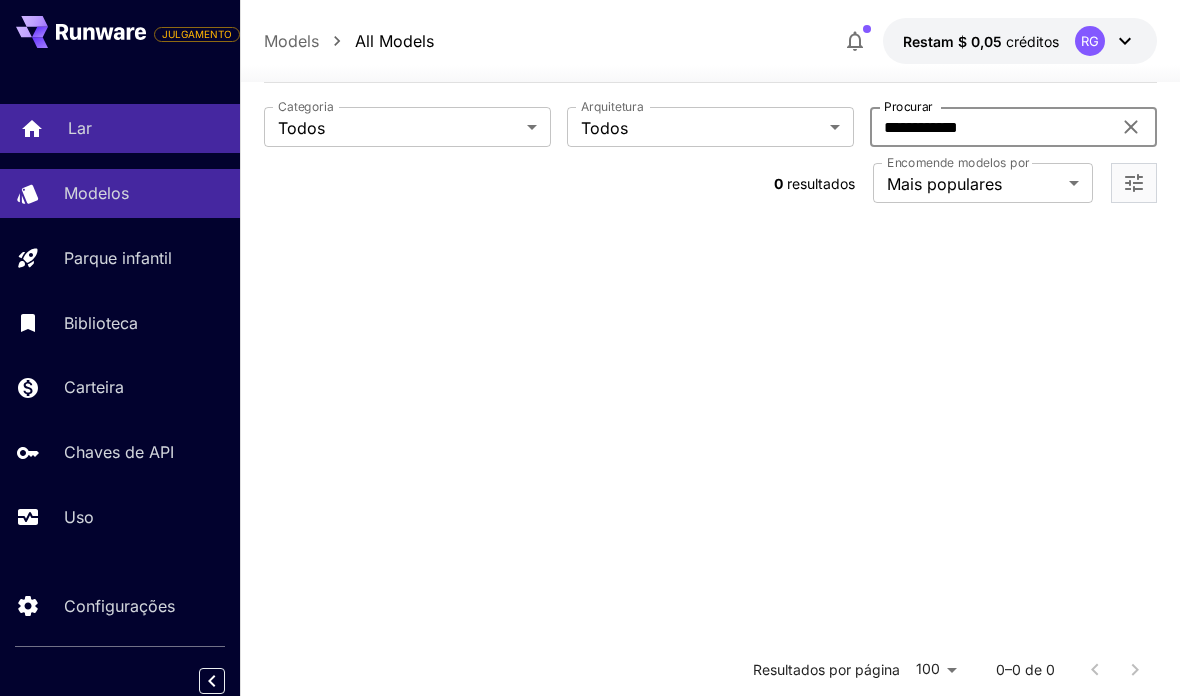 type on "**********" 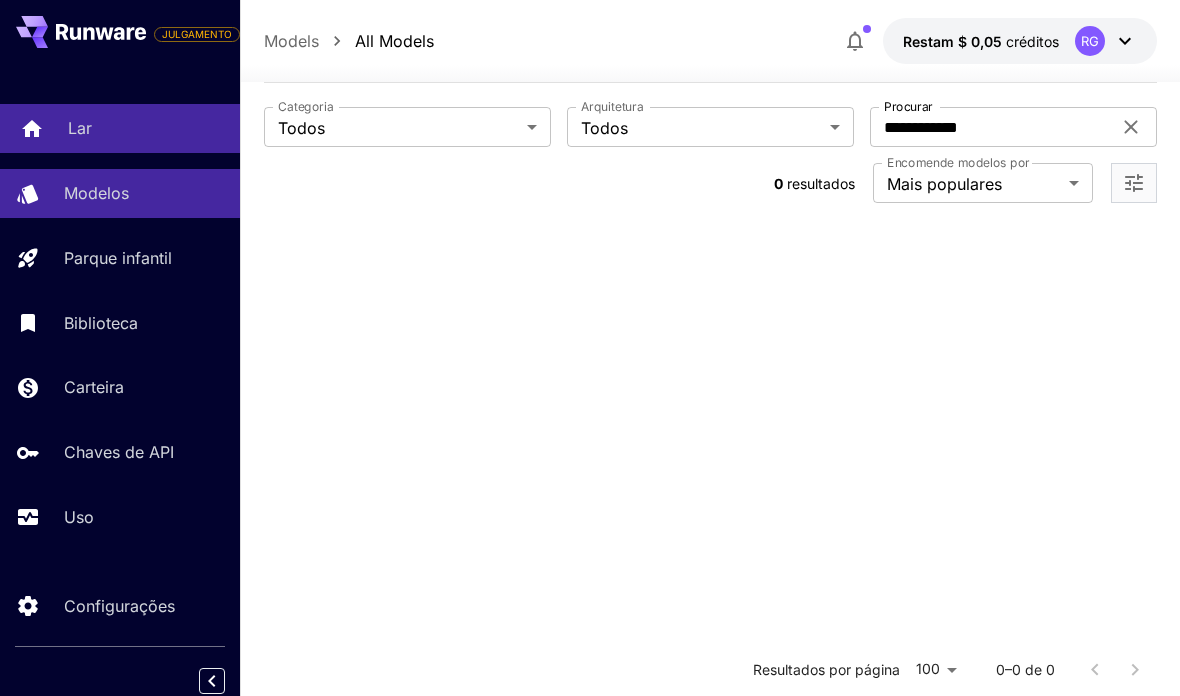 click on "Lar" at bounding box center [120, 128] 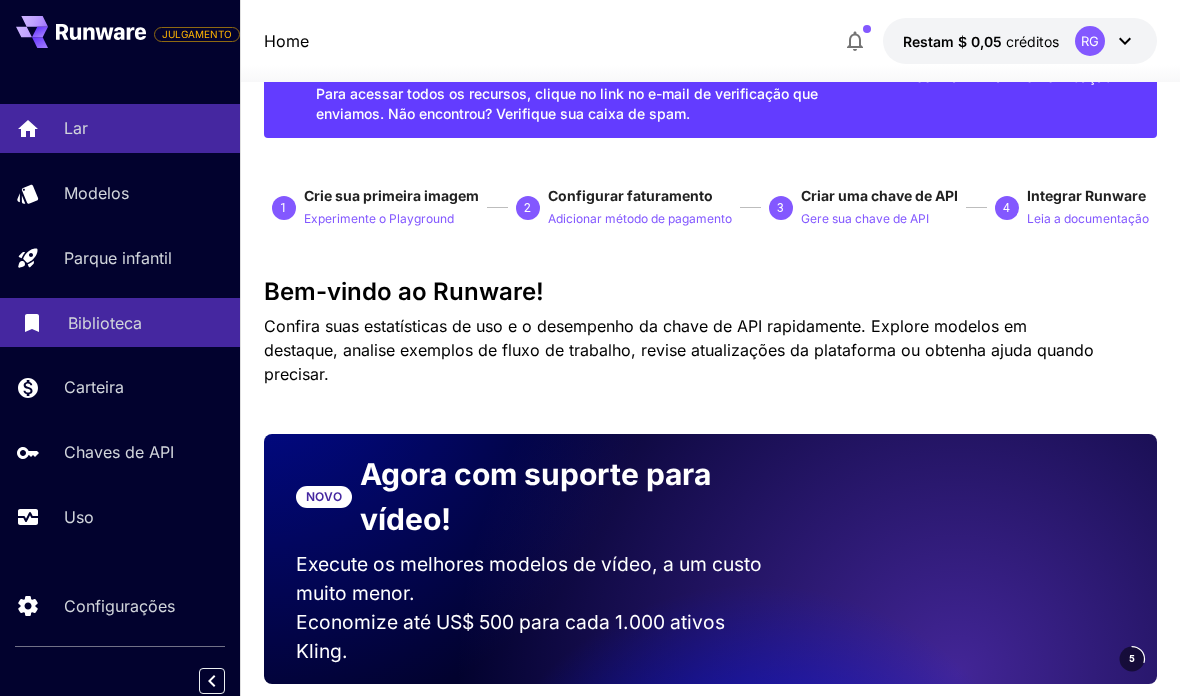click on "Biblioteca" at bounding box center [146, 323] 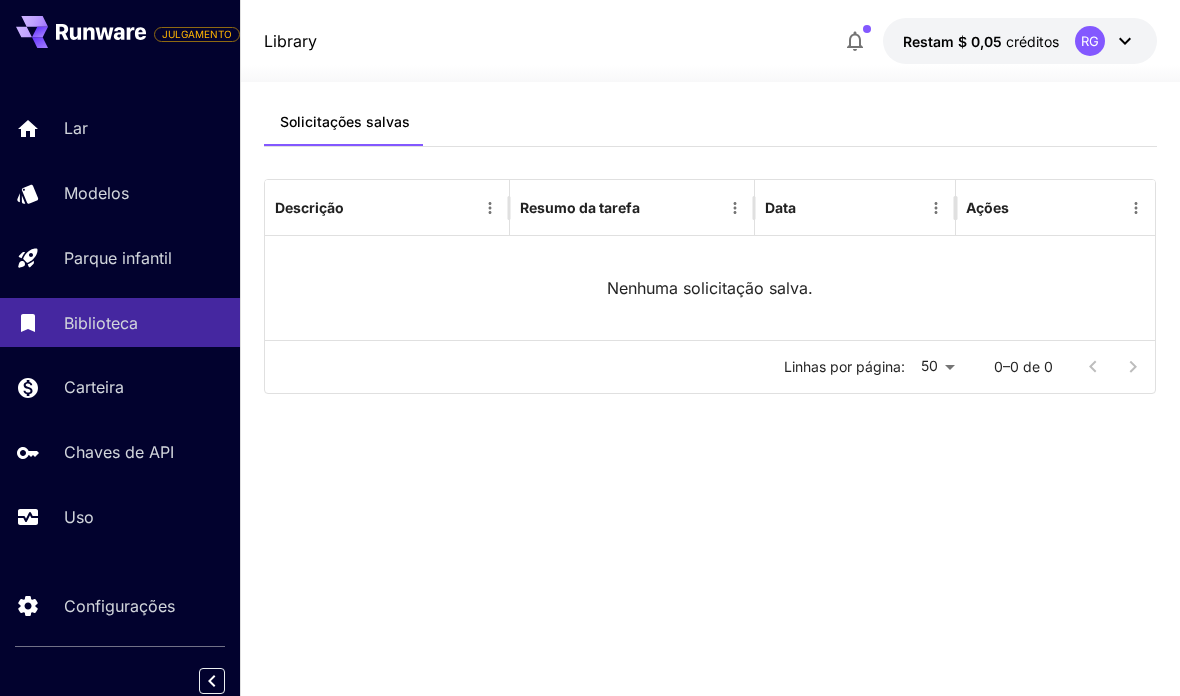 click on "Lar Modelos Parque infantil Biblioteca Carteira Chaves de API Uso" at bounding box center (120, 322) 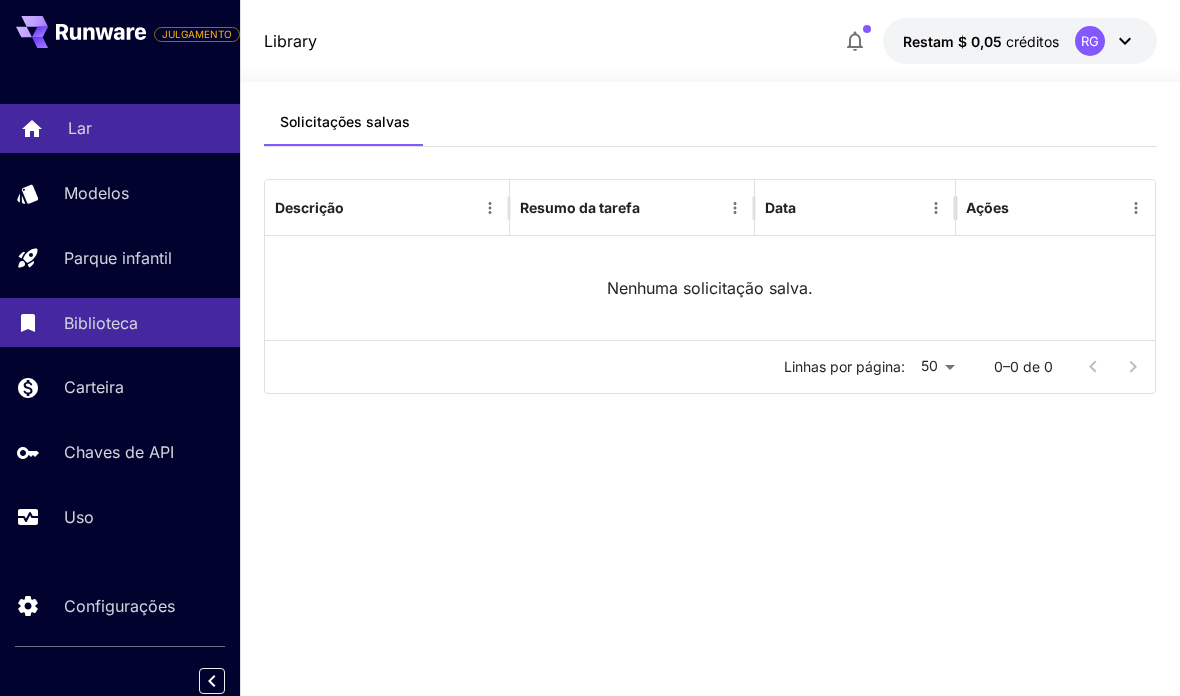 click on "Lar" at bounding box center [120, 128] 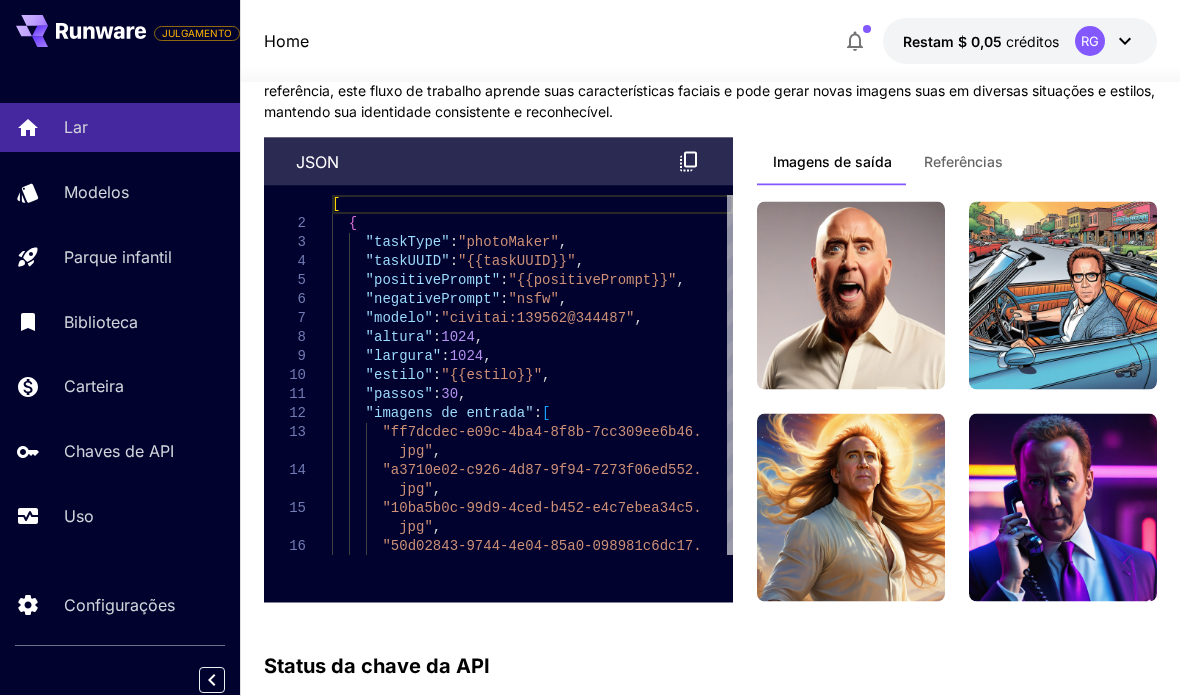 scroll, scrollTop: 6597, scrollLeft: 0, axis: vertical 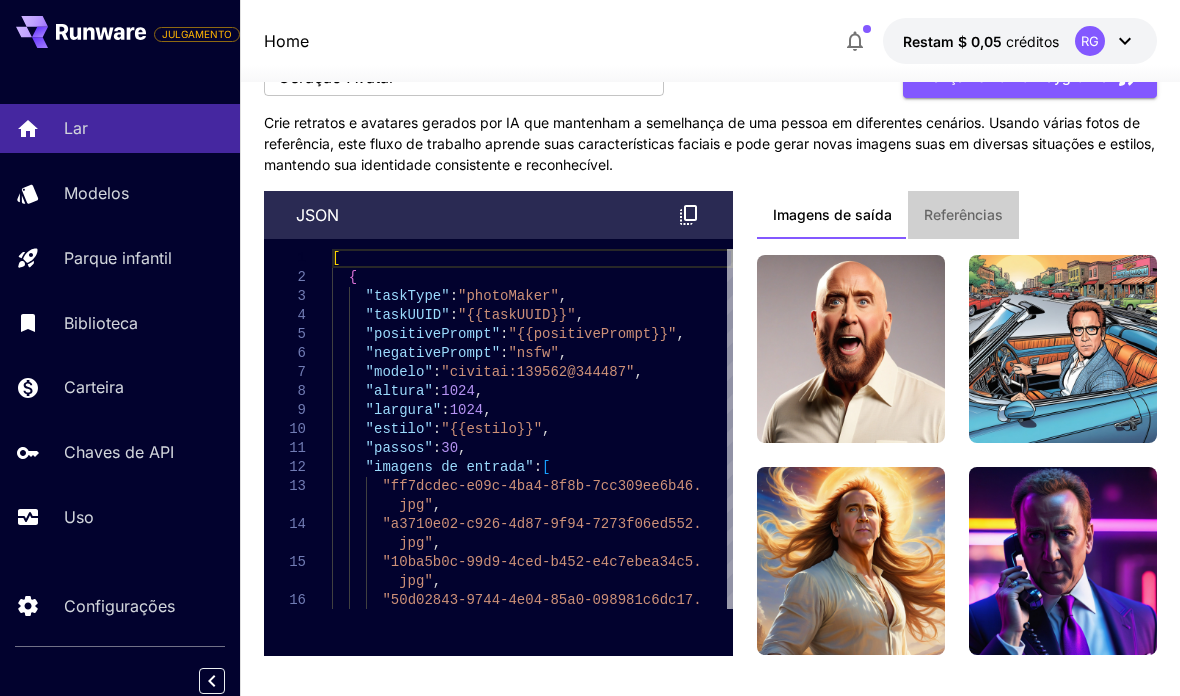 click on "Referências" at bounding box center [963, 215] 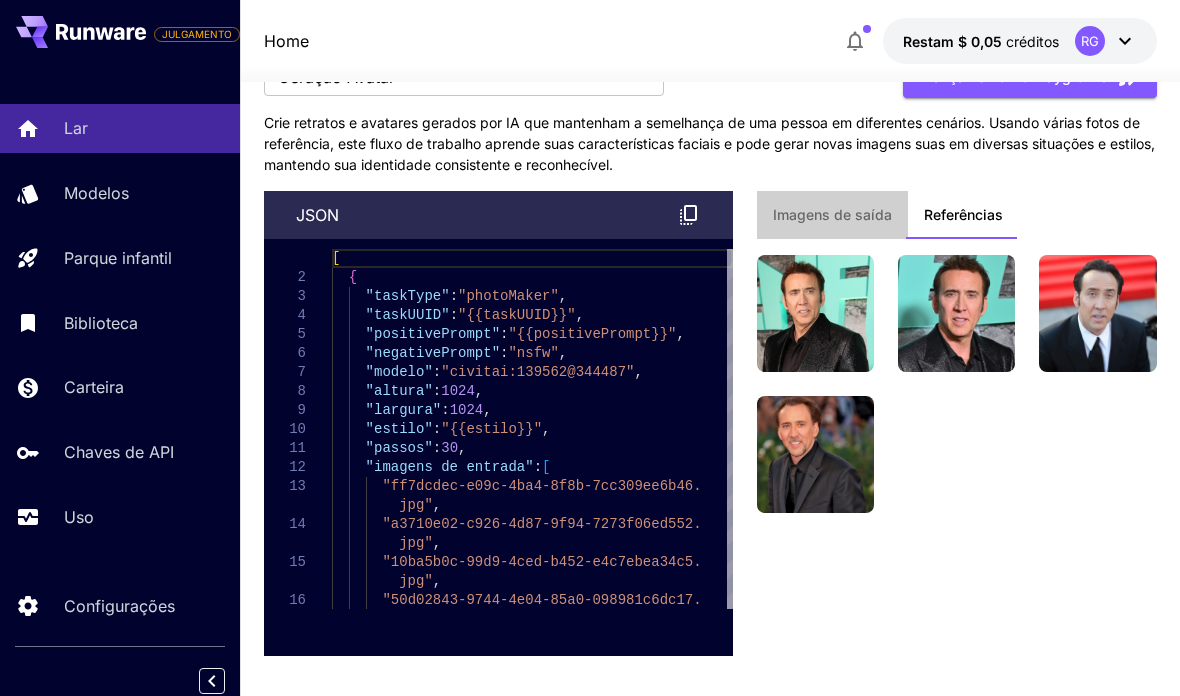 click on "Imagens de saída" at bounding box center [832, 214] 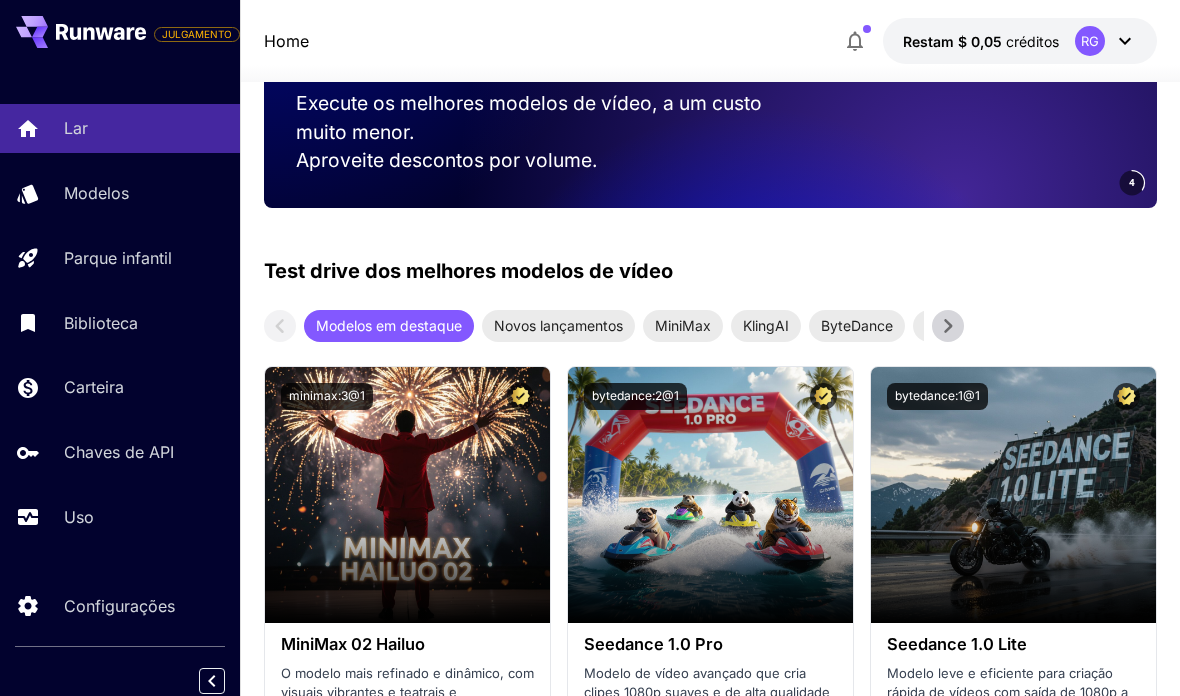 scroll, scrollTop: 379, scrollLeft: 0, axis: vertical 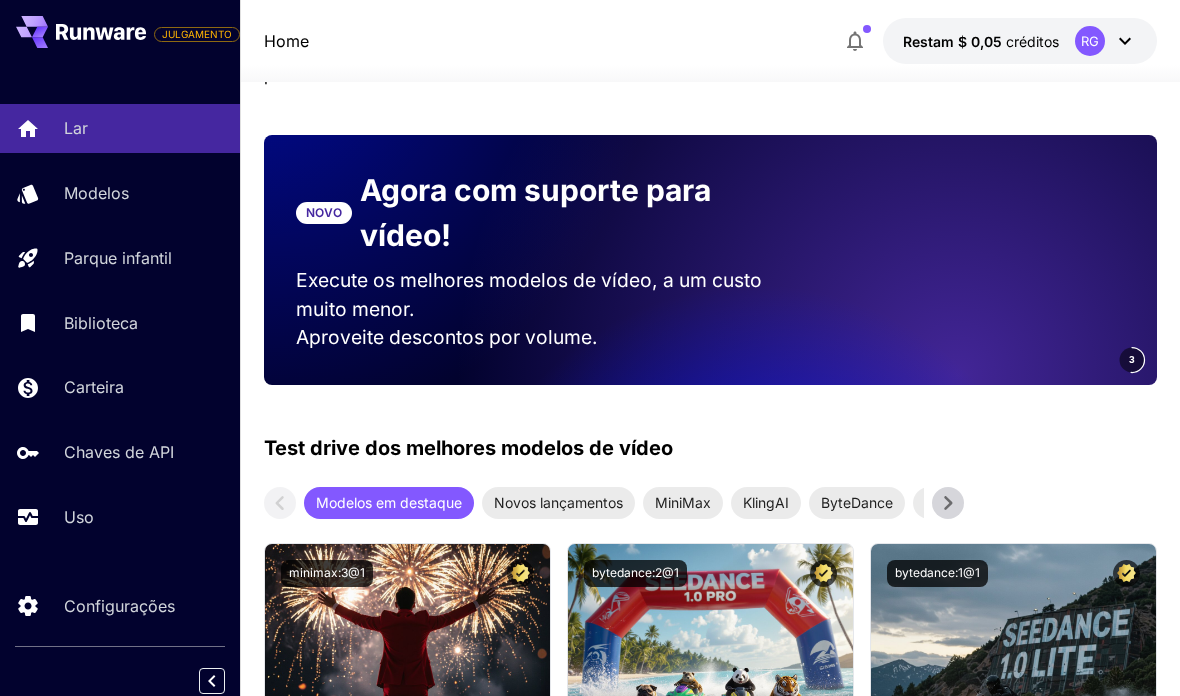 click on "Novos lançamentos" at bounding box center (558, 502) 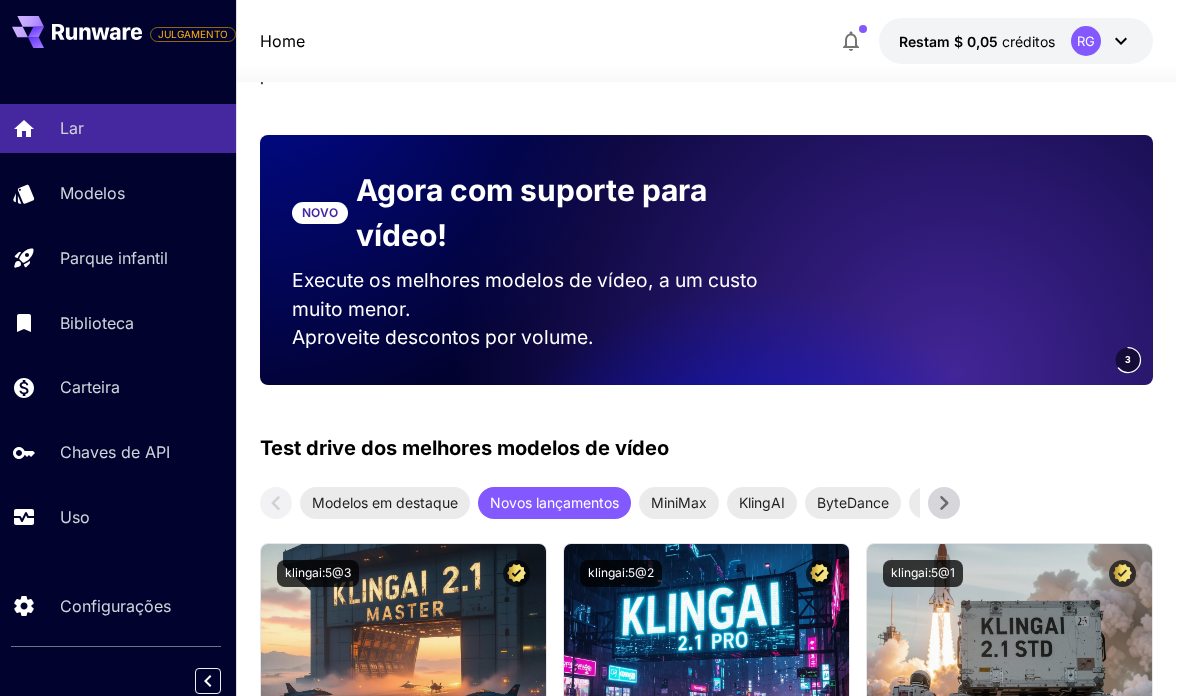 scroll, scrollTop: 344, scrollLeft: 0, axis: vertical 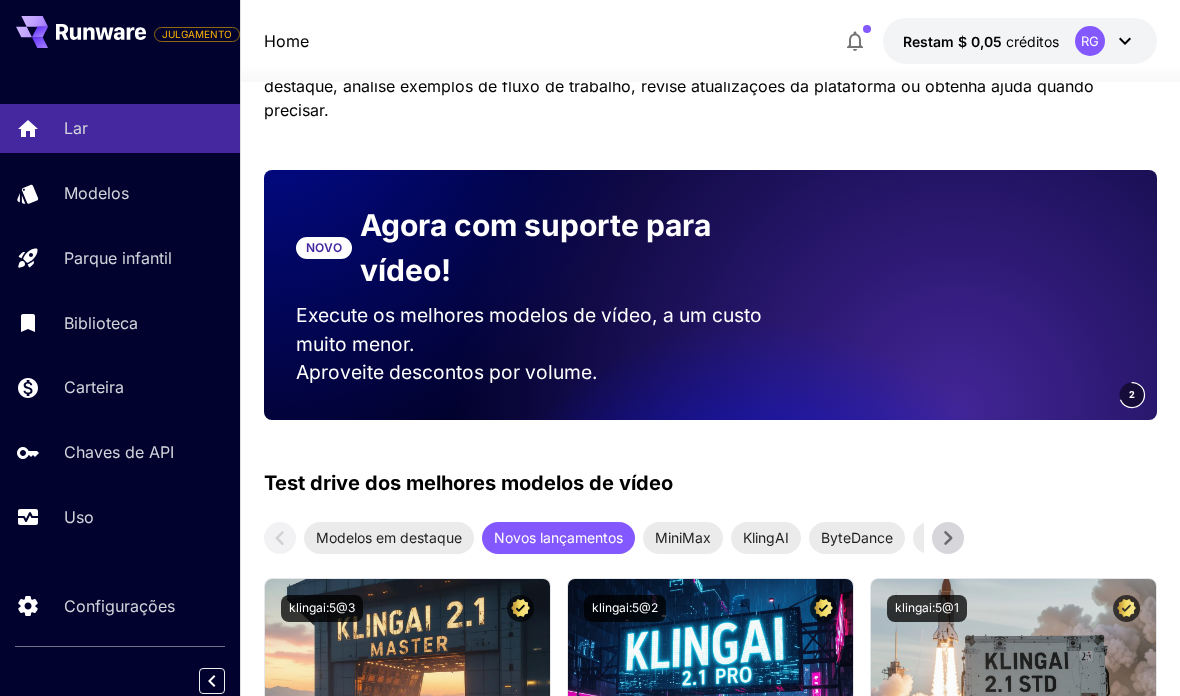 click on "MiniMax" at bounding box center [683, 538] 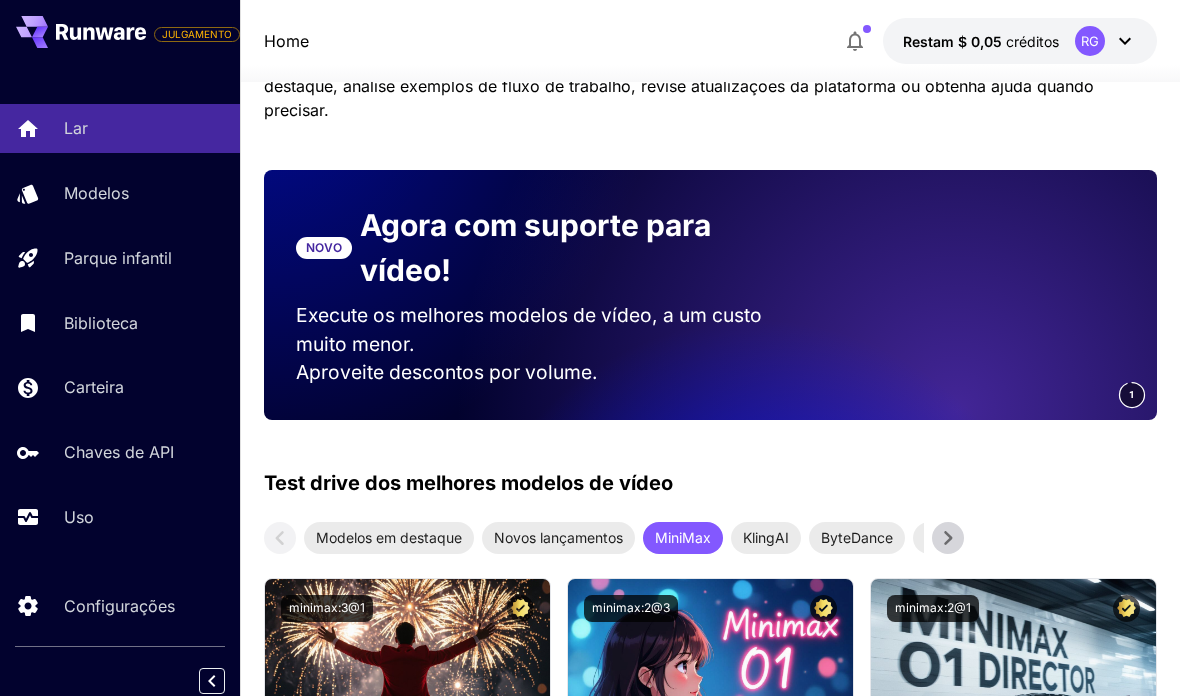 click on "Test drive dos melhores modelos de vídeo Modelos em destaque Novos lançamentos MiniMax KlingAI ByteDance Google Veo PixVerse Vídeo Lançamento no Playground minimax:3@1                             MiniMax 02 Hailuo O modelo mais refinado e dinâmico, com visuais vibrantes e teatrais e movimentos fluidos. Ideal para conteúdo viral e filmagens em estilo comercial. Lançamento no Playground minimax:2@3                             MiniMax 01 ao vivo Foca em animação estilizada e geração de vídeos no estilo anime com clipes expressivos e focados em personagens. Lançamento no Playground minimax:2@1                             Diretor MiniMax 01 Modelo avançado de enquadramento e iluminação cinematográfica produzindo cenas semelhantes às de filmes com controle de nível profissional e aleatoriedade de movimento reduzida. Lançamento no Playground minimax:1@1                             Base MiniMax 01" at bounding box center [710, 900] 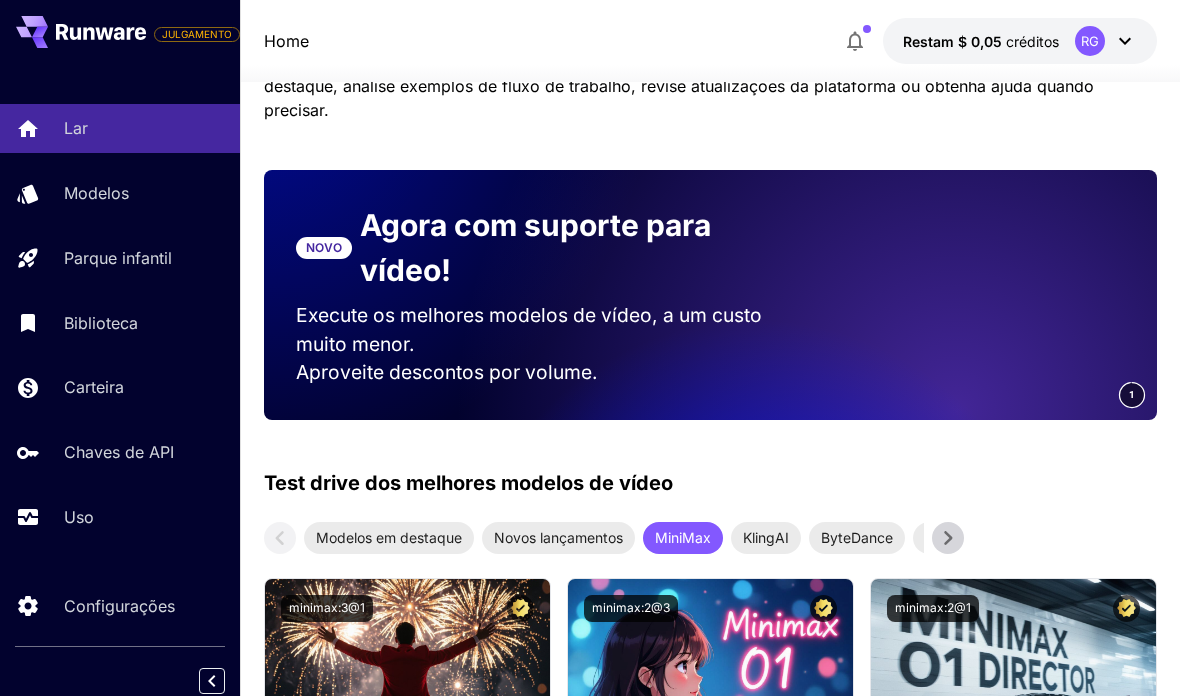 click on "KlingAI" at bounding box center (766, 537) 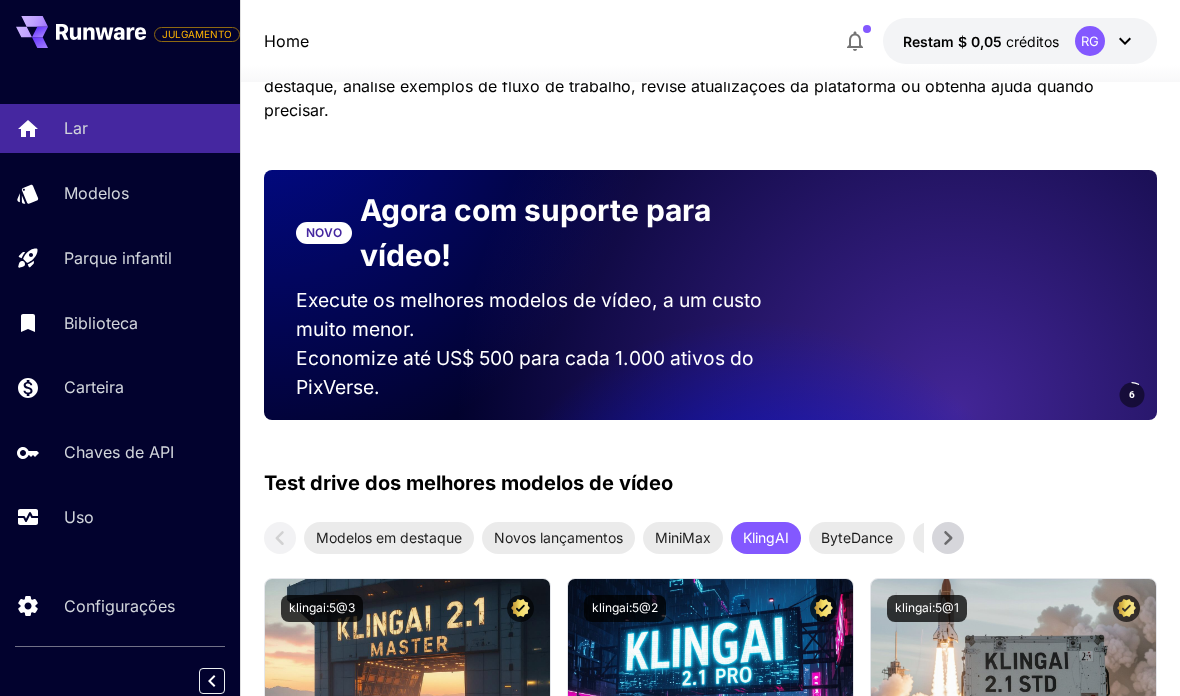 click on "ByteDance" at bounding box center (857, 537) 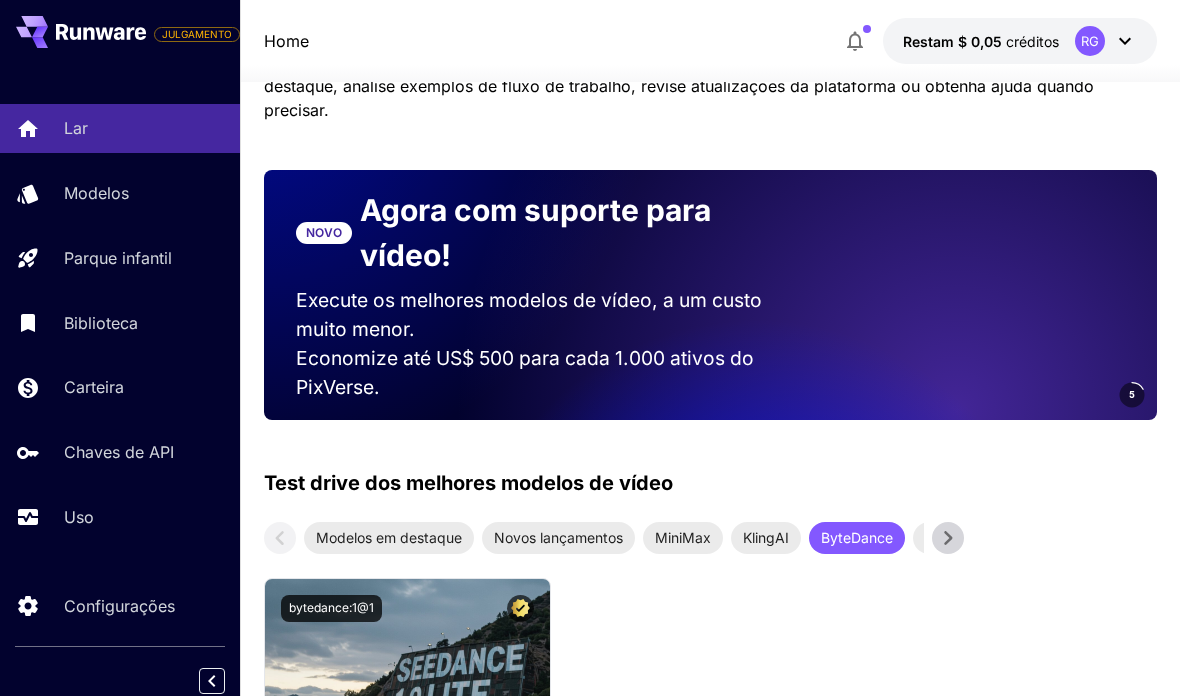 click 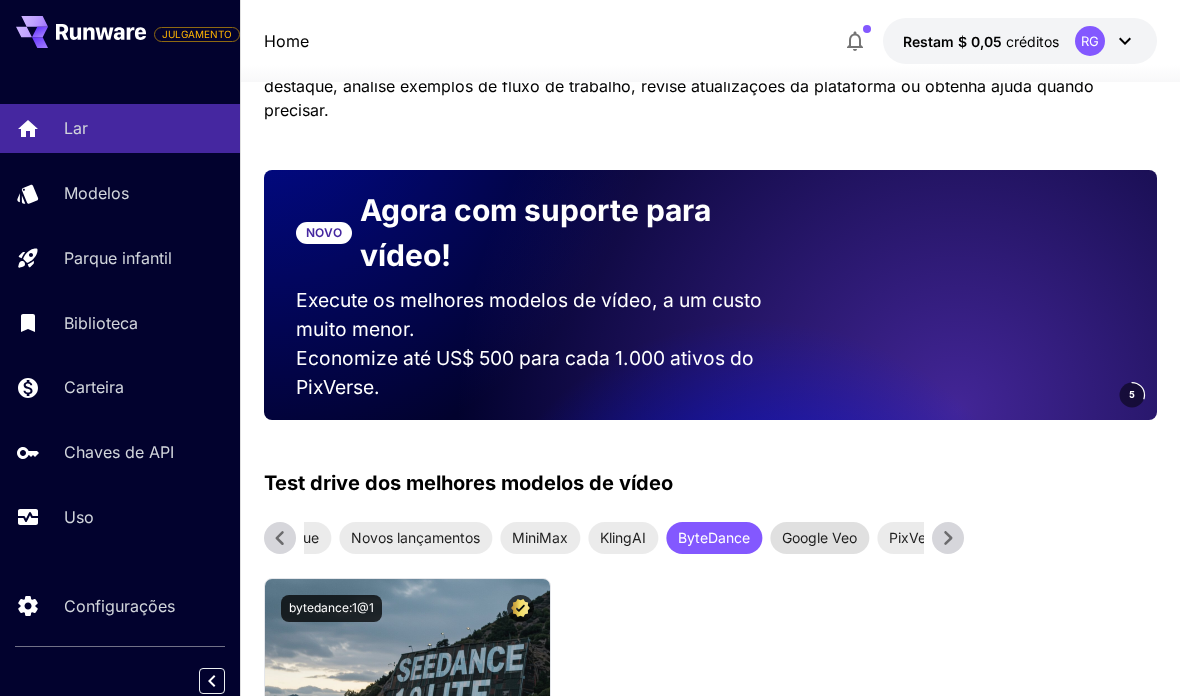 click on "Google Veo" at bounding box center (819, 538) 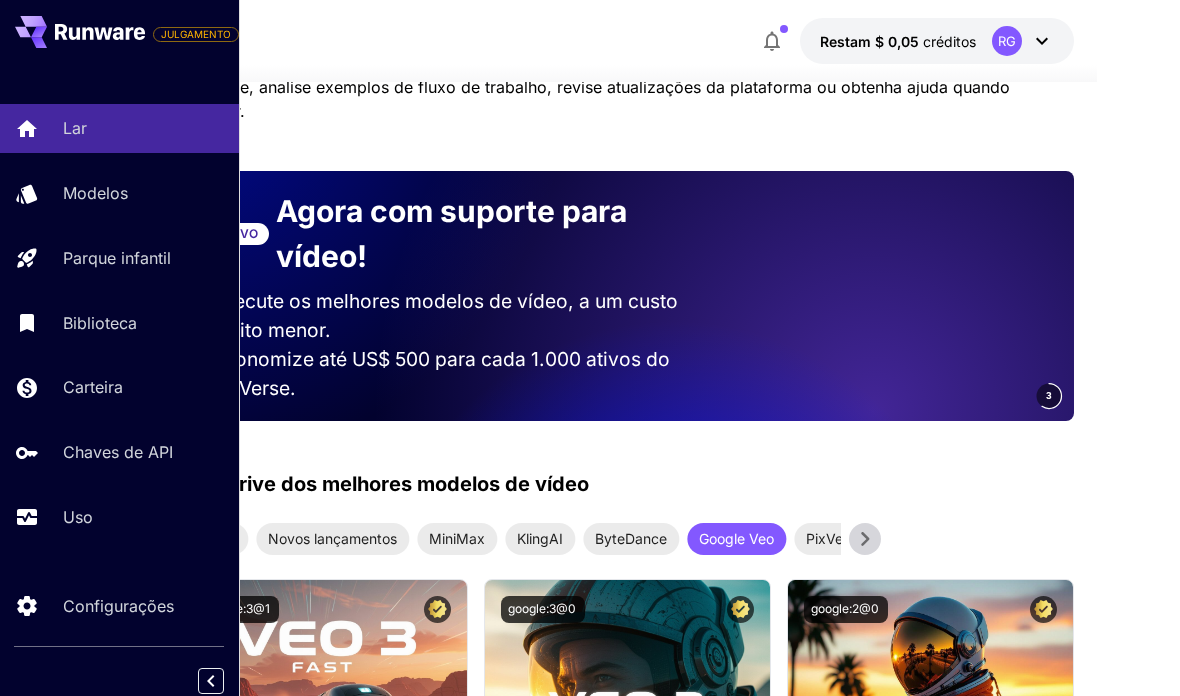 scroll, scrollTop: 344, scrollLeft: 82, axis: both 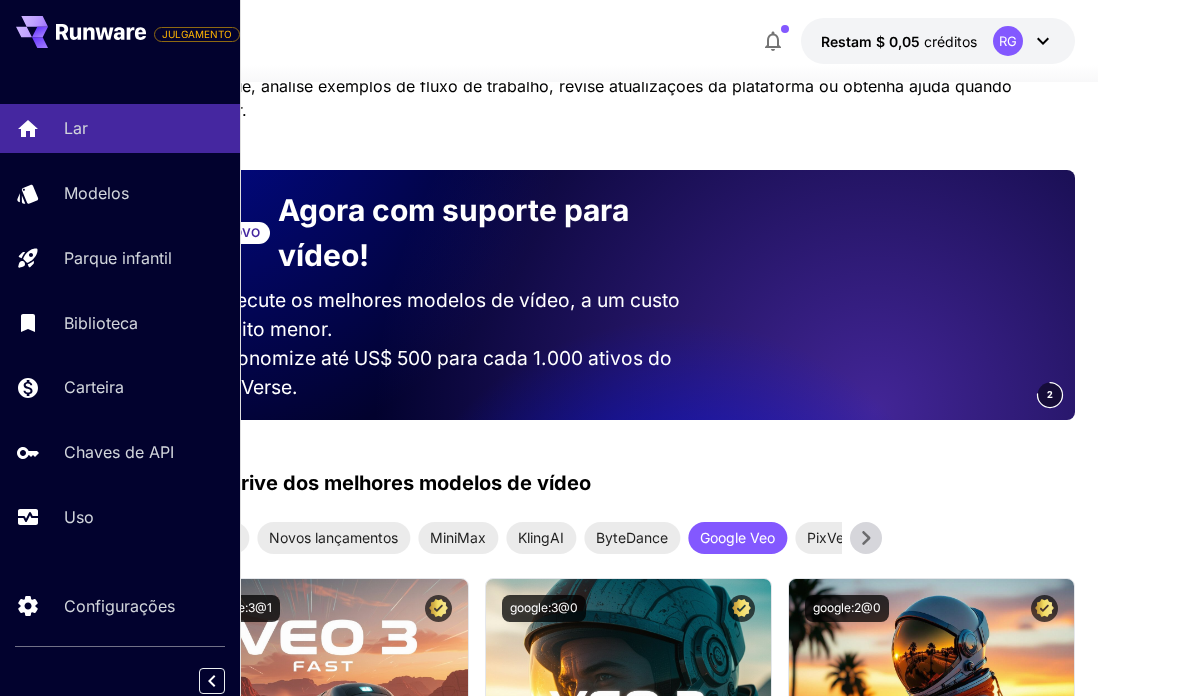 click on "PixVerse" at bounding box center [835, 537] 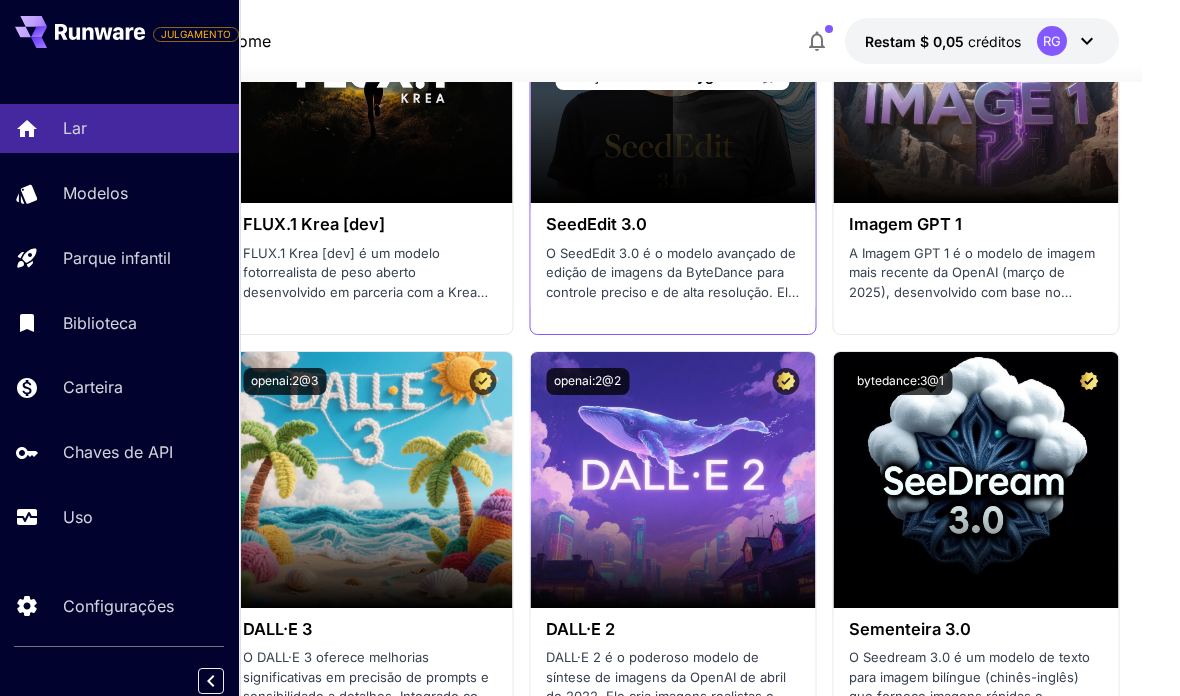 scroll, scrollTop: 1569, scrollLeft: 42, axis: both 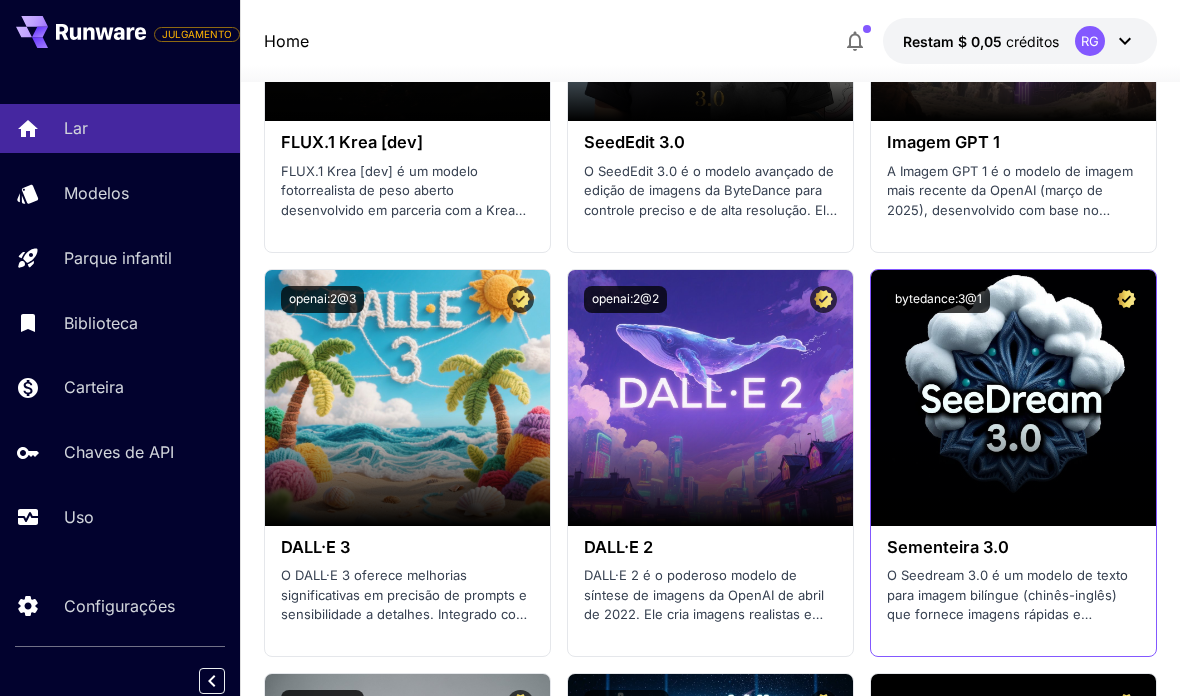 click on "Sementeira 3.0 O Seedream 3.0 é um modelo de texto para imagem bilíngue (chinês-inglês) que fornece imagens rápidas e fotorrealistas com resolução de até 2048×2048 com renderização de texto e precisão de layout líderes do setor." at bounding box center (1013, 581) 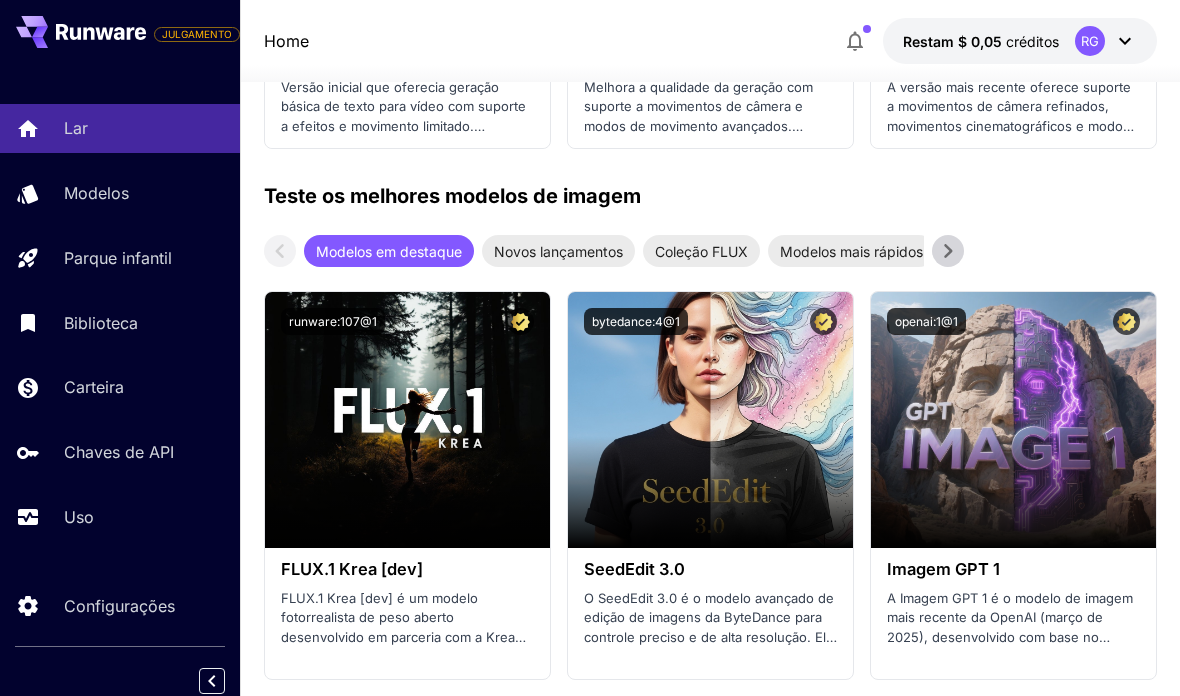 scroll, scrollTop: 1083, scrollLeft: 0, axis: vertical 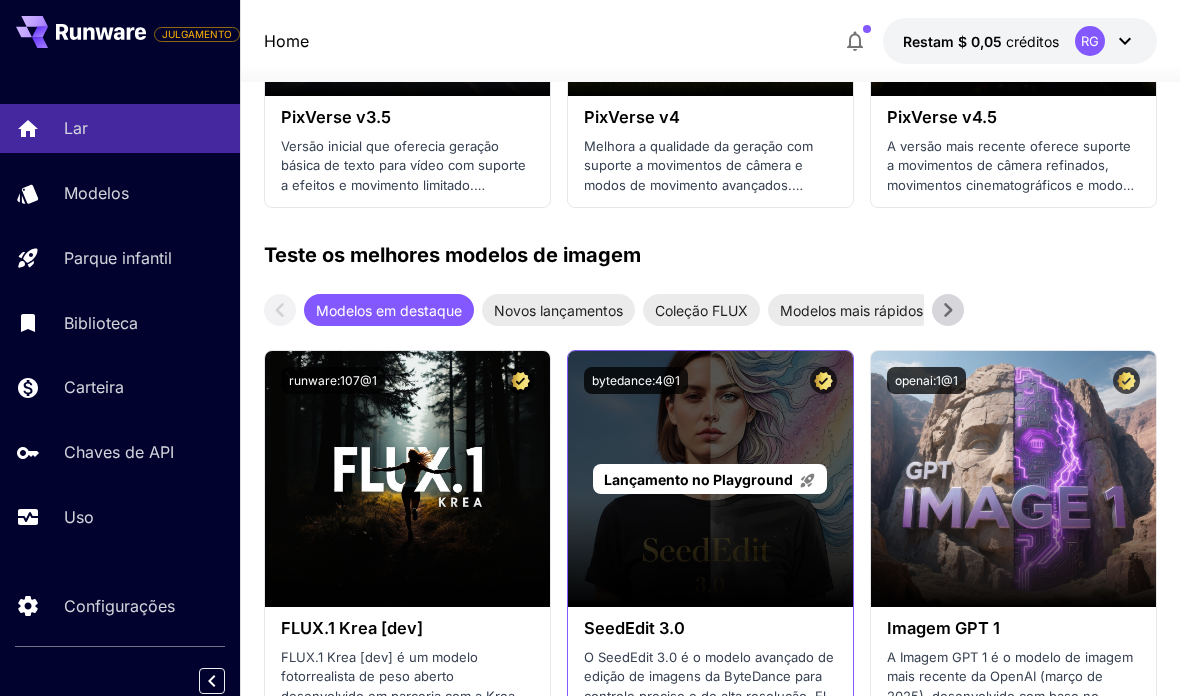 click on "Lançamento no Playground" at bounding box center [698, 479] 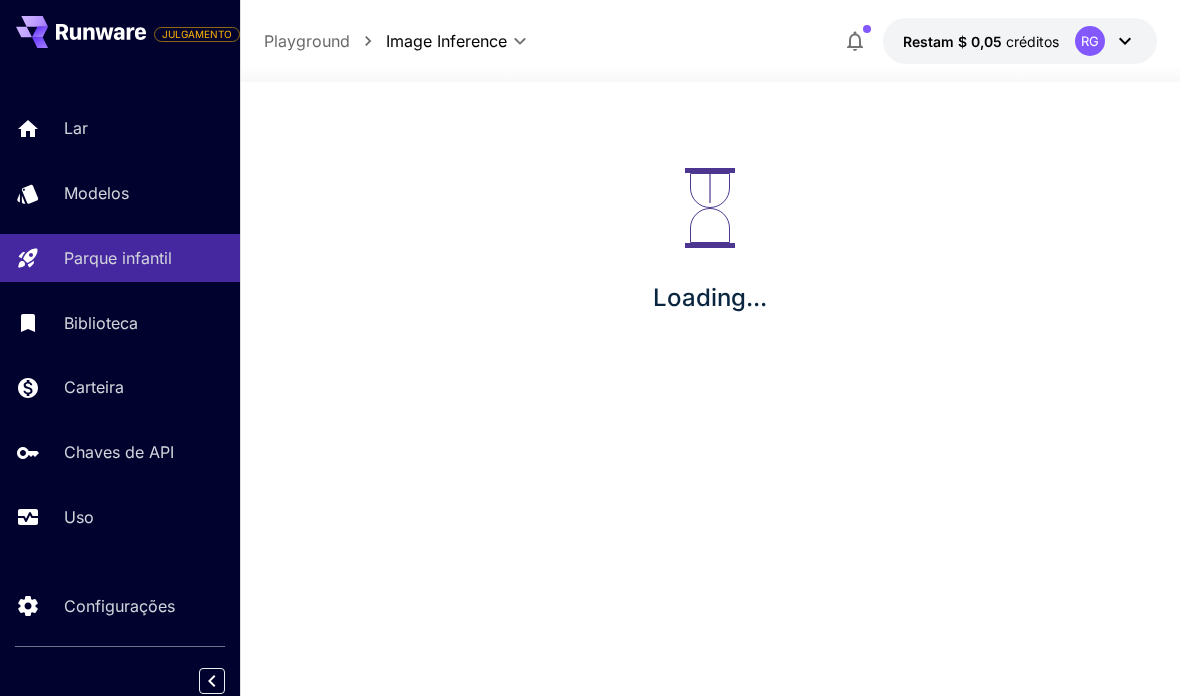 scroll, scrollTop: 80, scrollLeft: 0, axis: vertical 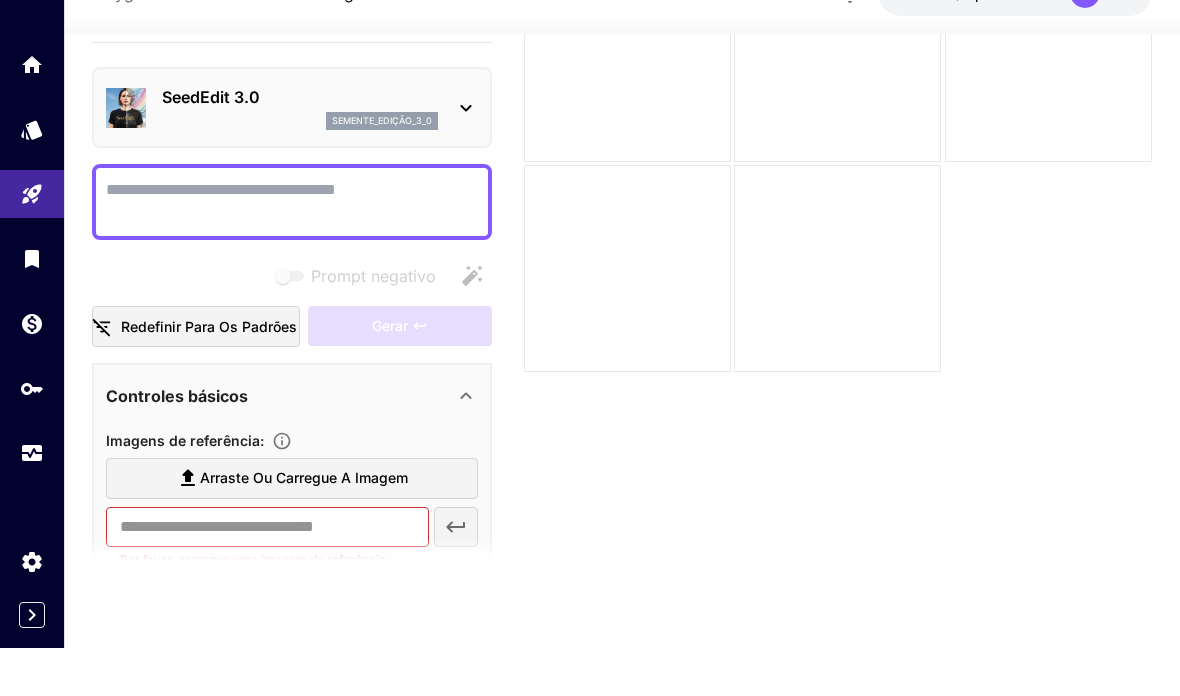 click on "Arraste ou carregue a imagem" at bounding box center [304, 526] 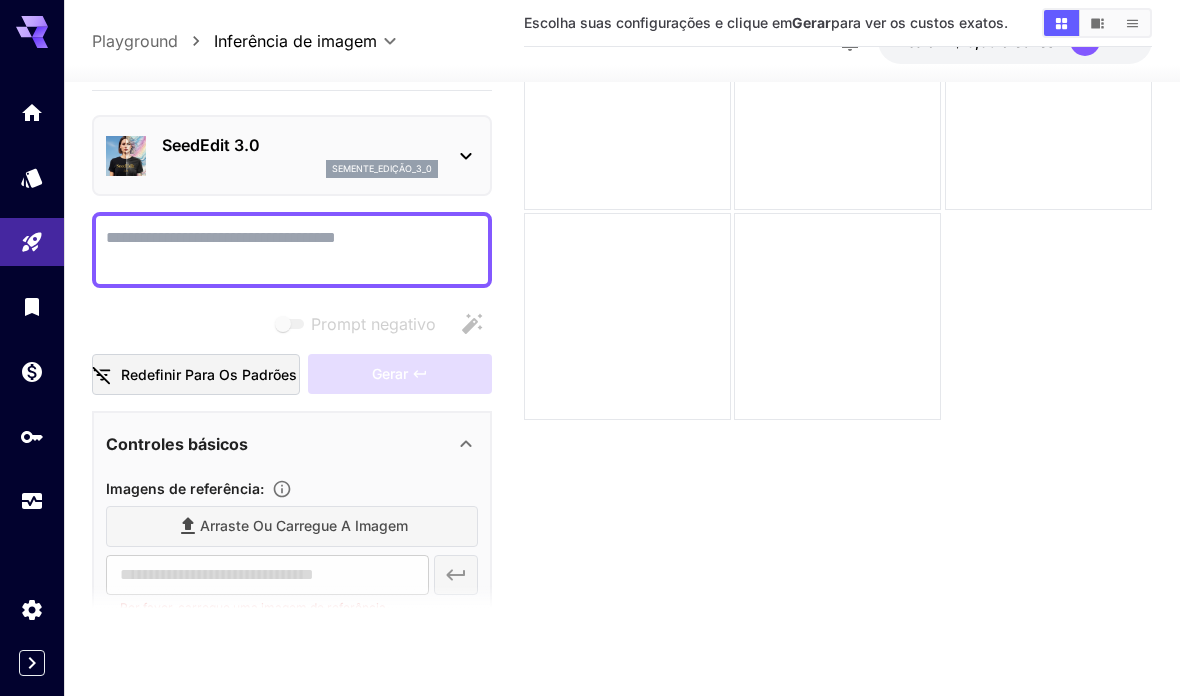 scroll, scrollTop: 238, scrollLeft: 0, axis: vertical 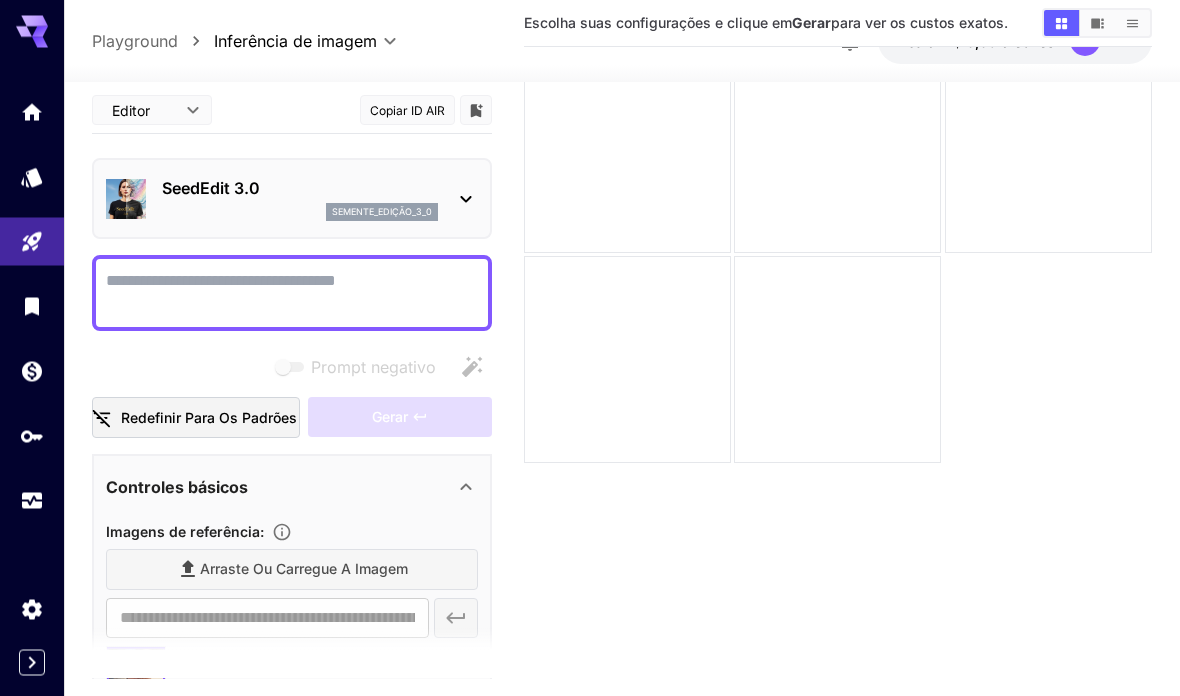 click on "Prompt negativo" at bounding box center [292, 294] 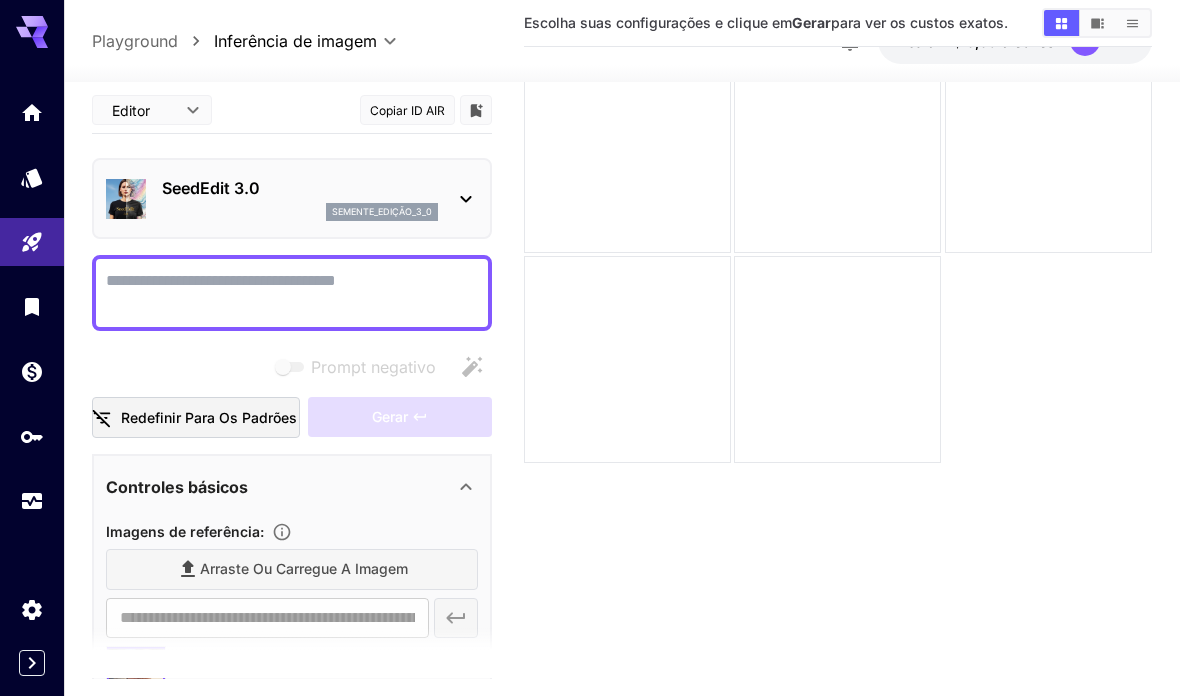 scroll, scrollTop: 114, scrollLeft: 0, axis: vertical 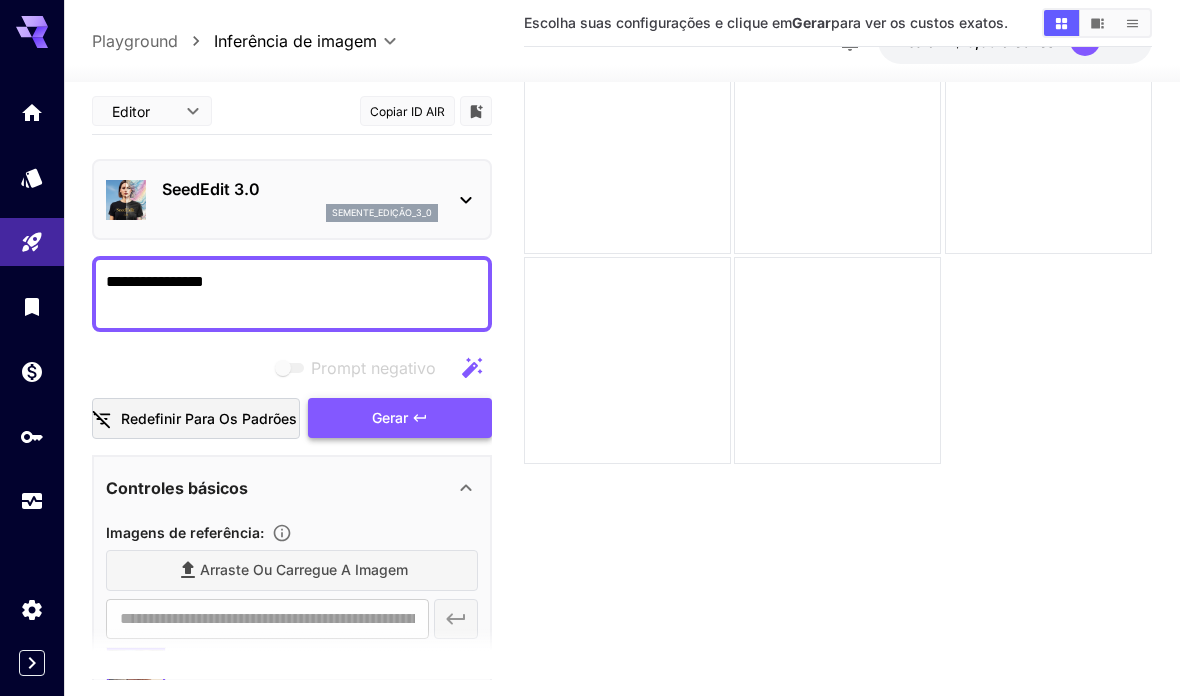 type on "**********" 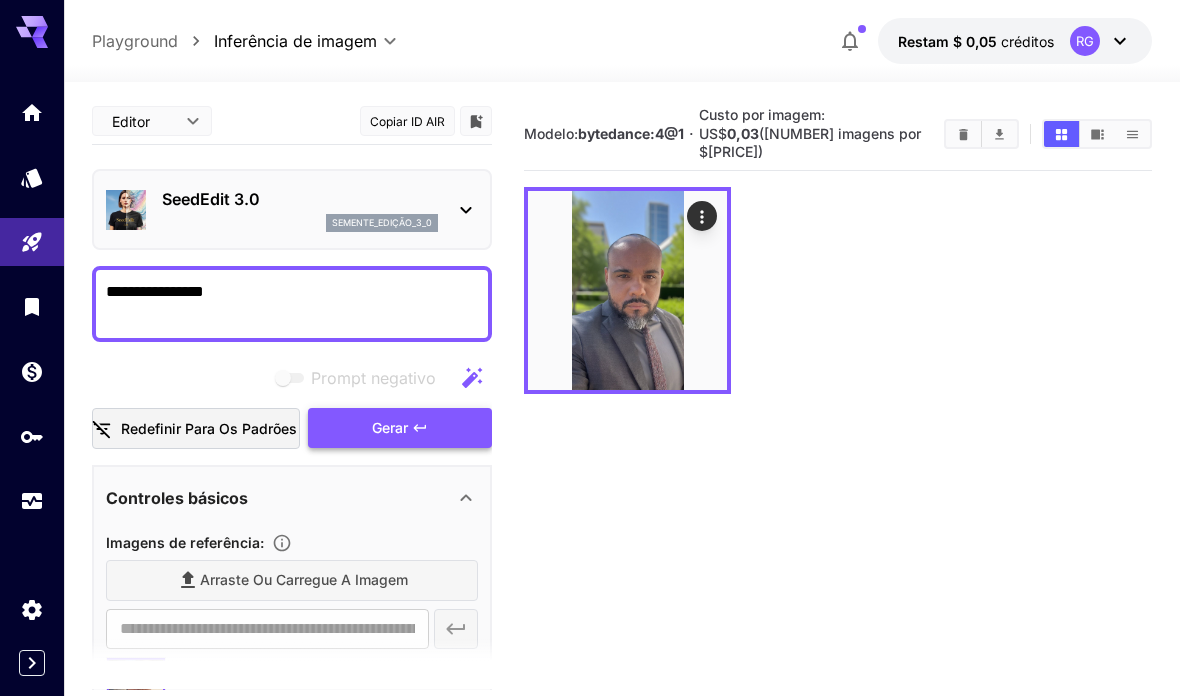 scroll, scrollTop: 15, scrollLeft: 0, axis: vertical 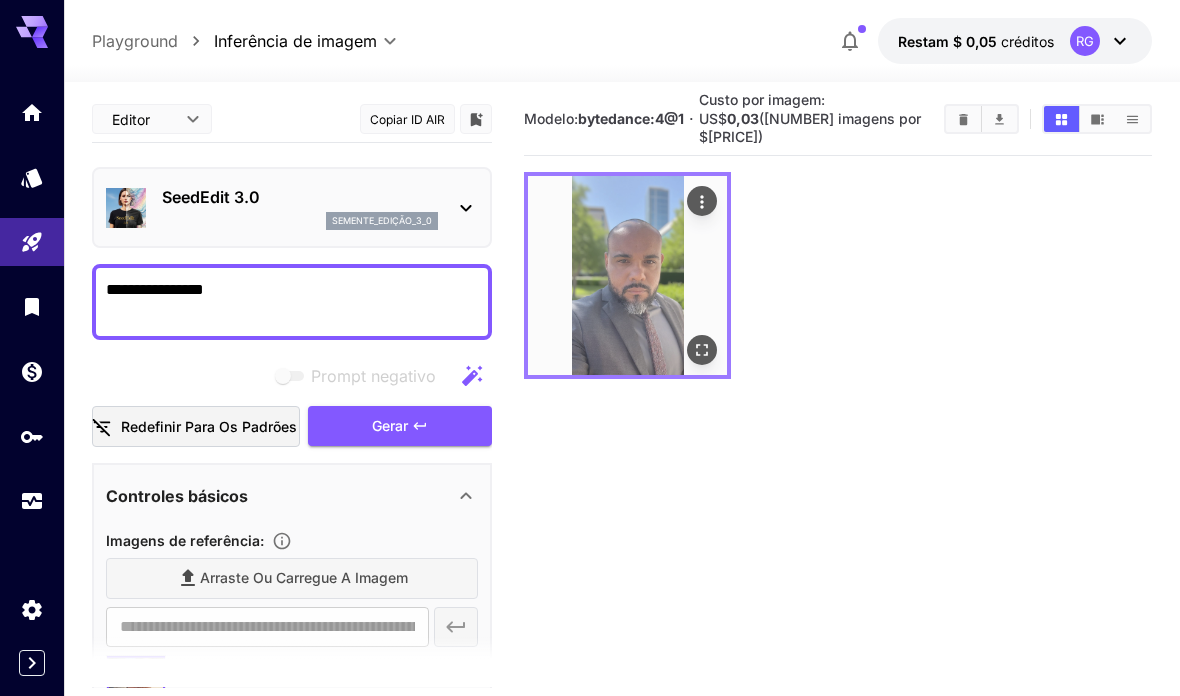 click at bounding box center [702, 201] 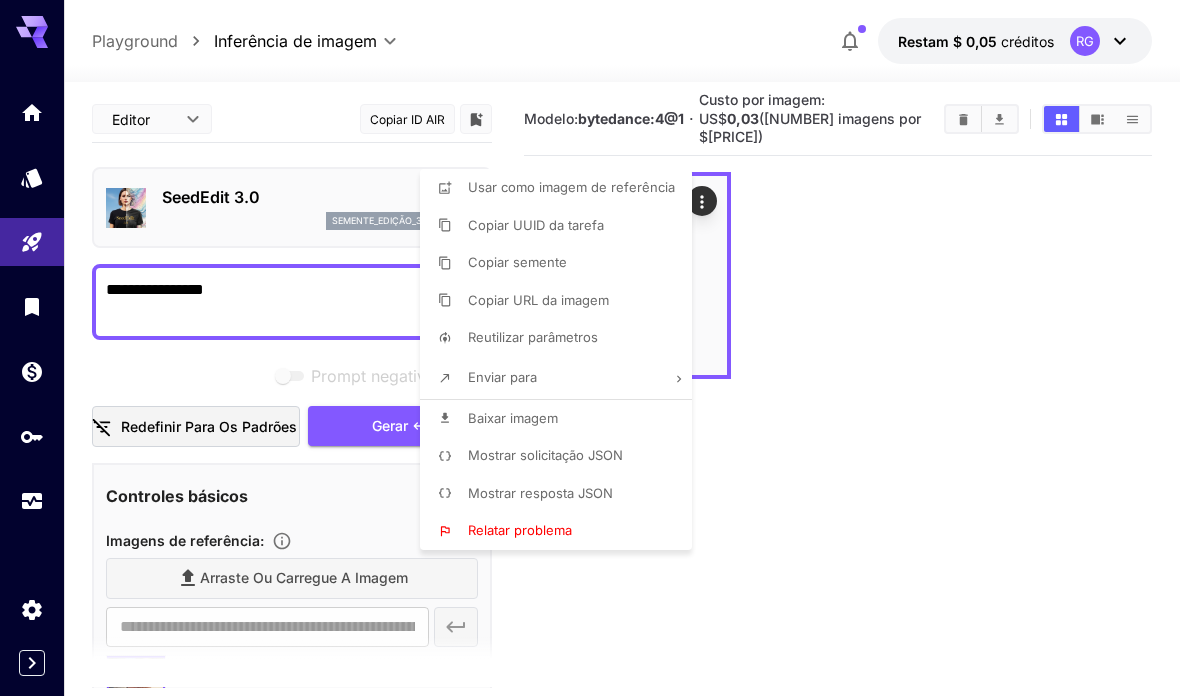 click at bounding box center (590, 348) 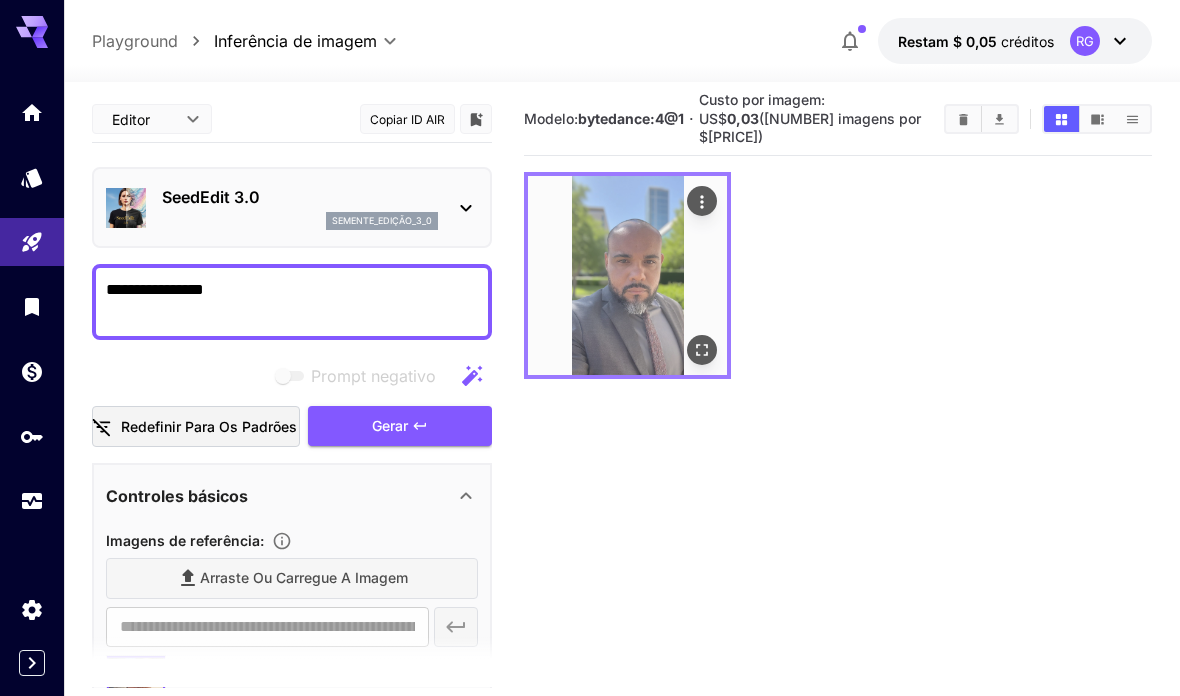 click 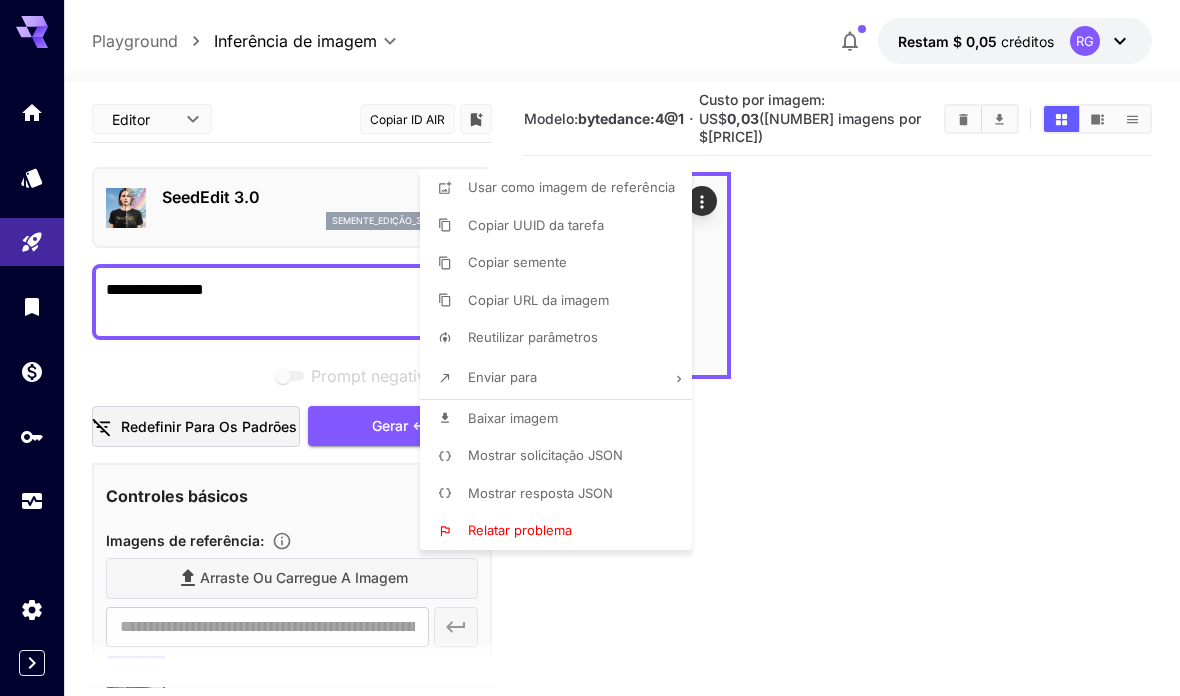 click at bounding box center [590, 348] 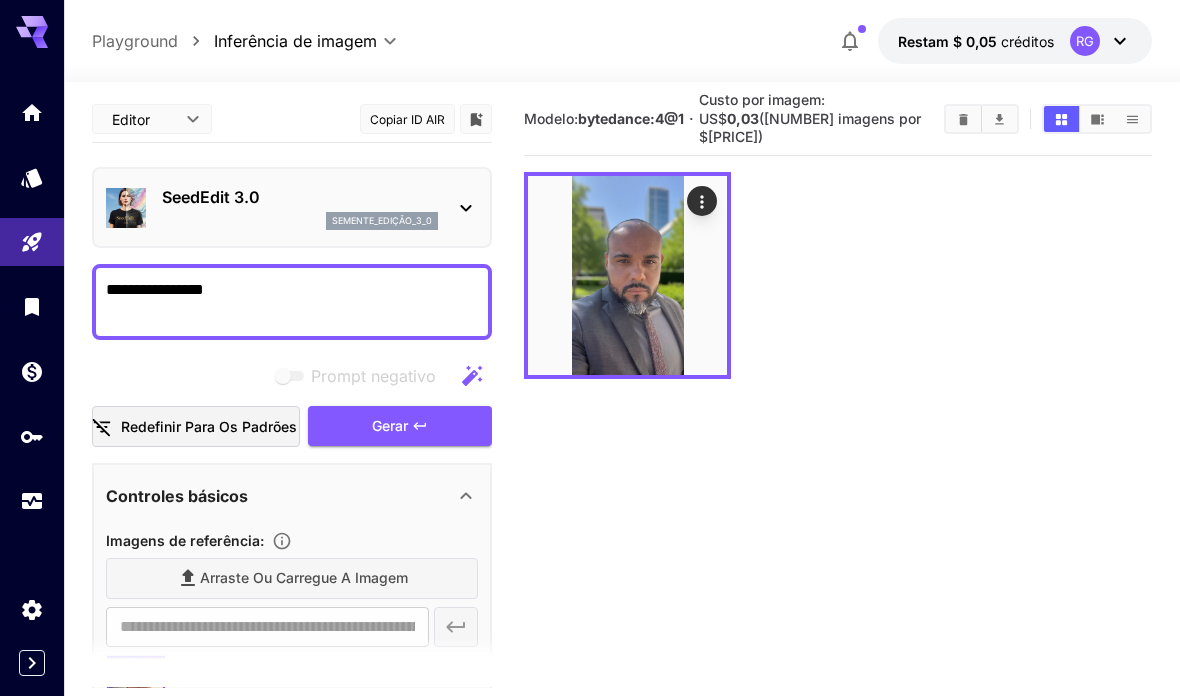 scroll, scrollTop: 0, scrollLeft: 0, axis: both 